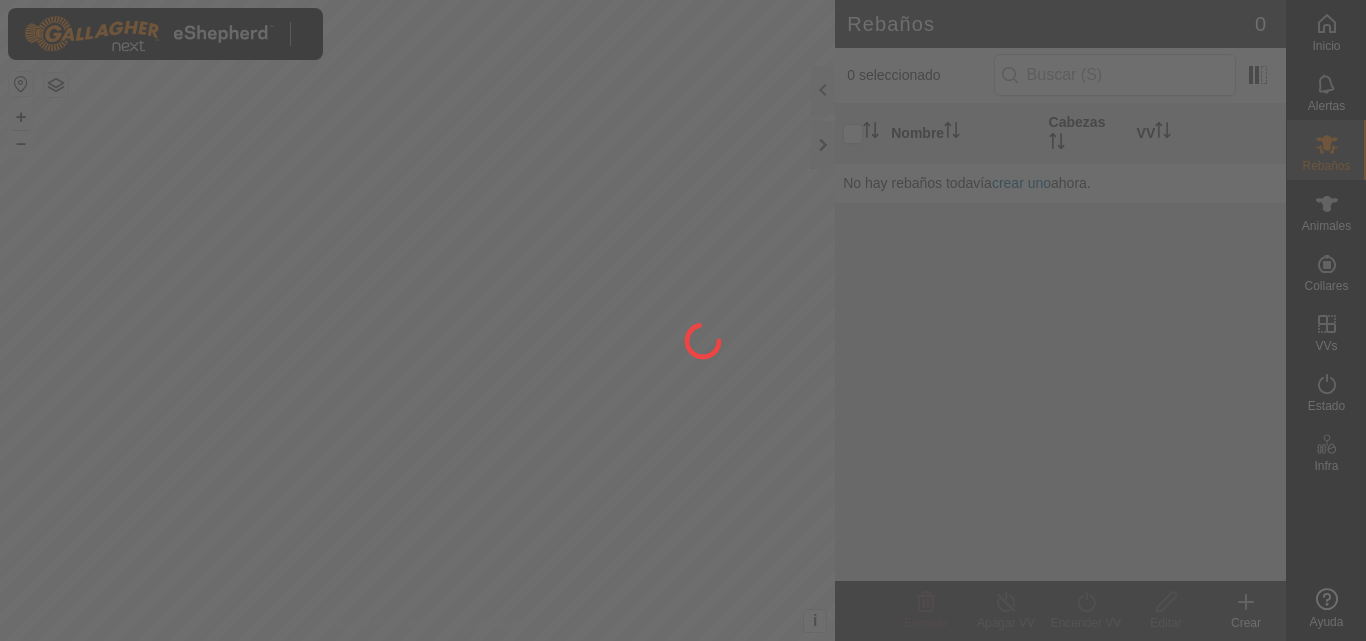 scroll, scrollTop: 0, scrollLeft: 0, axis: both 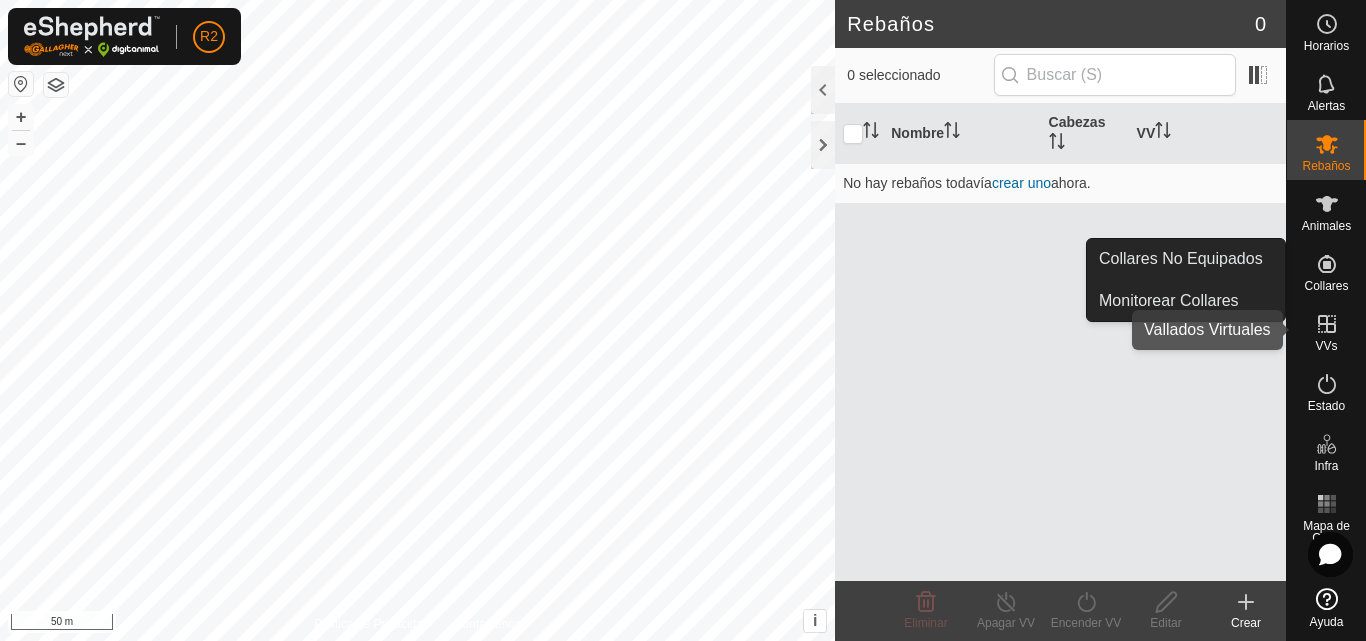 click 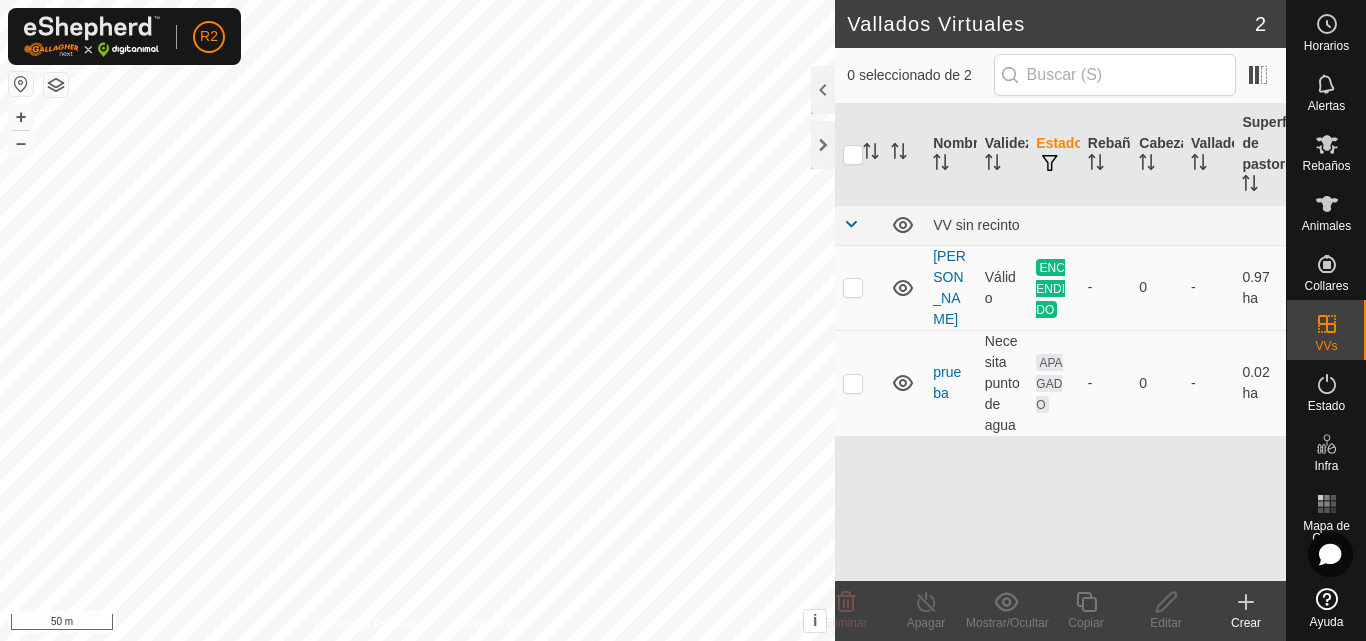 click on "Necesita punto de agua" at bounding box center (1003, 383) 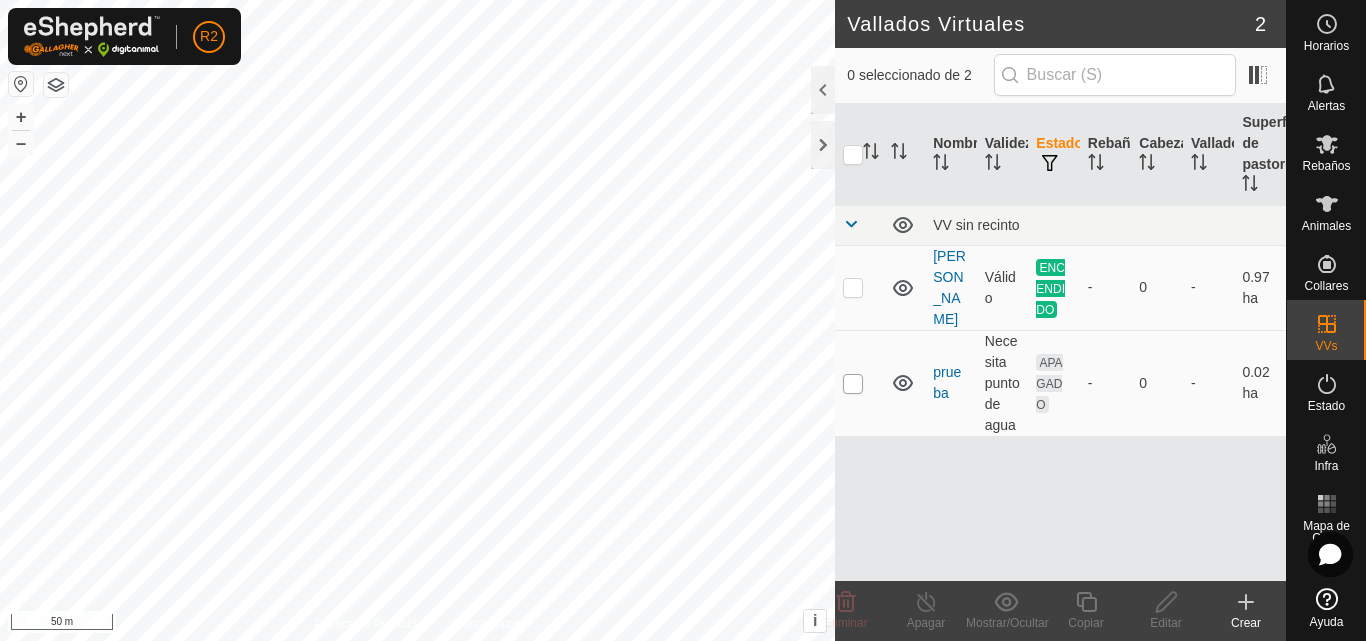 click at bounding box center (853, 384) 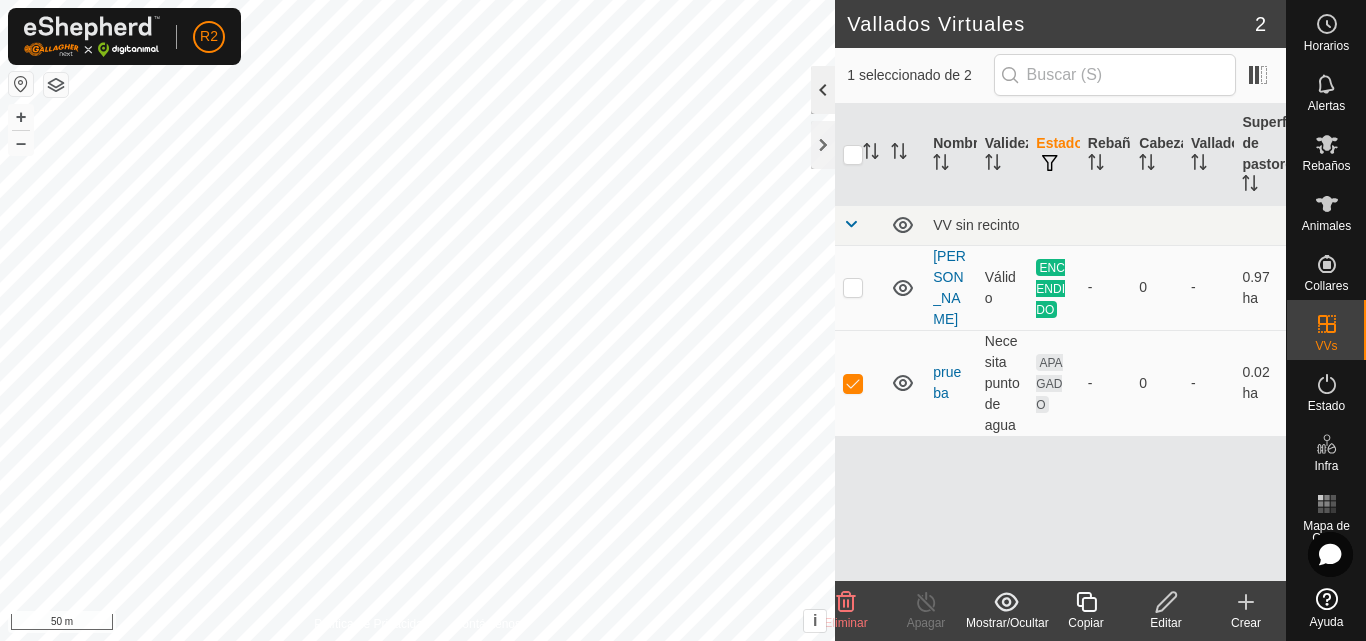 click 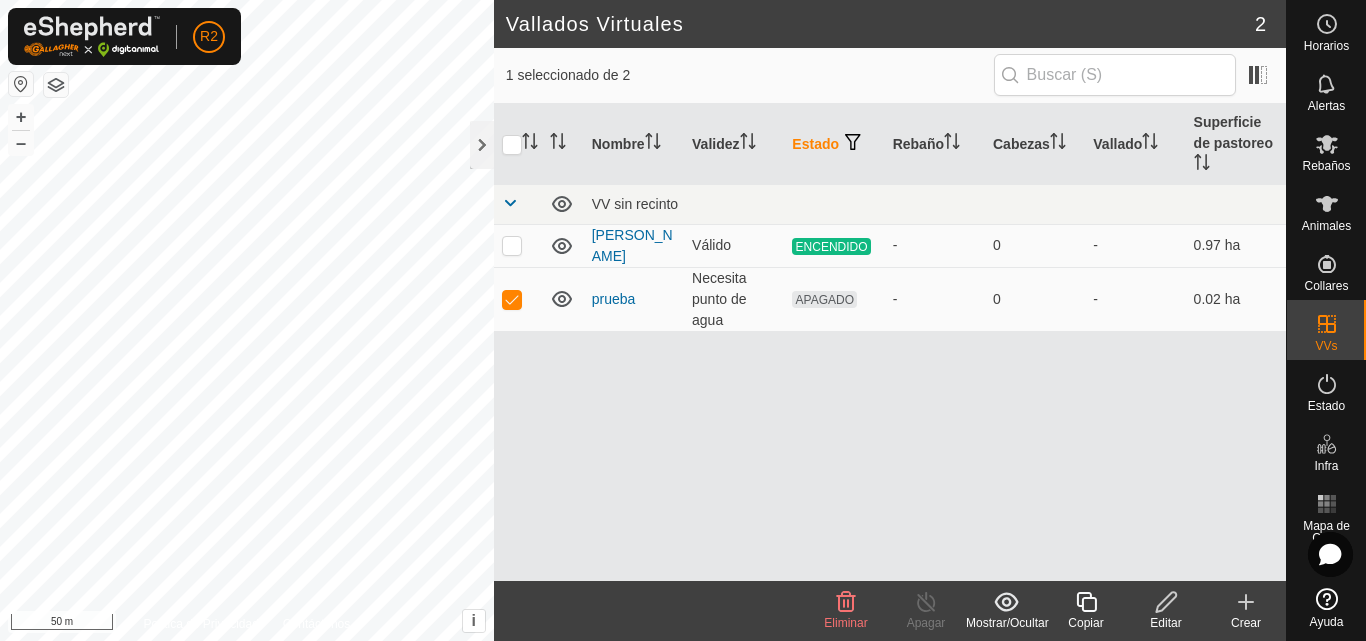 click 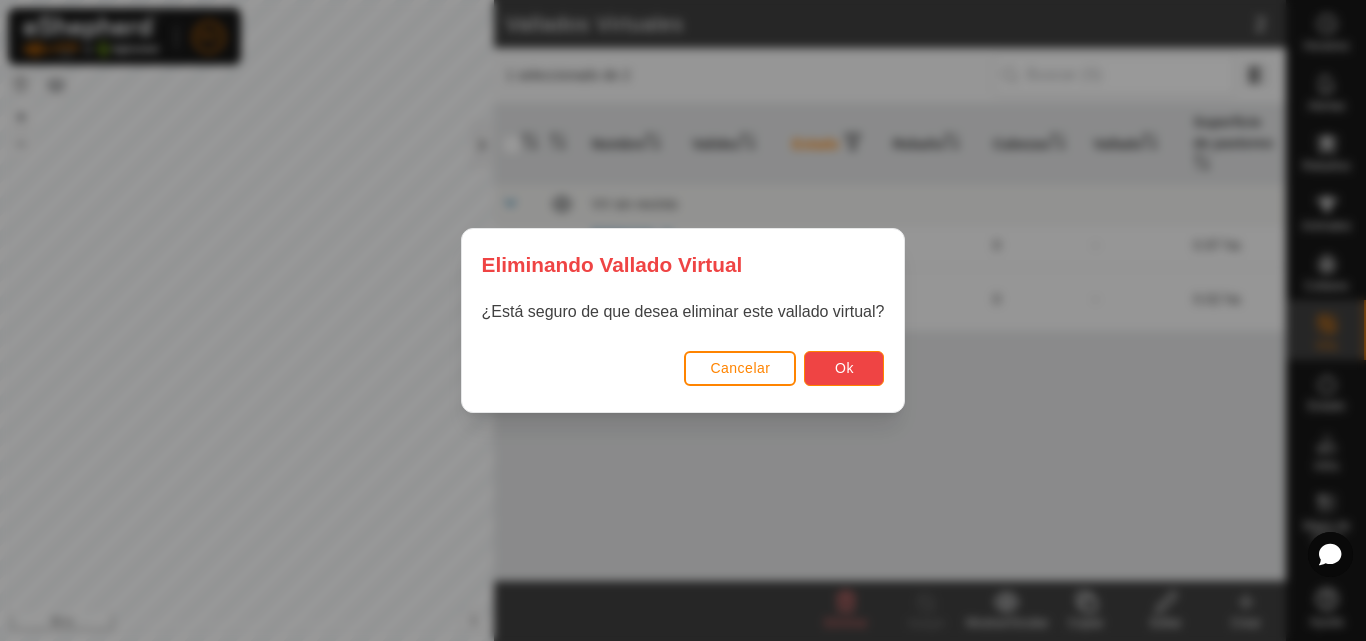 click on "Ok" at bounding box center (844, 368) 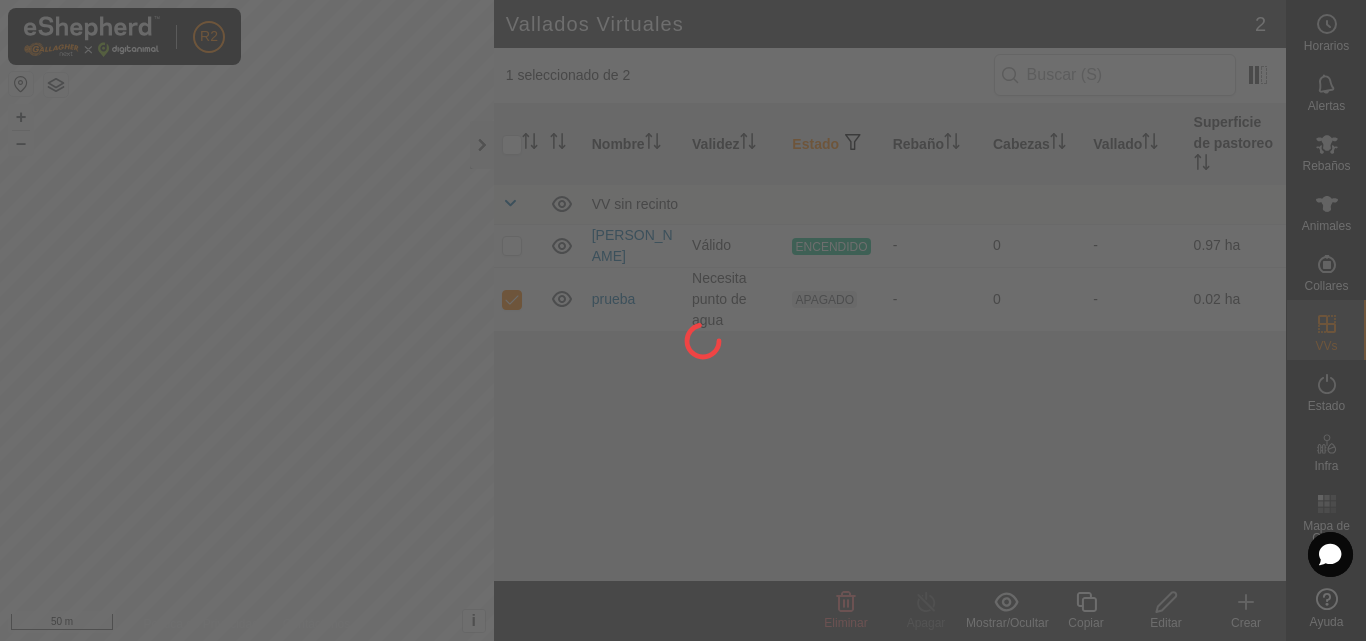 checkbox on "false" 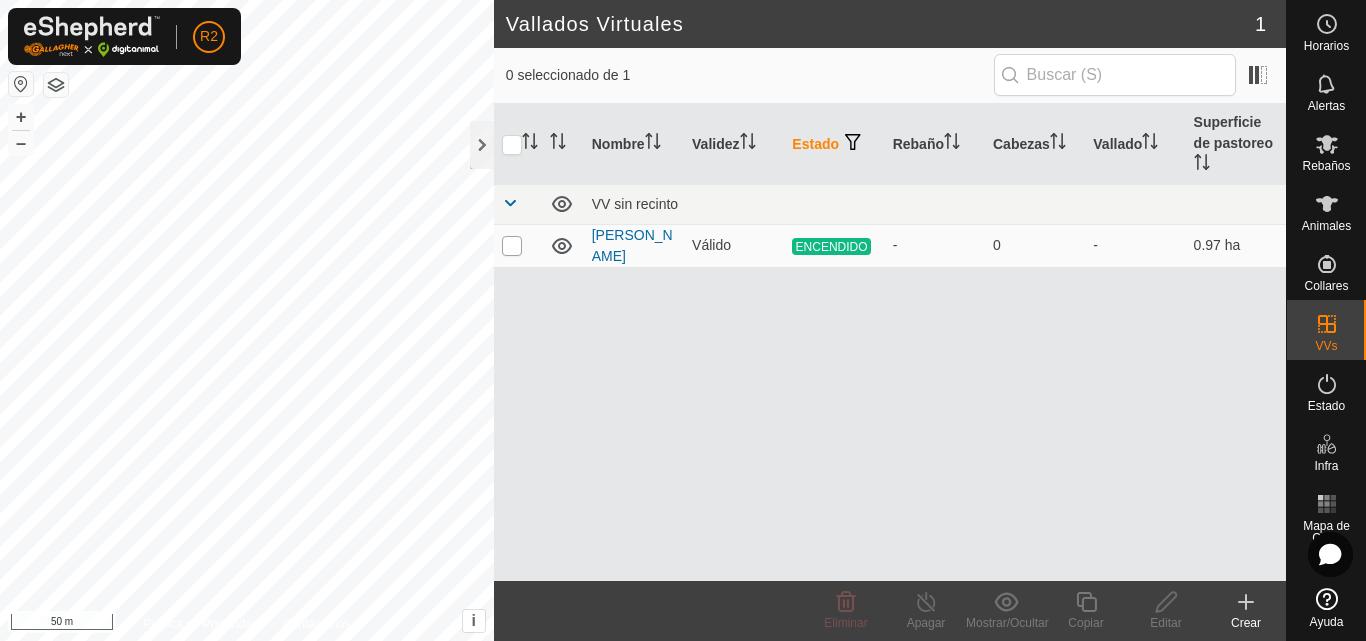 click at bounding box center (512, 246) 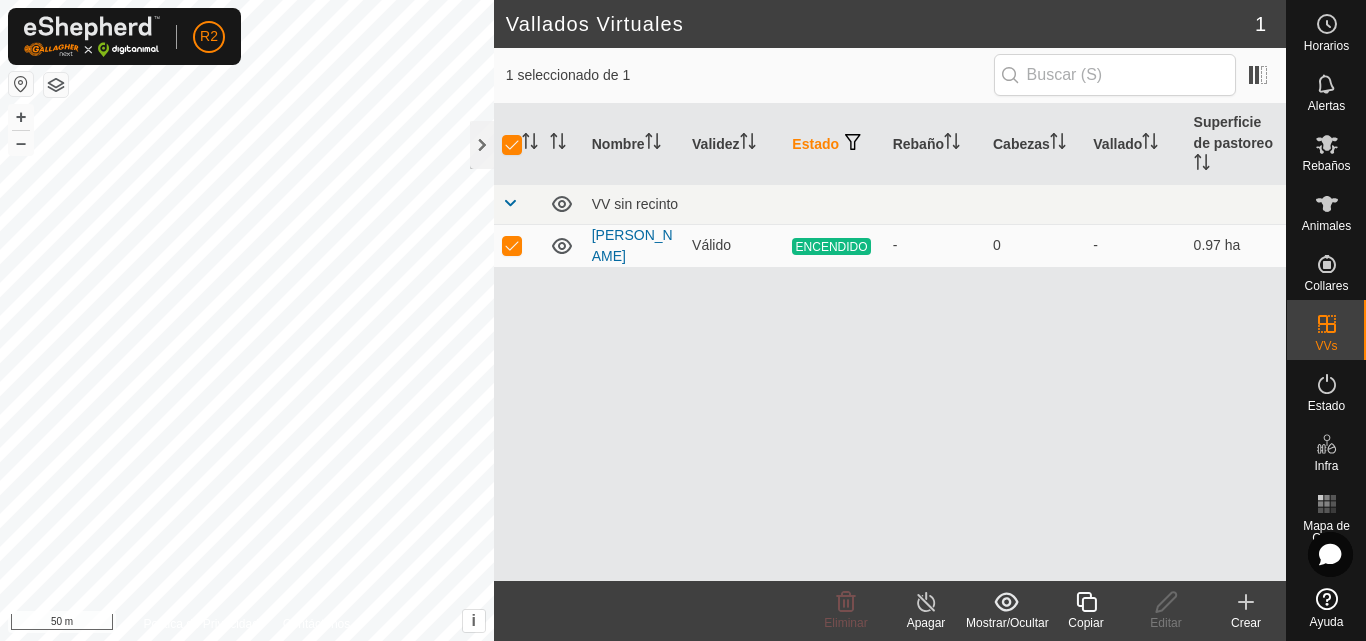 click on "ENCENDIDO" at bounding box center (831, 246) 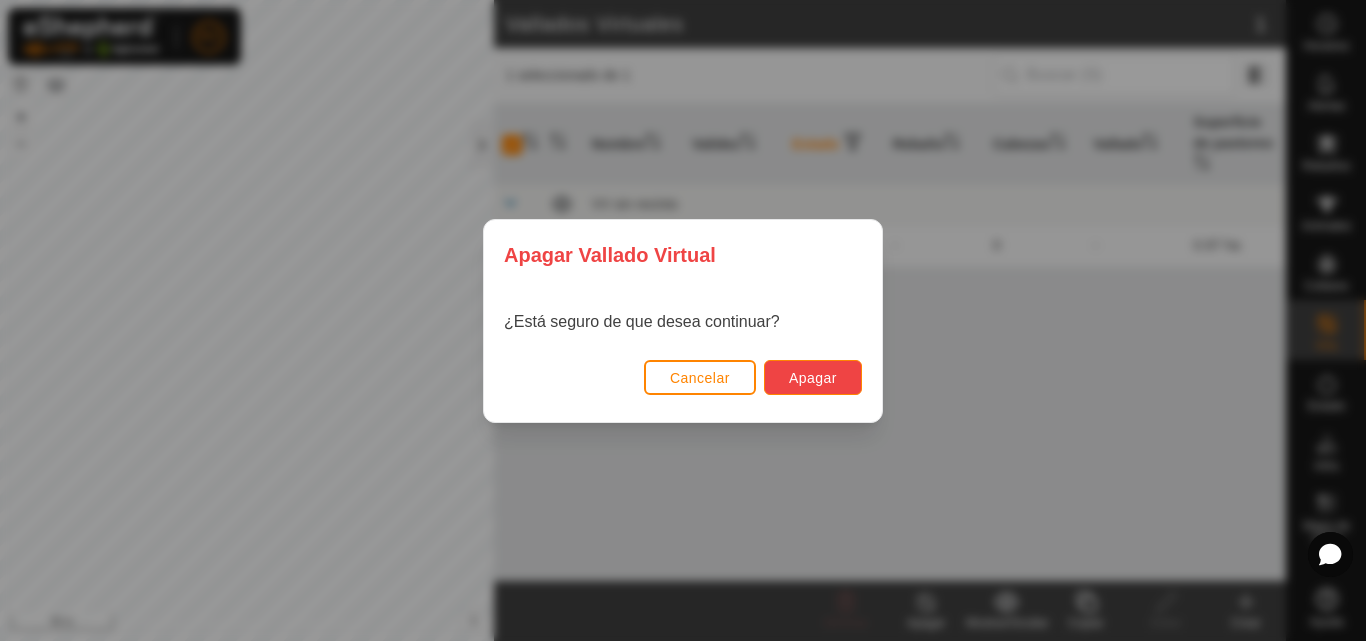 click on "Apagar" at bounding box center [813, 378] 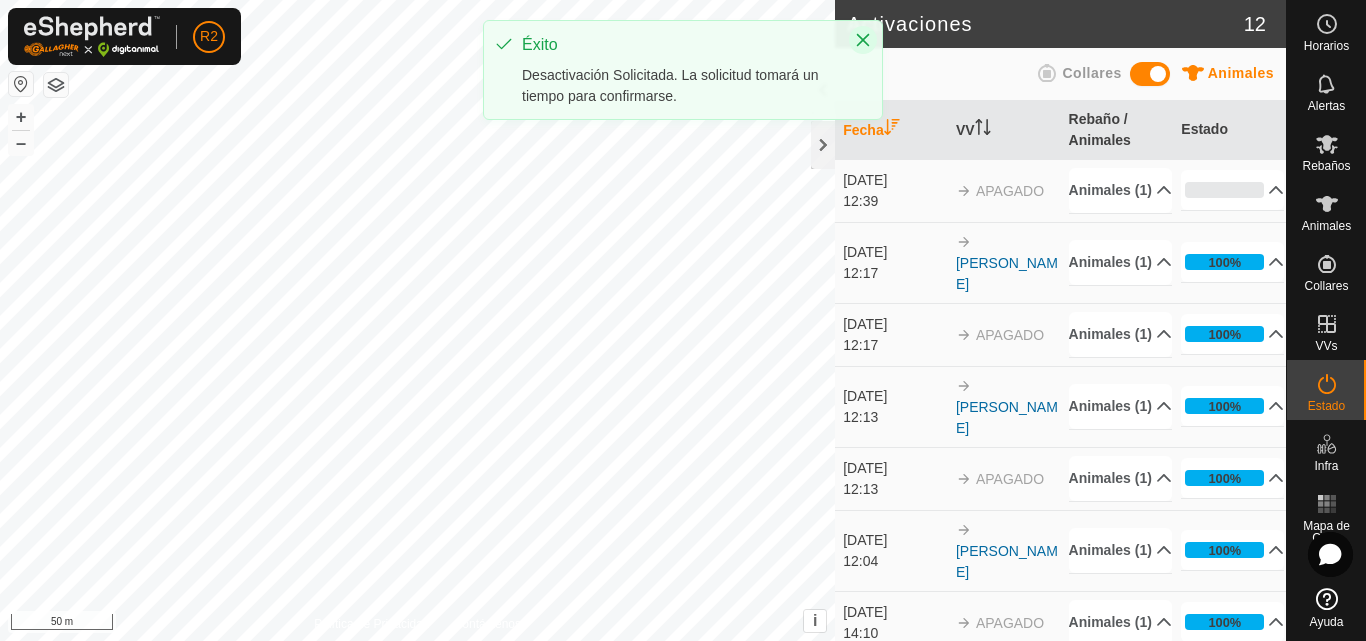 click 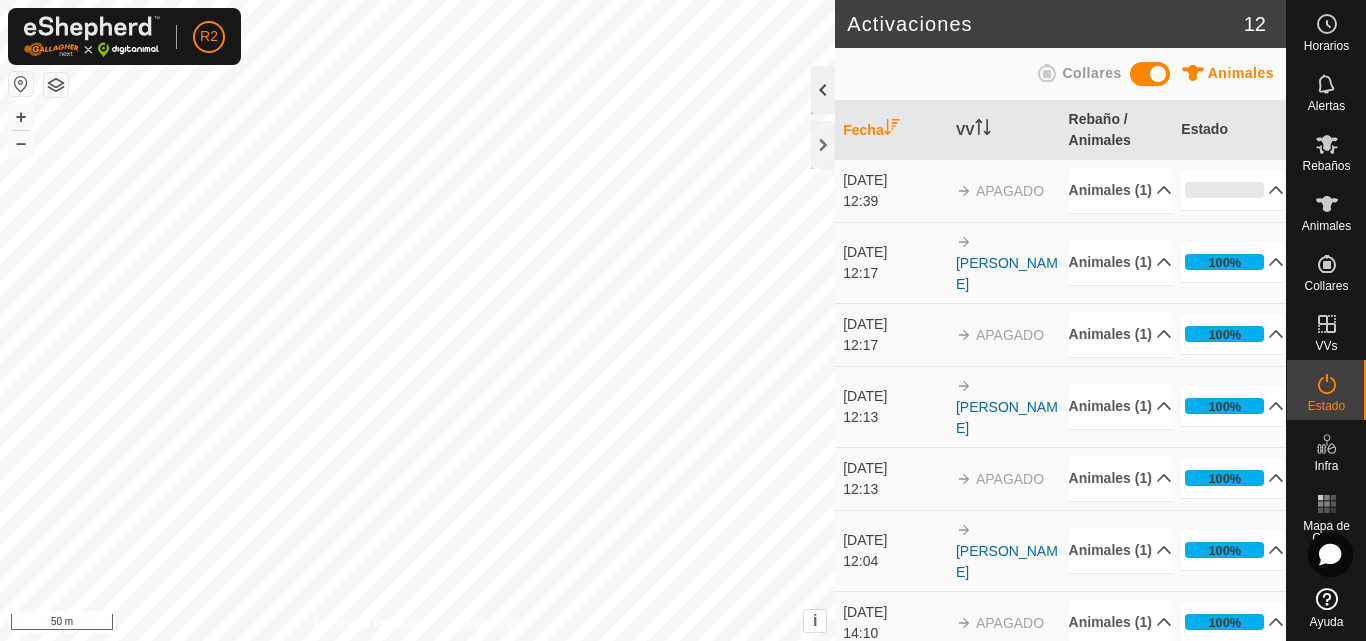 click 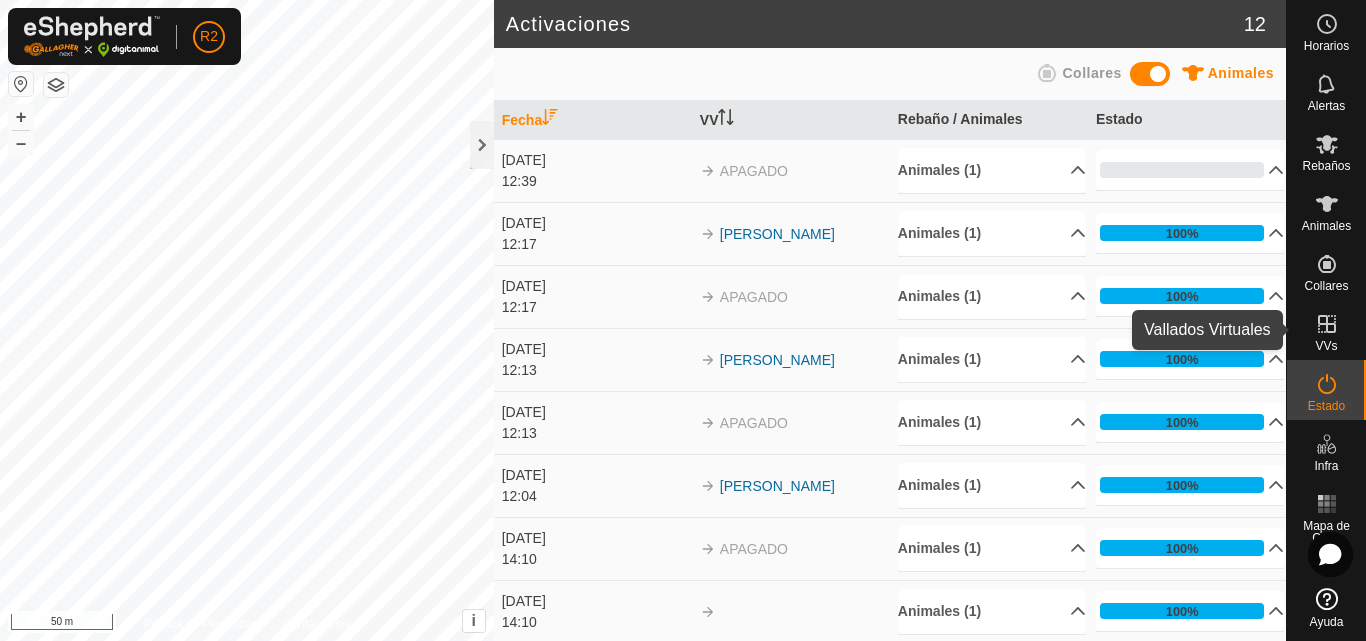 click 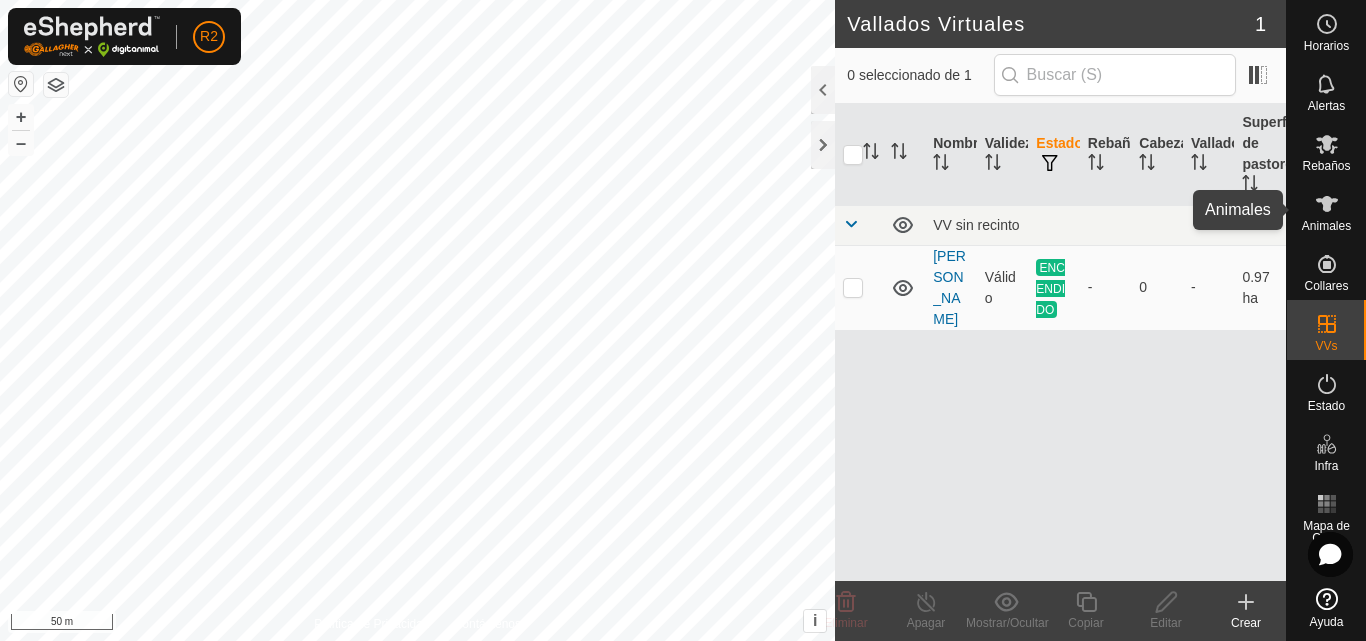 click 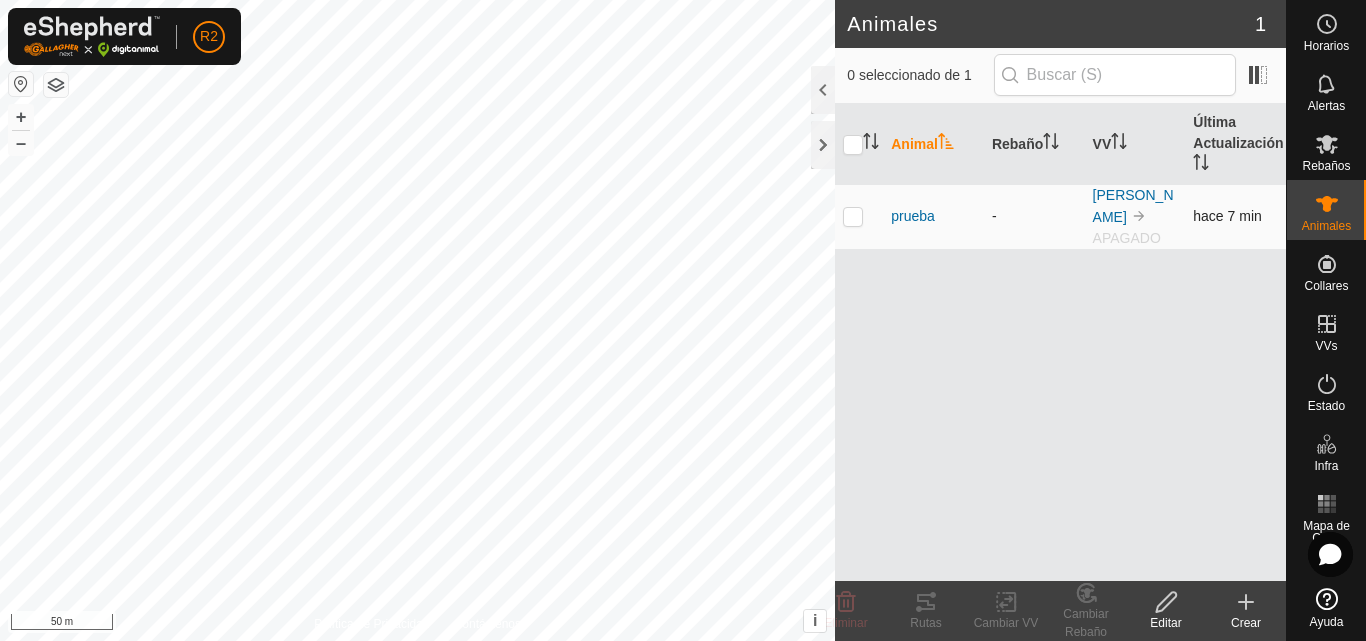 click at bounding box center (859, 216) 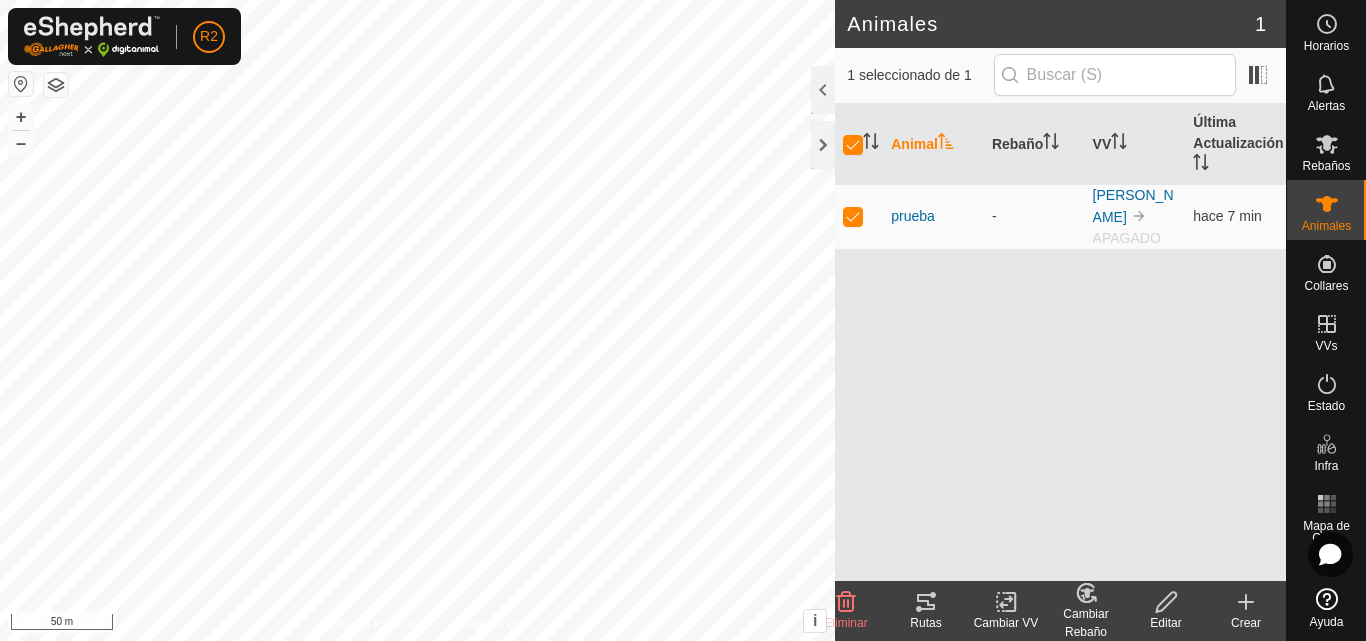 click 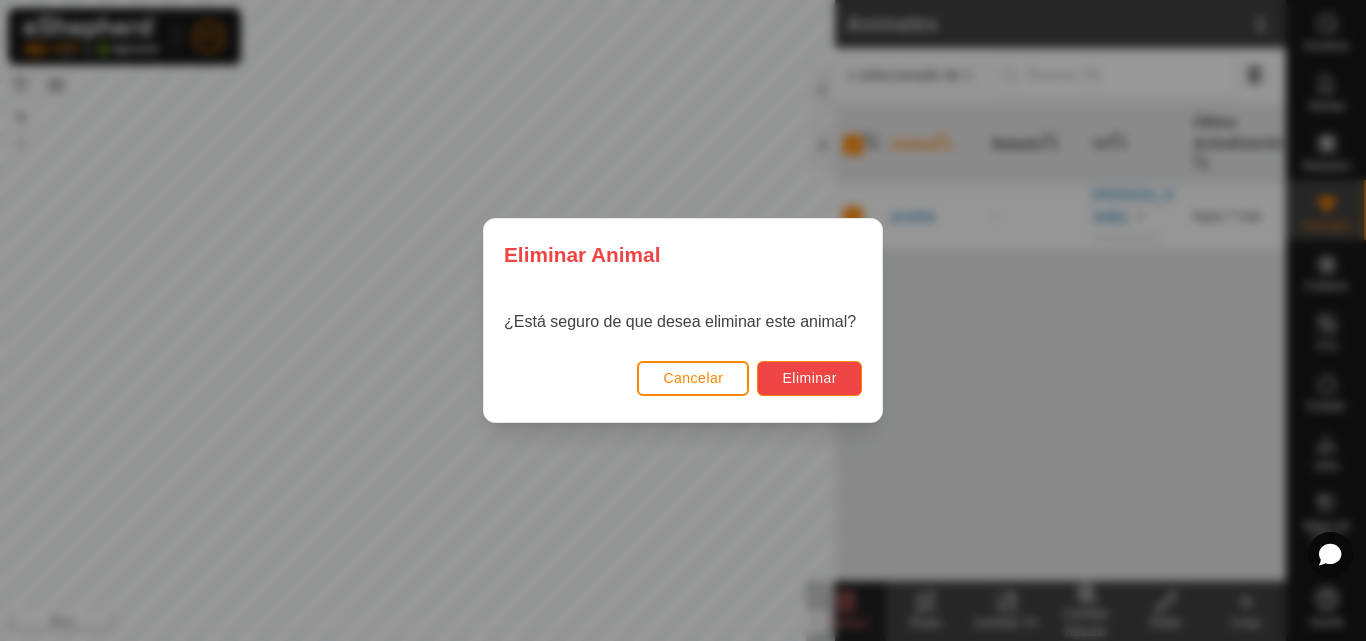 click on "Eliminar" at bounding box center (809, 378) 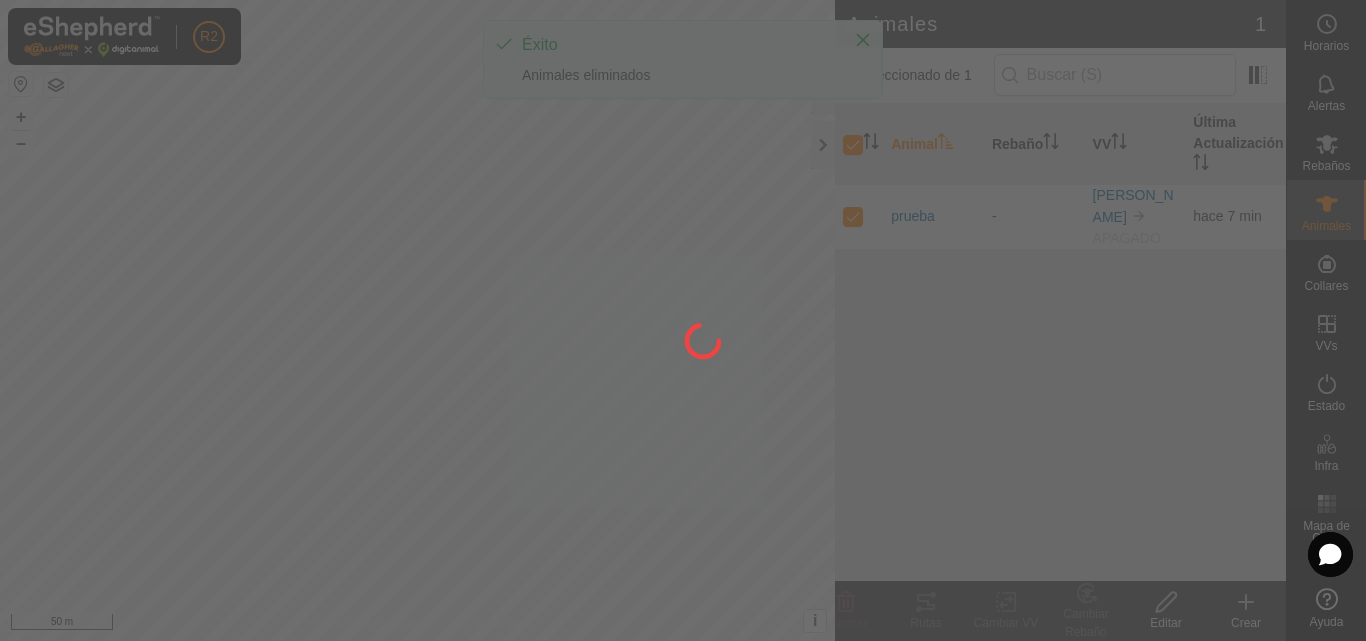 checkbox on "false" 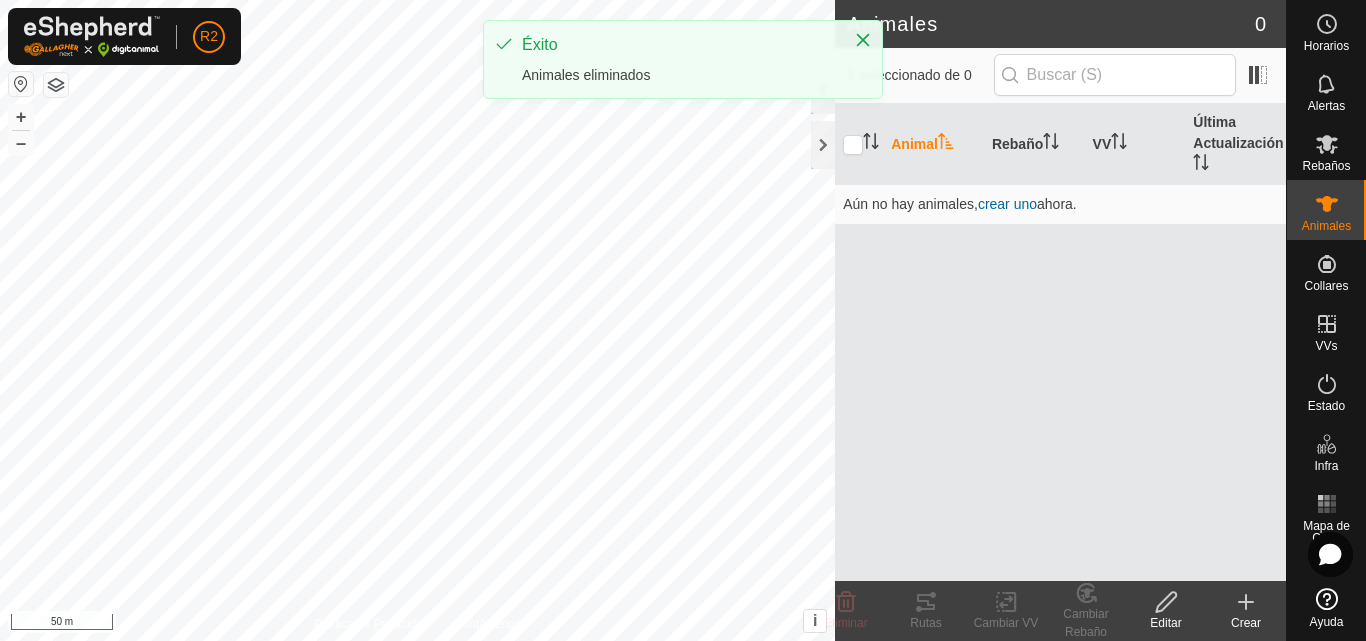 click on "Éxito  Animales eliminados" 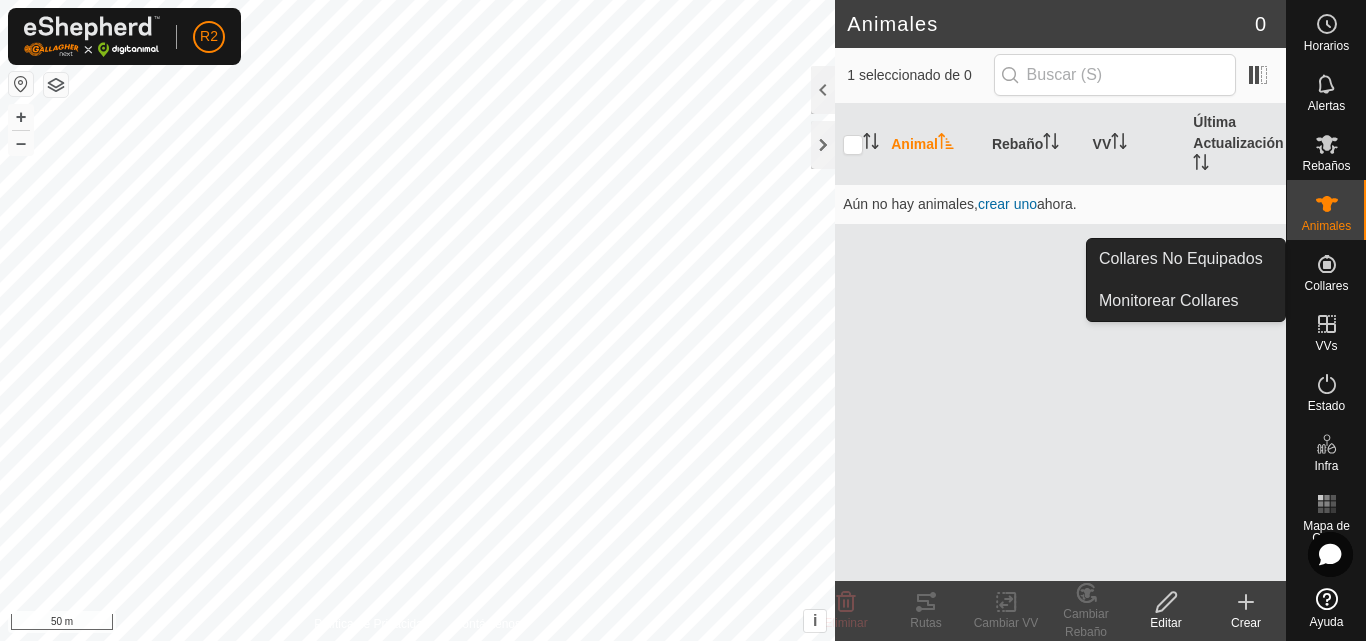 click at bounding box center (1327, 264) 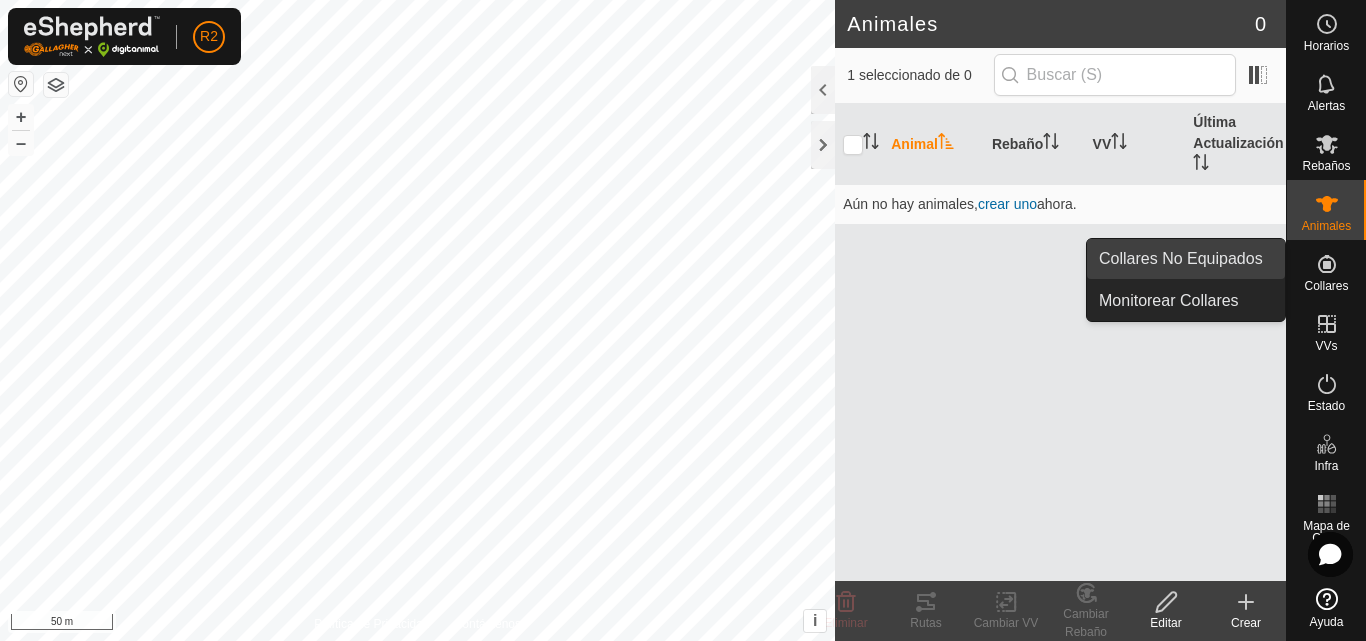 click on "Collares No Equipados" at bounding box center (1186, 259) 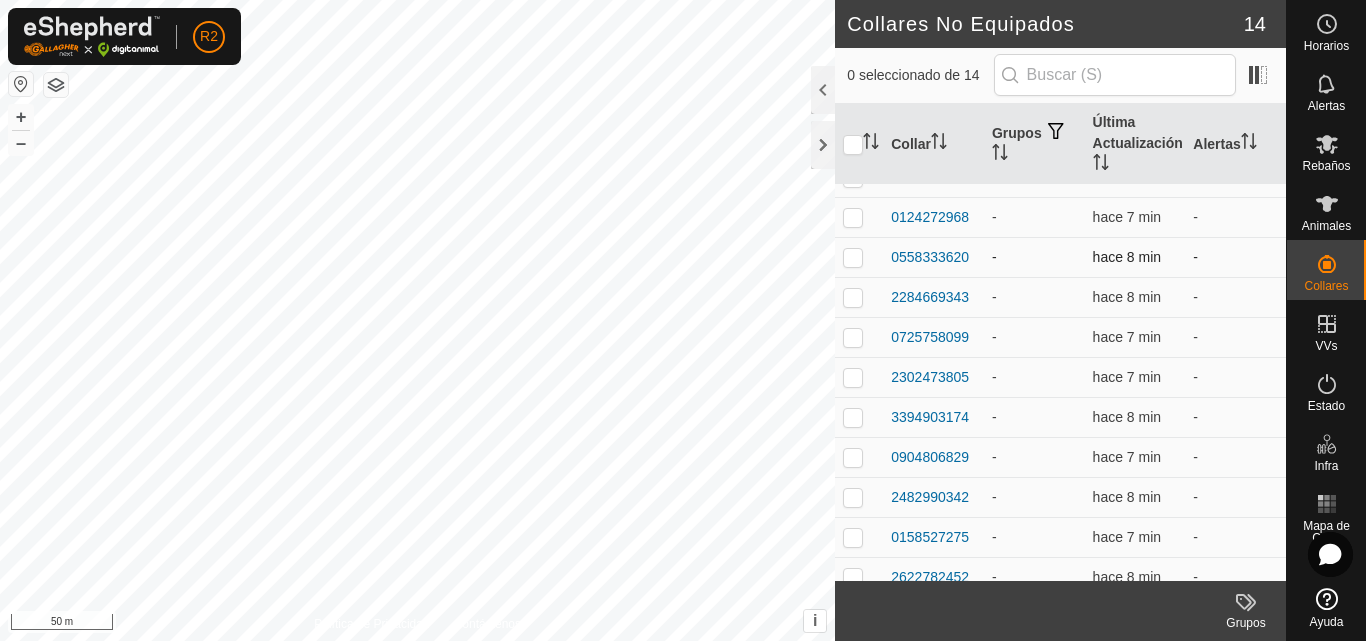 scroll, scrollTop: 0, scrollLeft: 0, axis: both 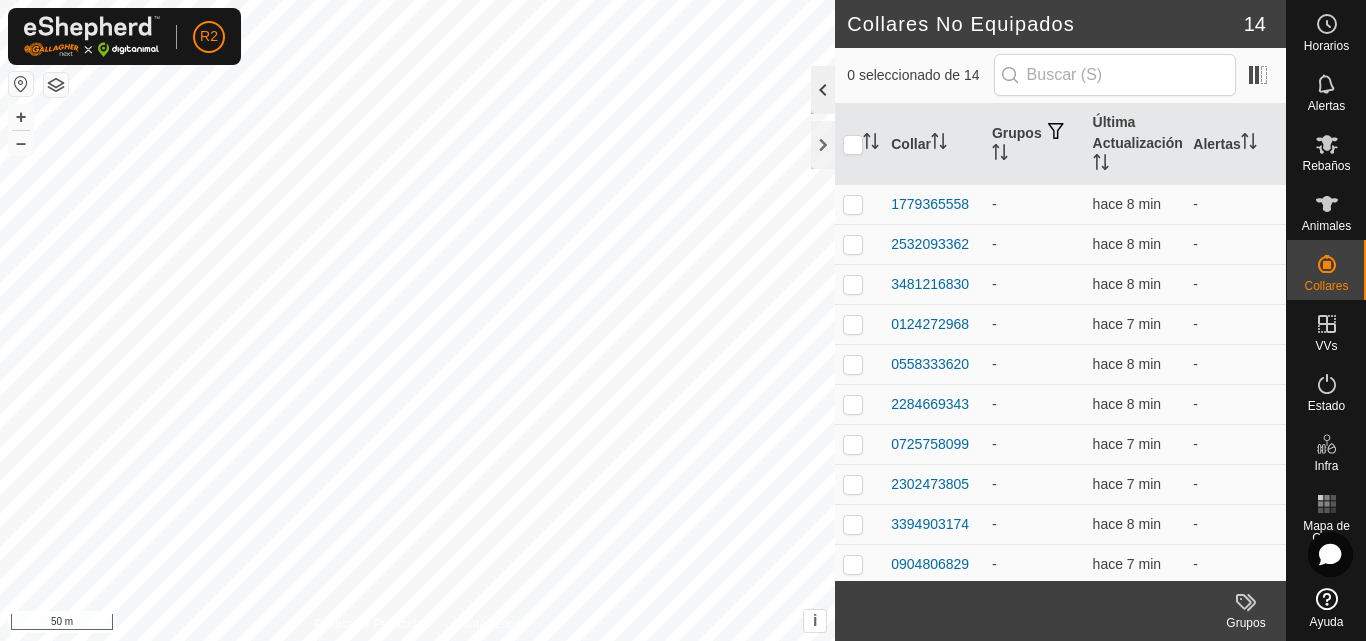 click 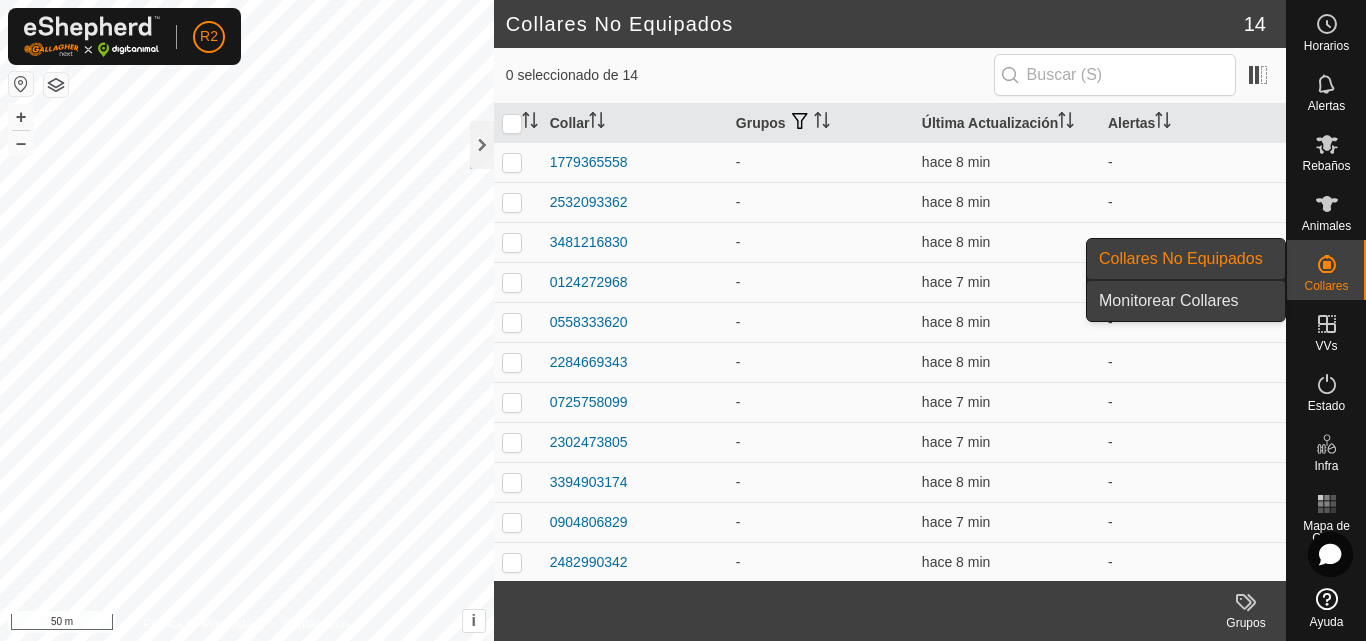 click on "Monitorear Collares" at bounding box center [1186, 301] 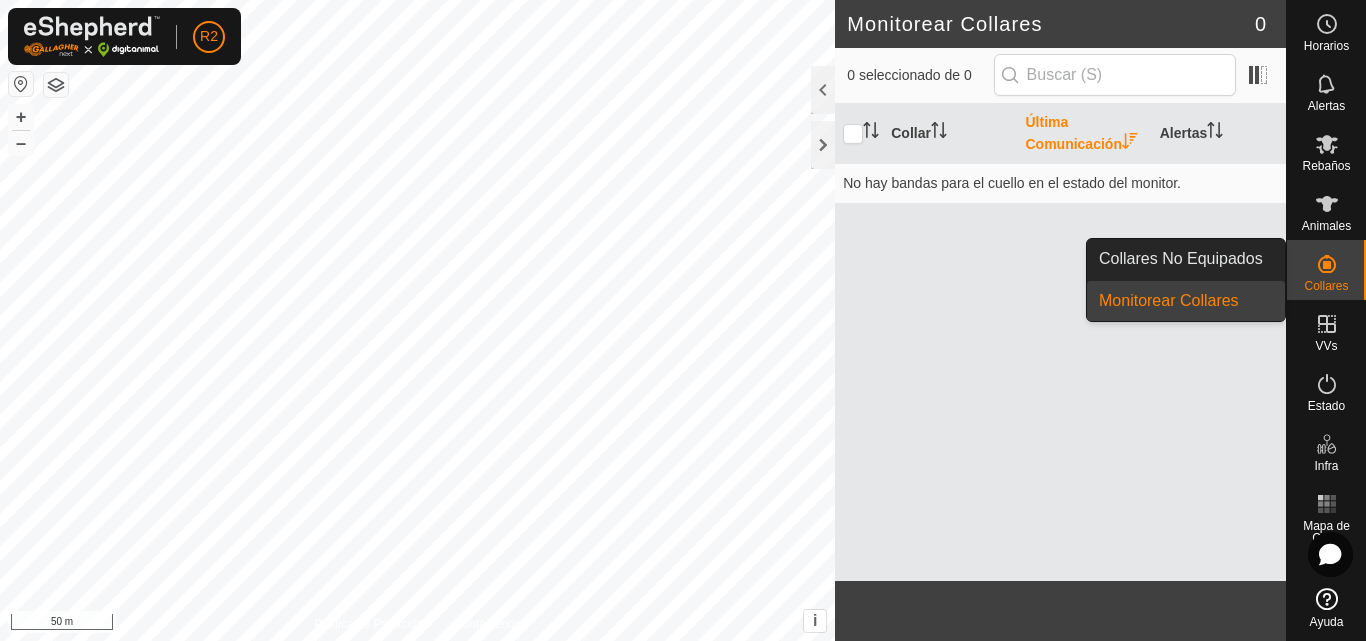 click 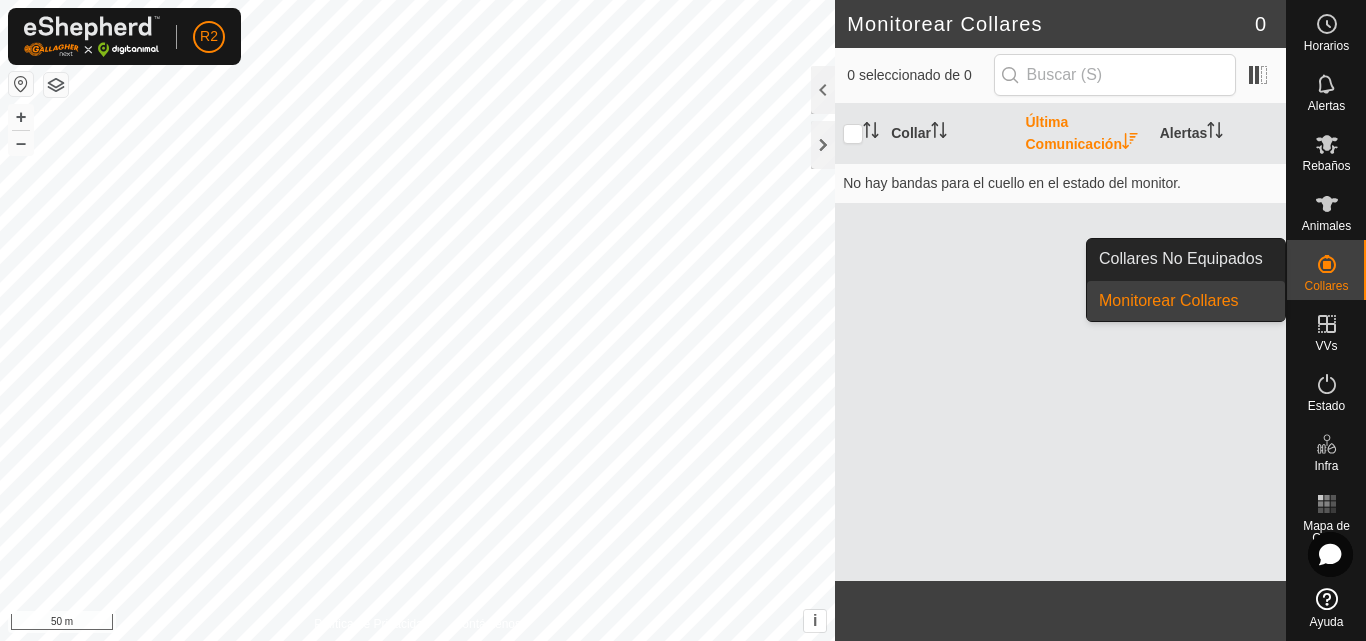 click on "Collares No Equipados" at bounding box center [1186, 259] 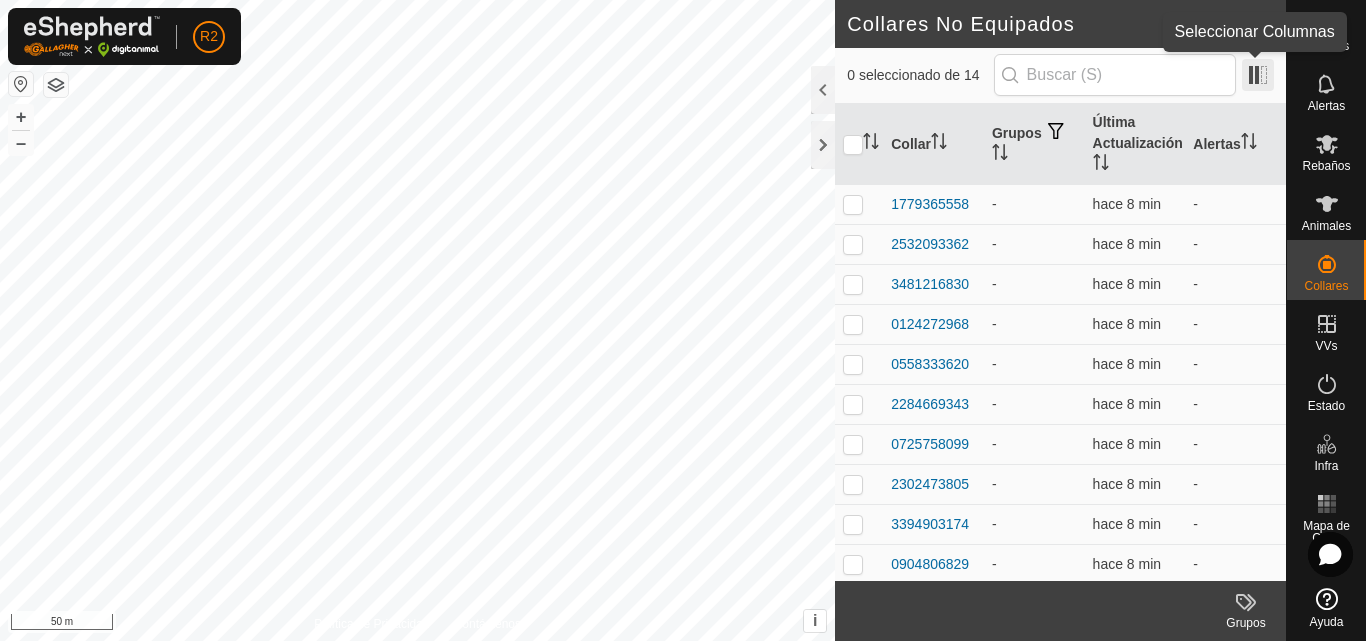 click at bounding box center (1258, 75) 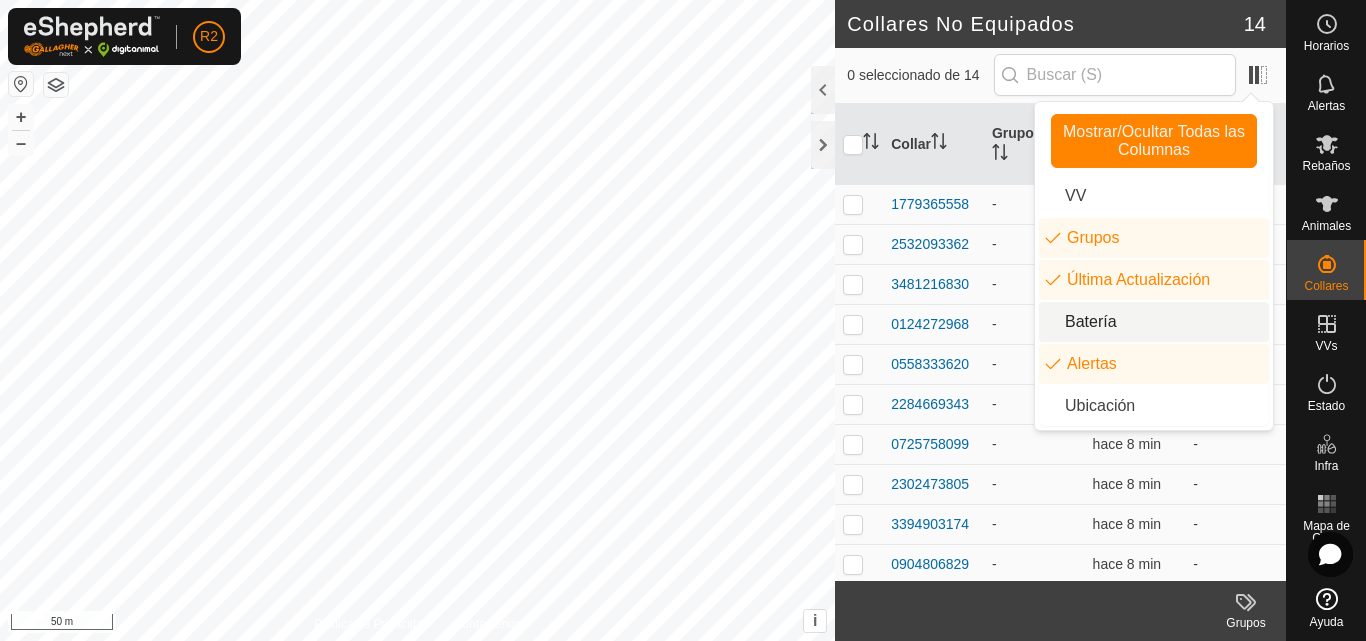 click on "Batería" at bounding box center [1154, 322] 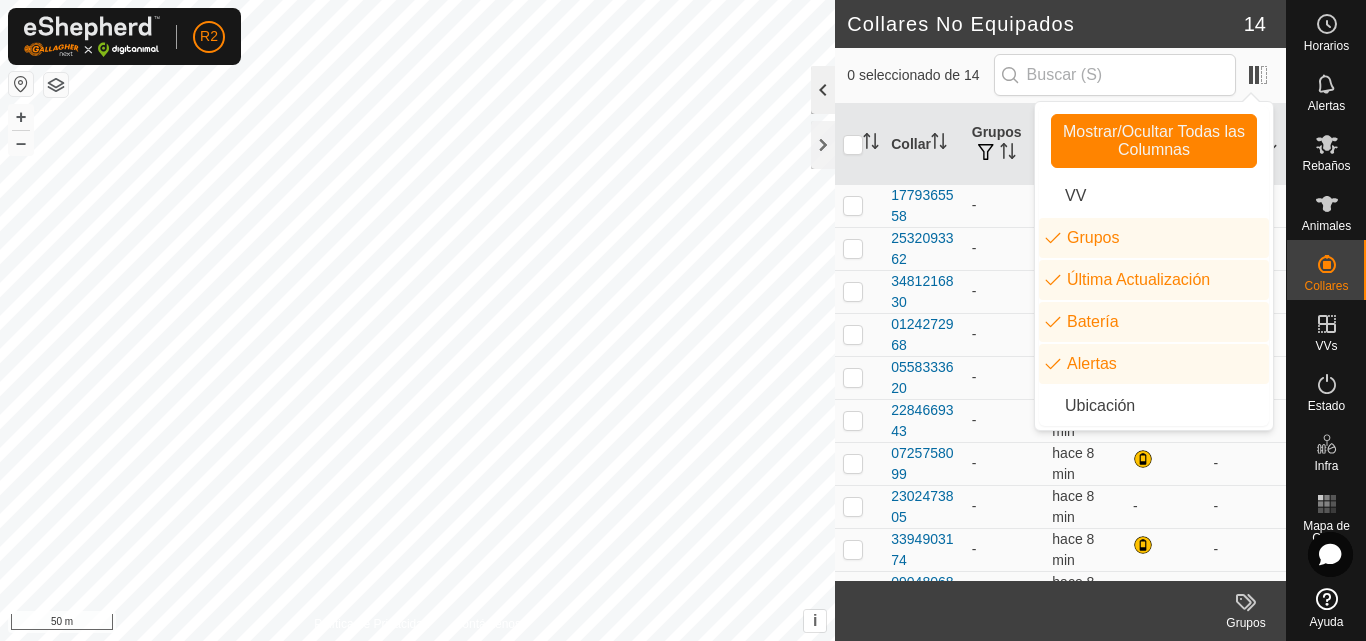click 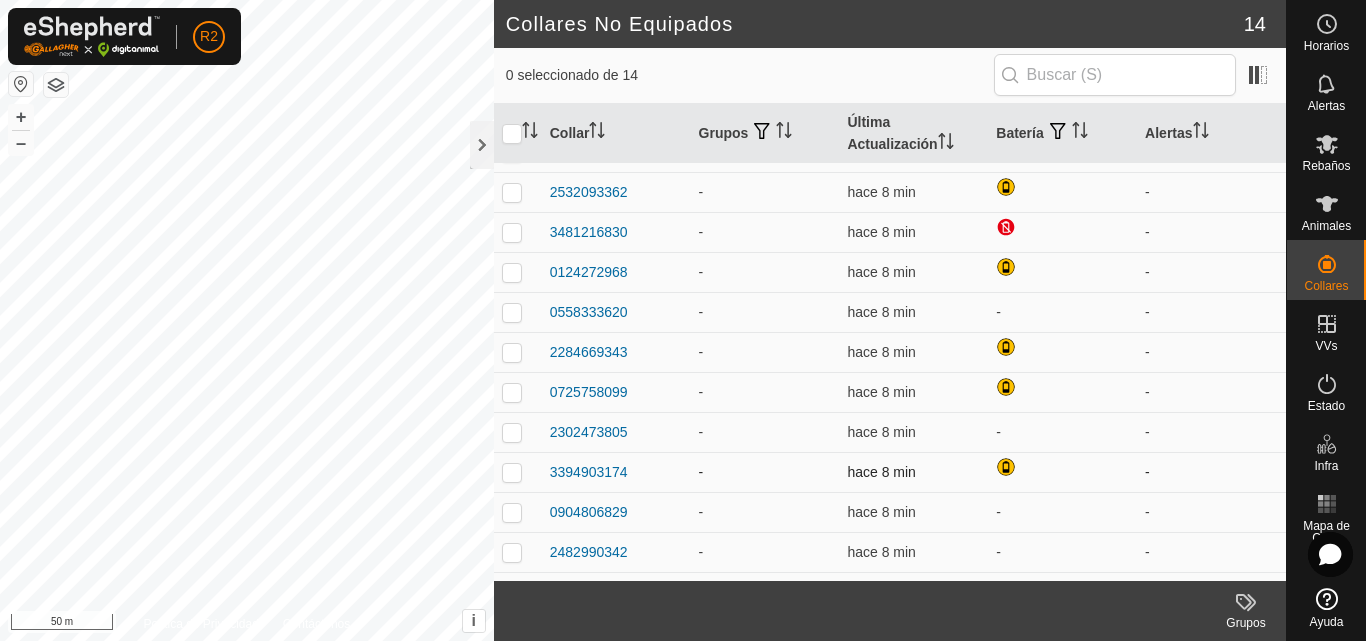 scroll, scrollTop: 0, scrollLeft: 0, axis: both 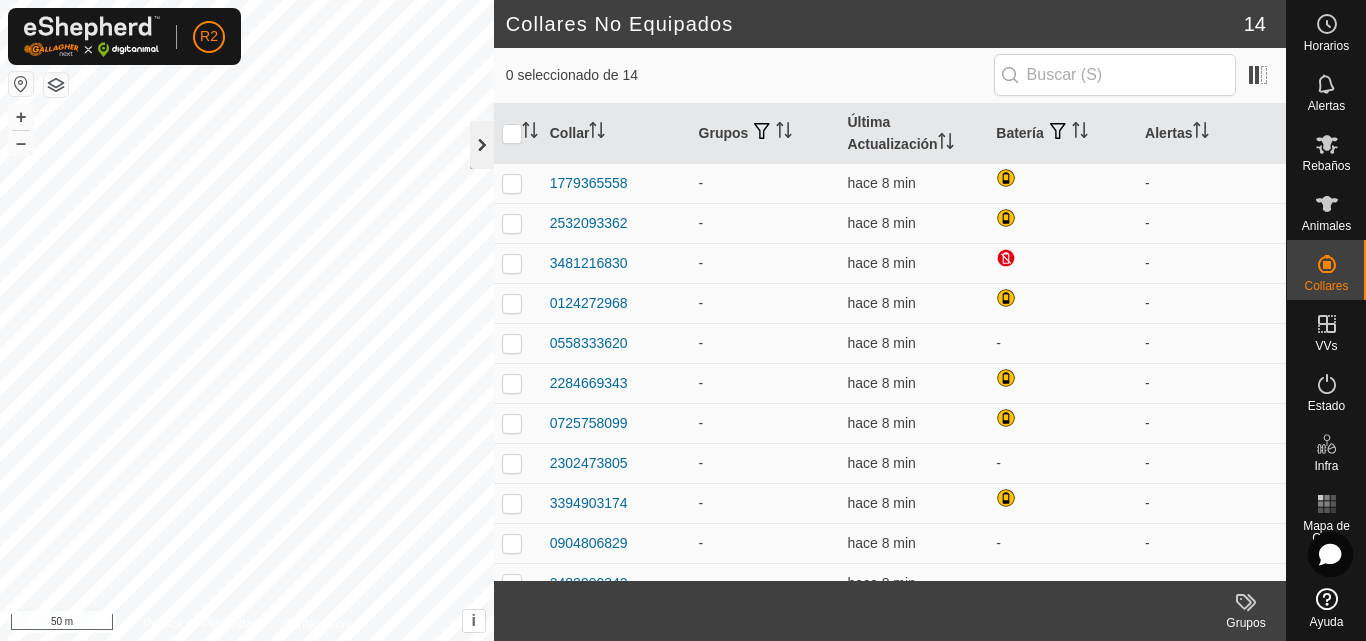 click 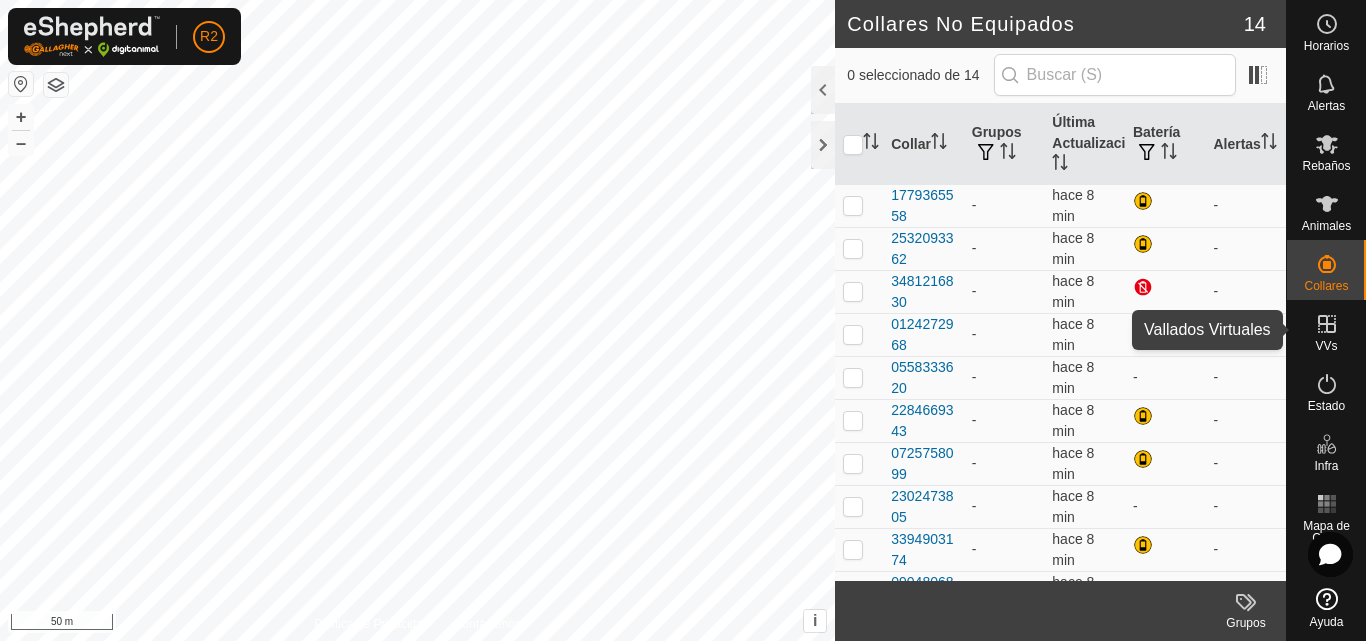 click 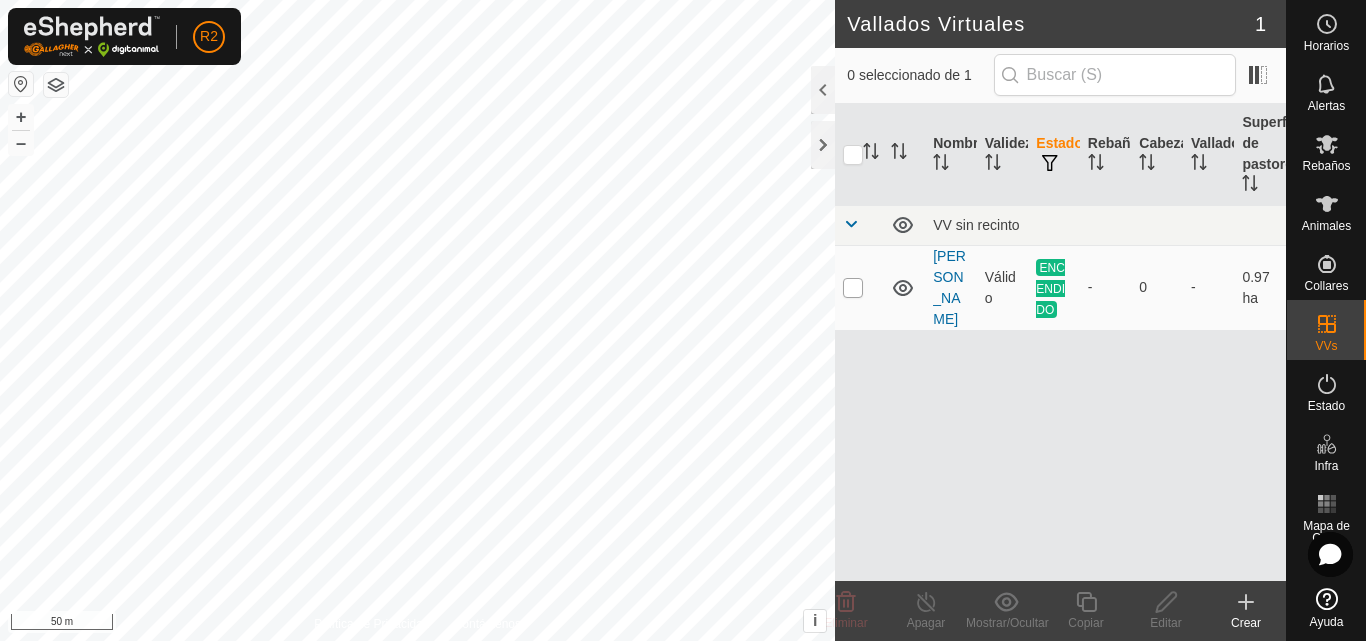 click at bounding box center [853, 288] 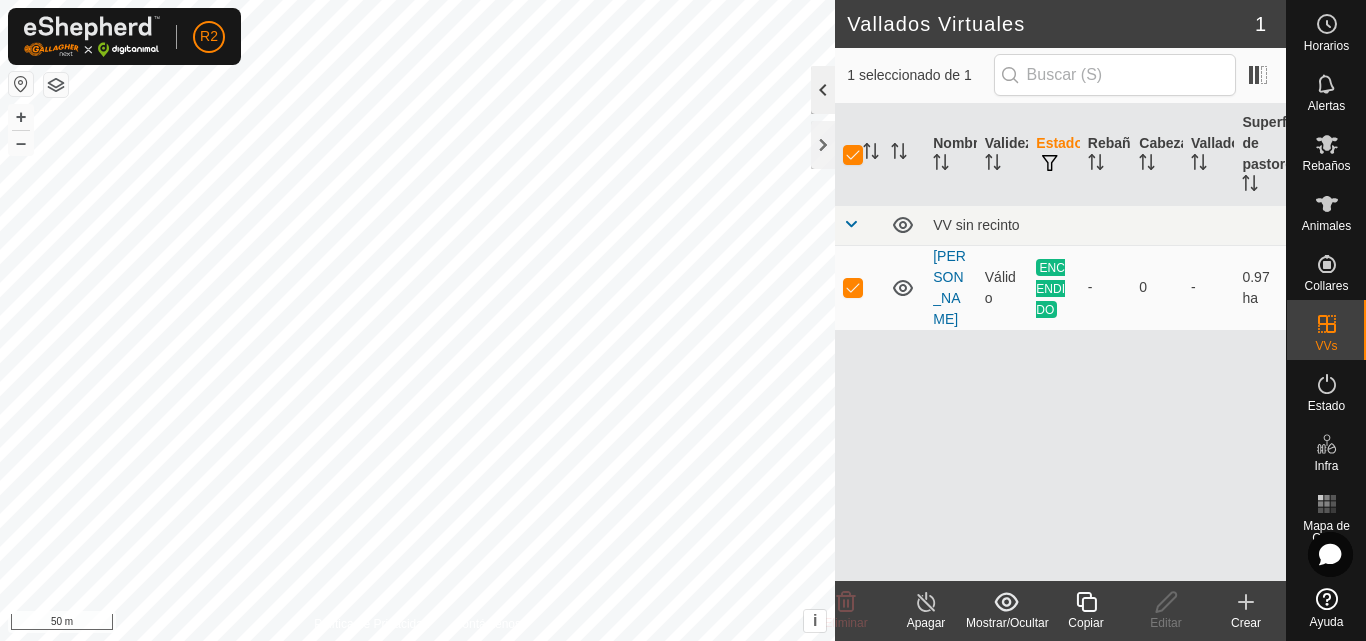 click 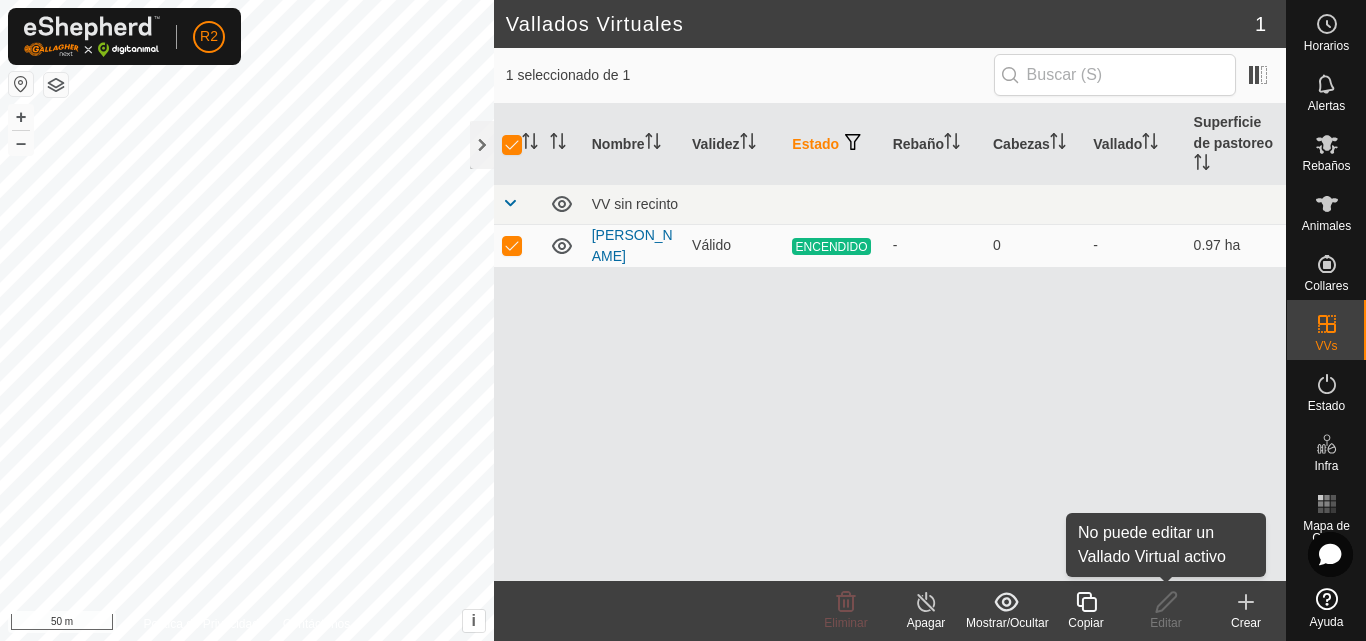 click 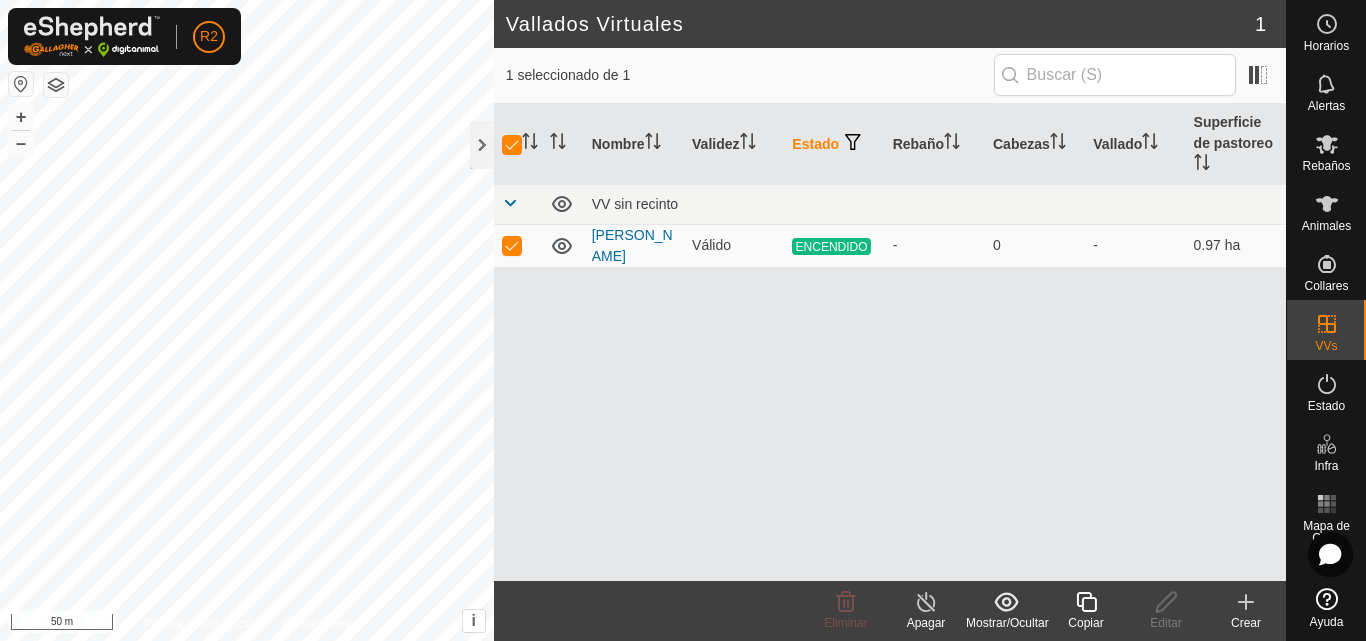 click 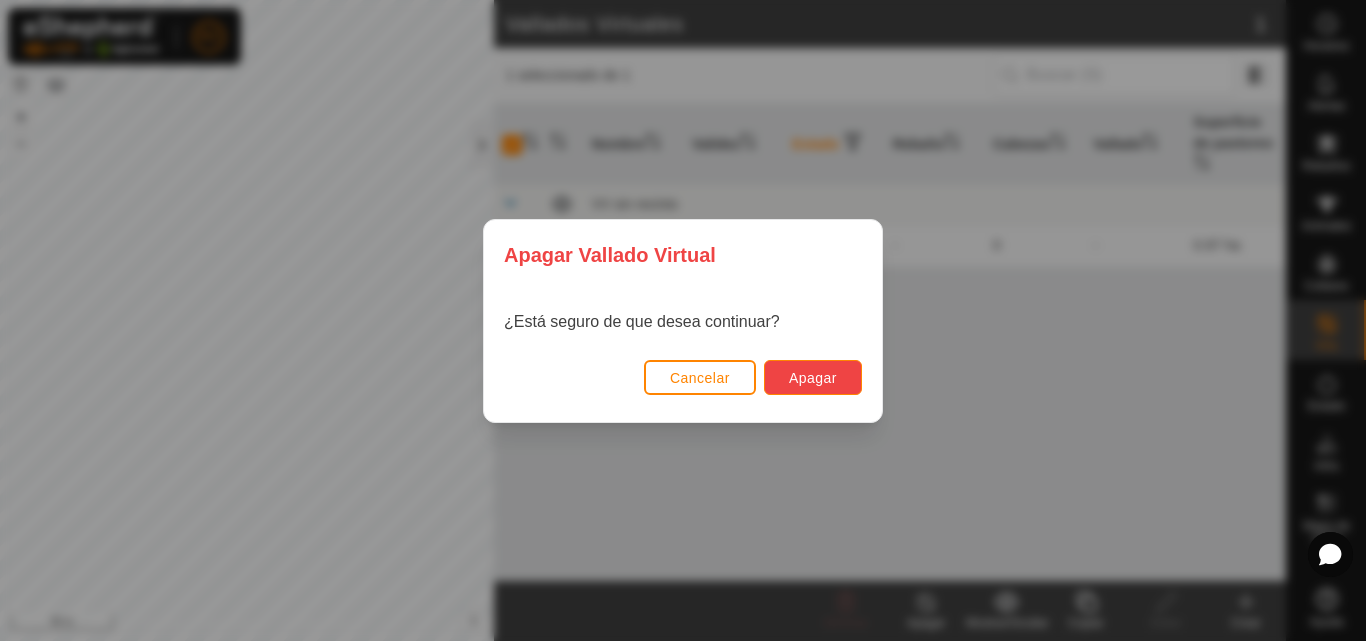click on "Apagar" at bounding box center (813, 378) 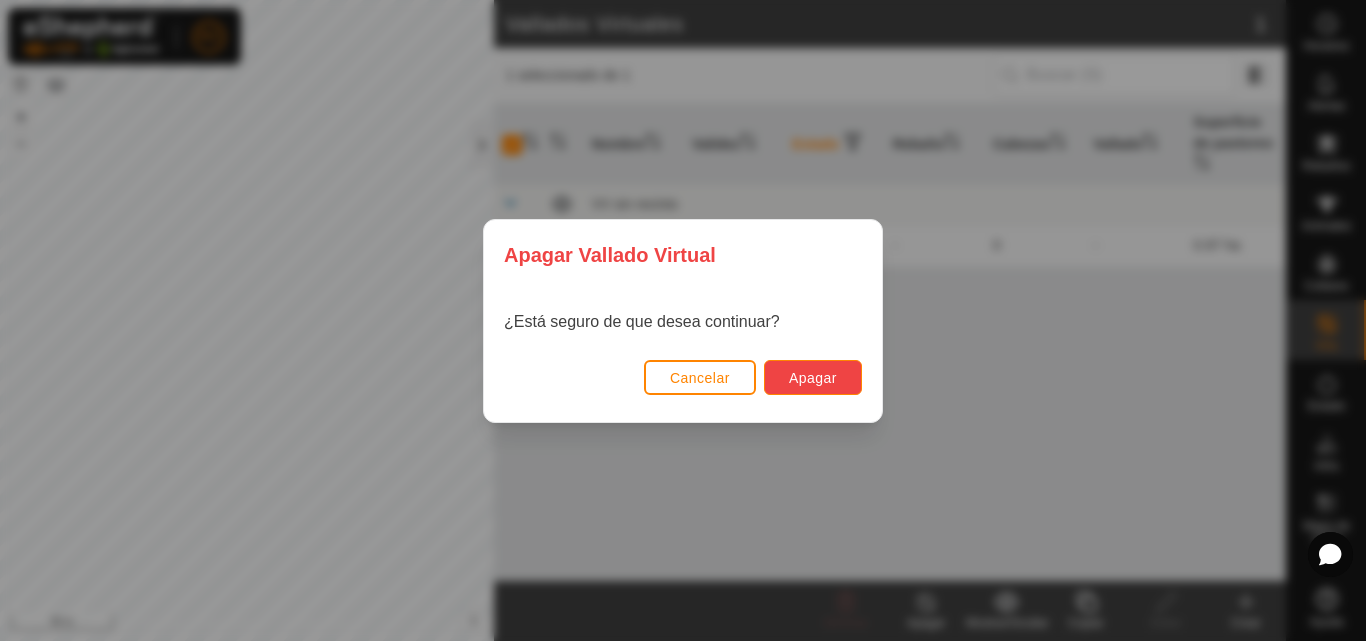 click on "Apagar" at bounding box center [813, 378] 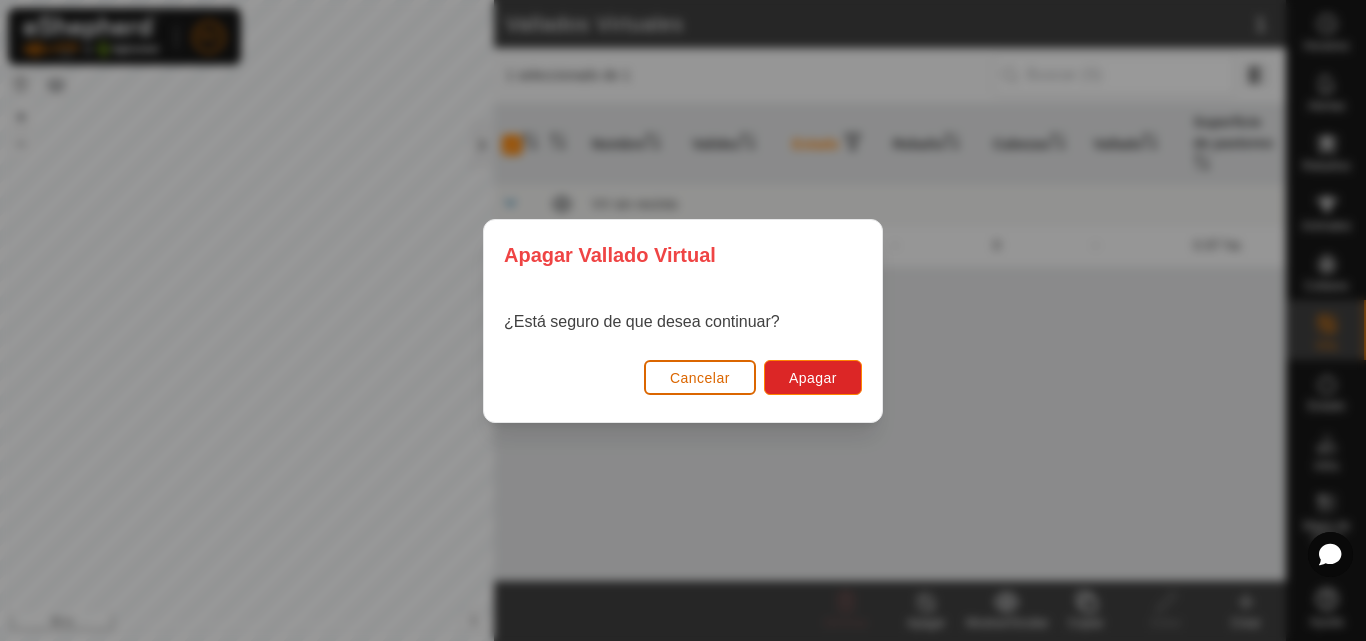 click on "Cancelar" at bounding box center [700, 378] 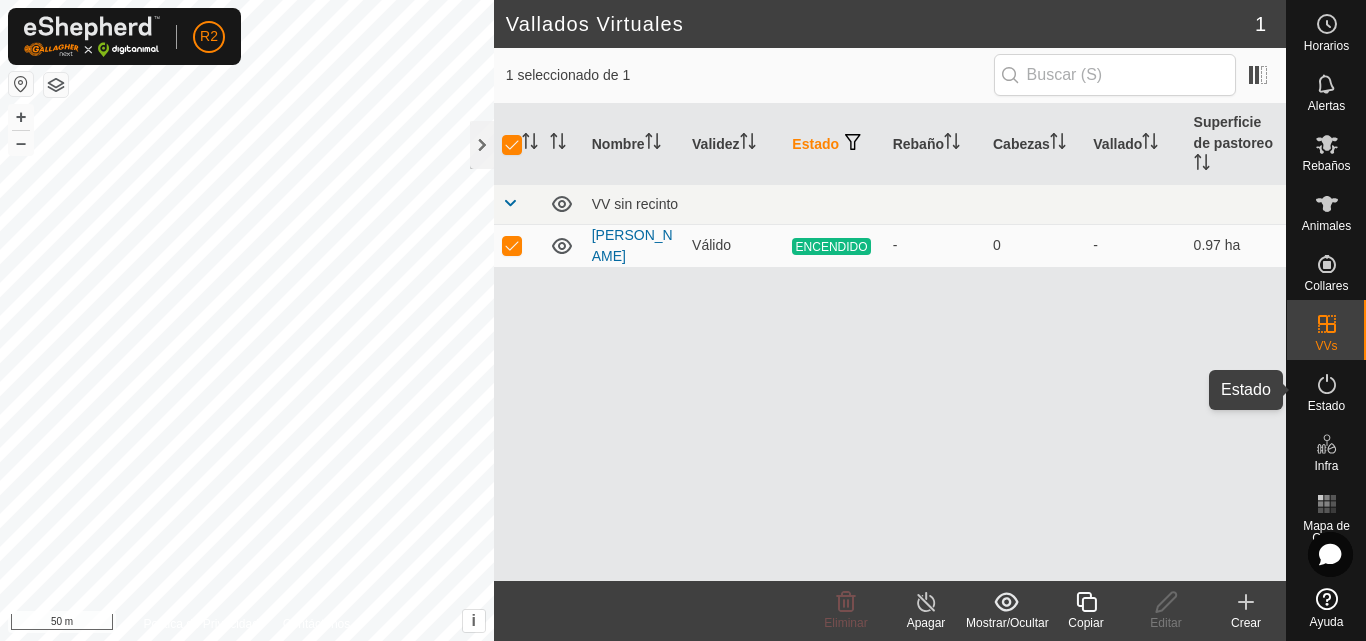click 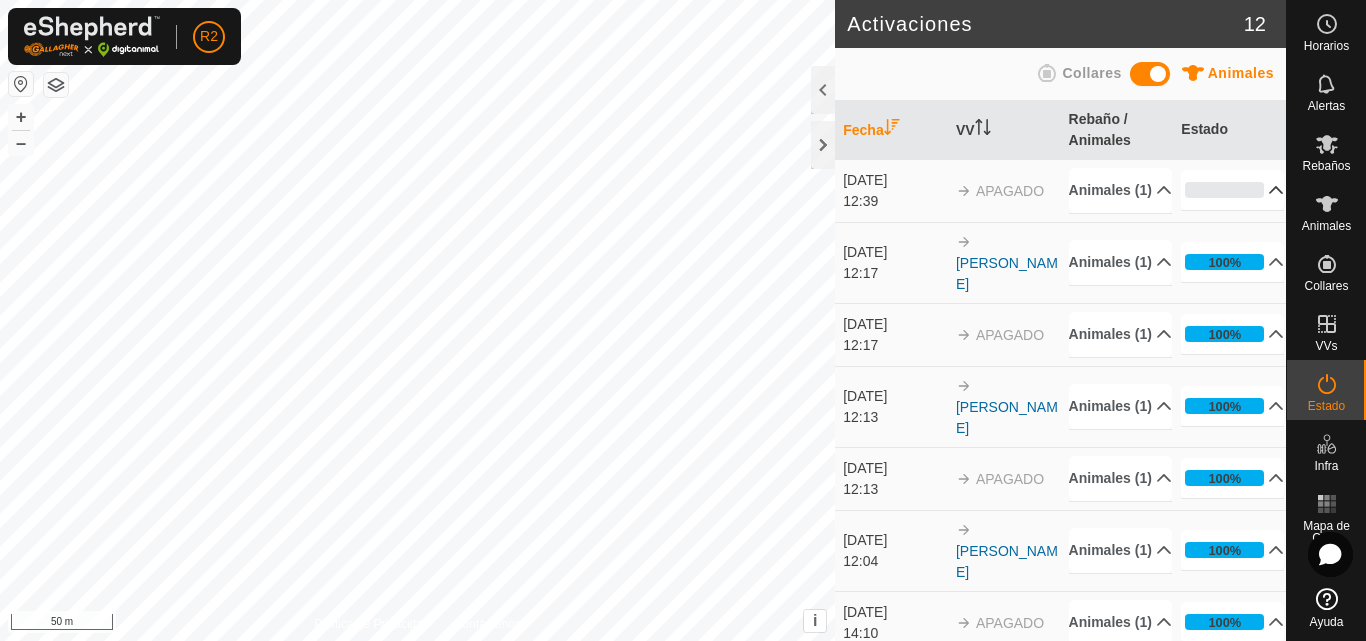 click on "0%" at bounding box center [1232, 190] 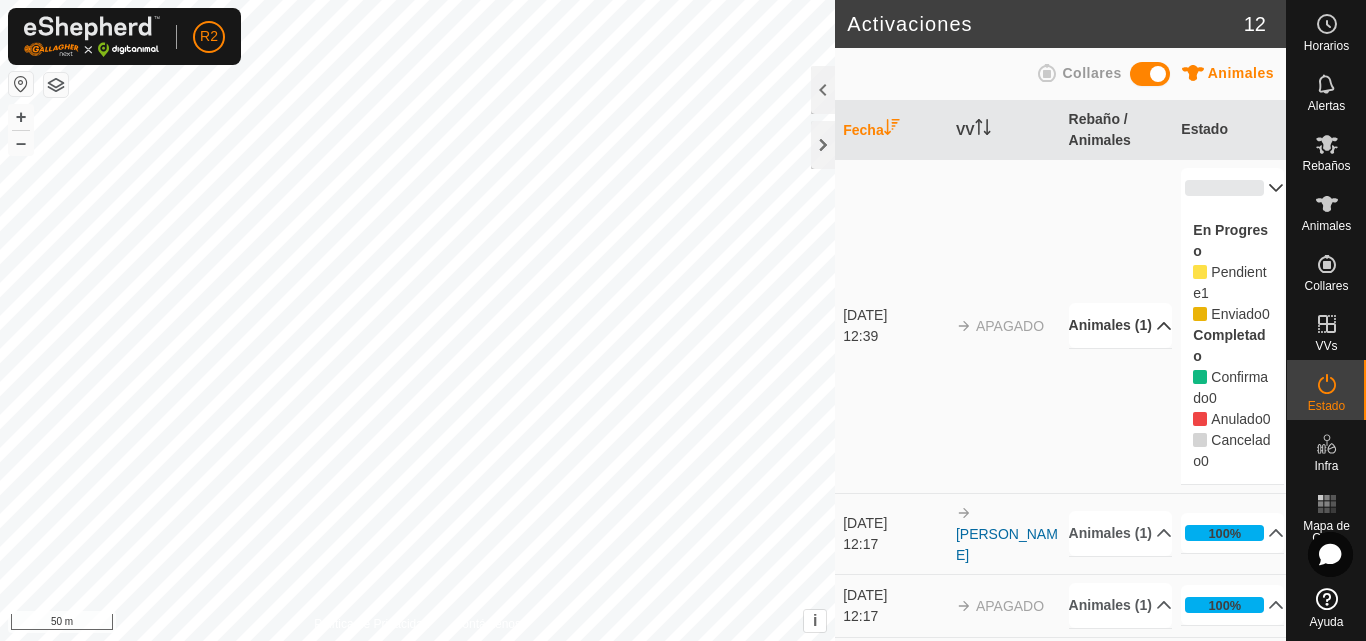 click on "Animales (1)" at bounding box center (1120, 325) 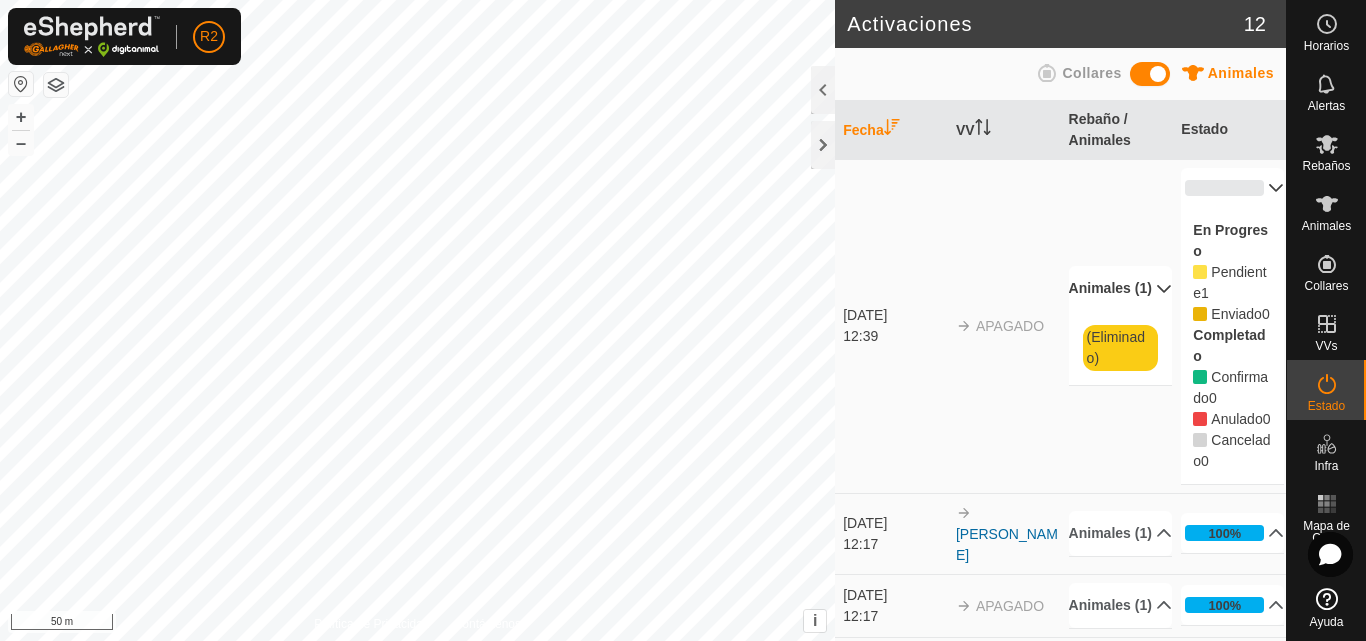 click on "(Eliminado)" at bounding box center [1120, 348] 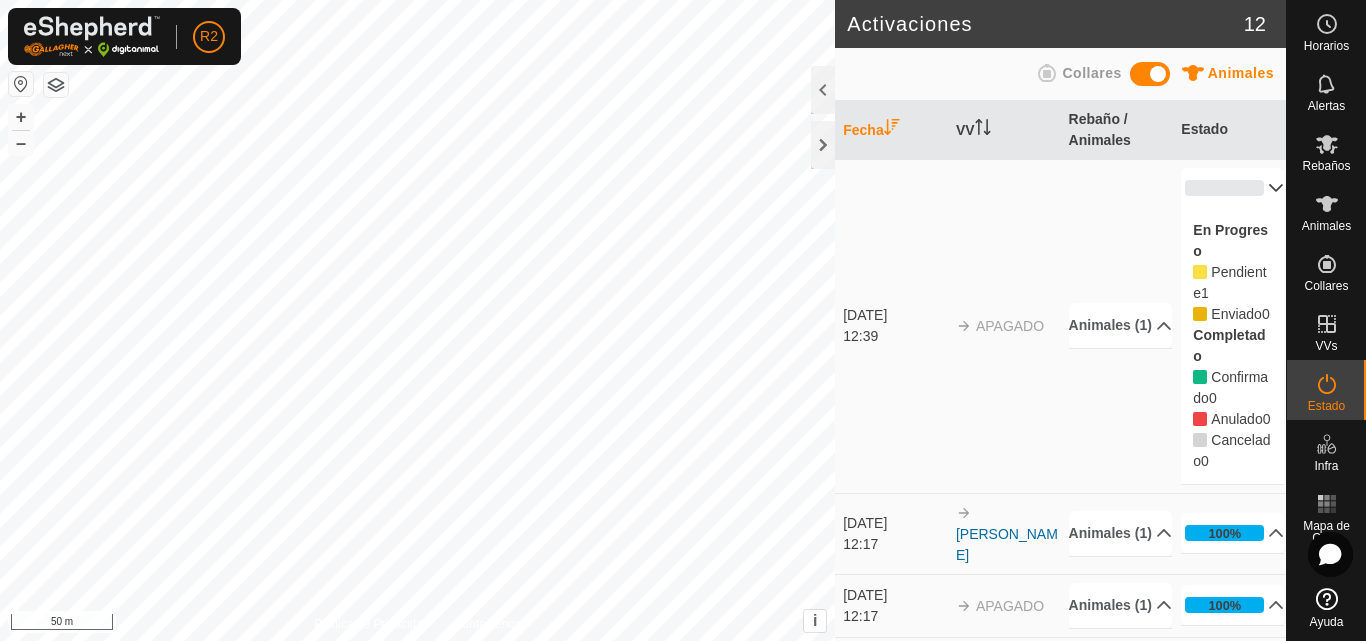 click at bounding box center (1150, 74) 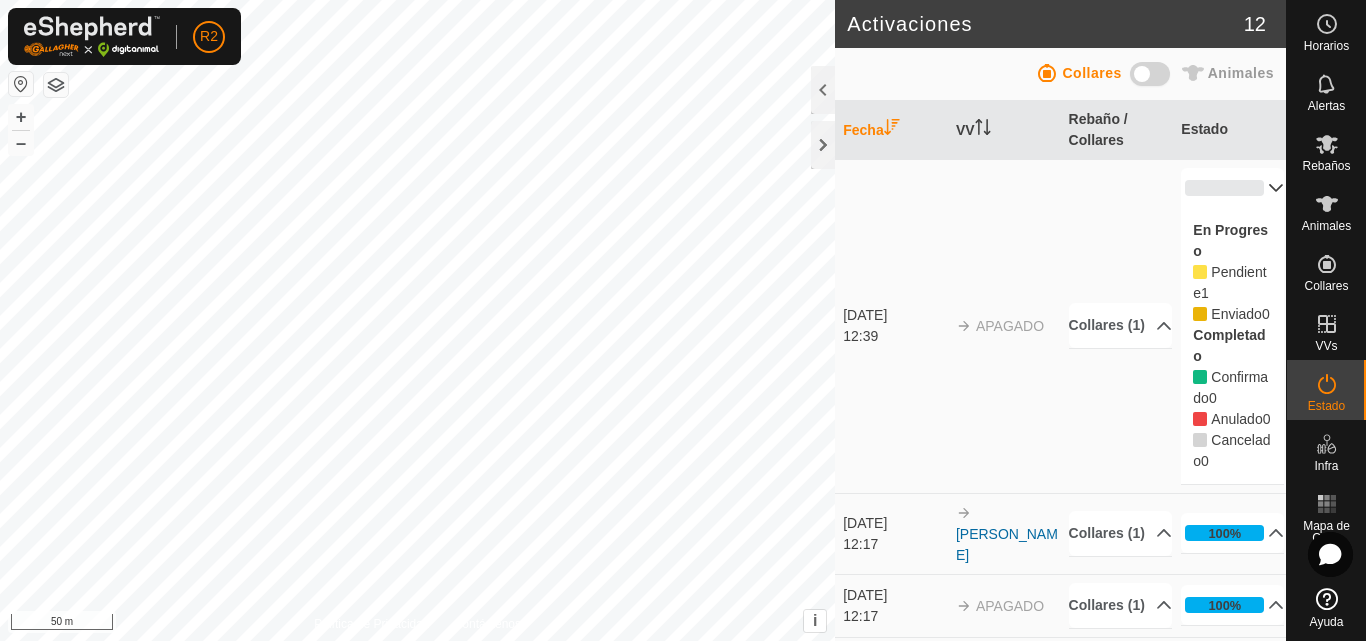 click at bounding box center (1150, 74) 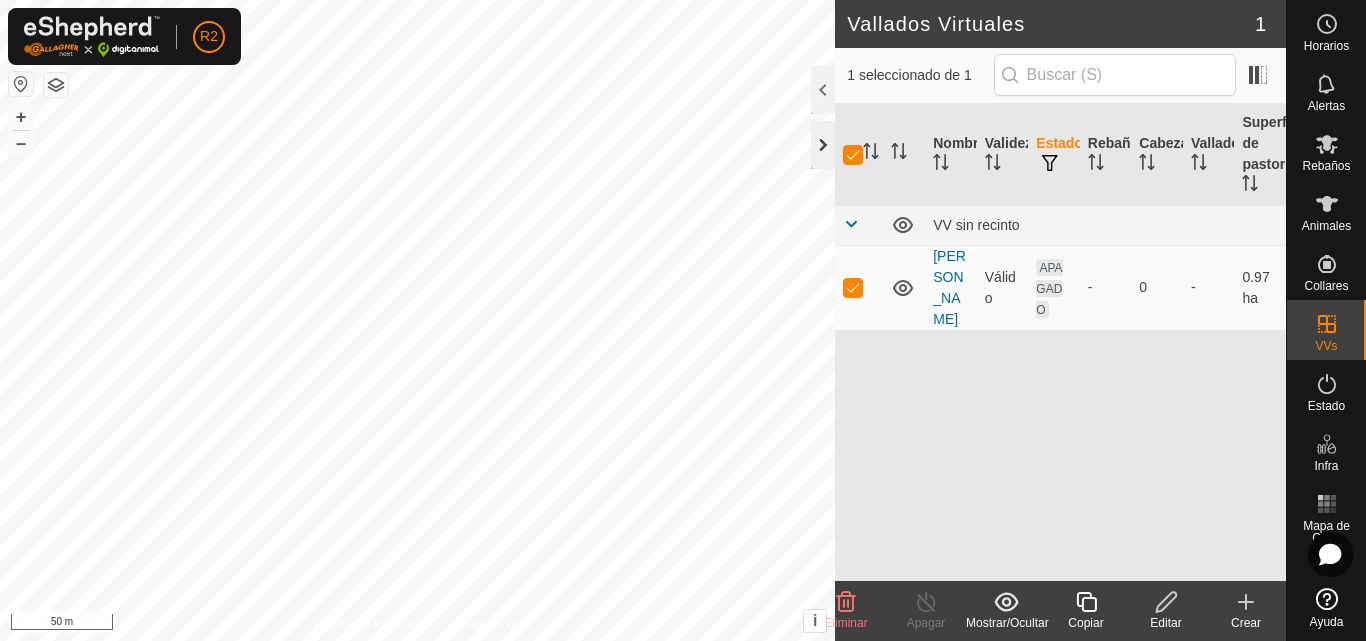 click 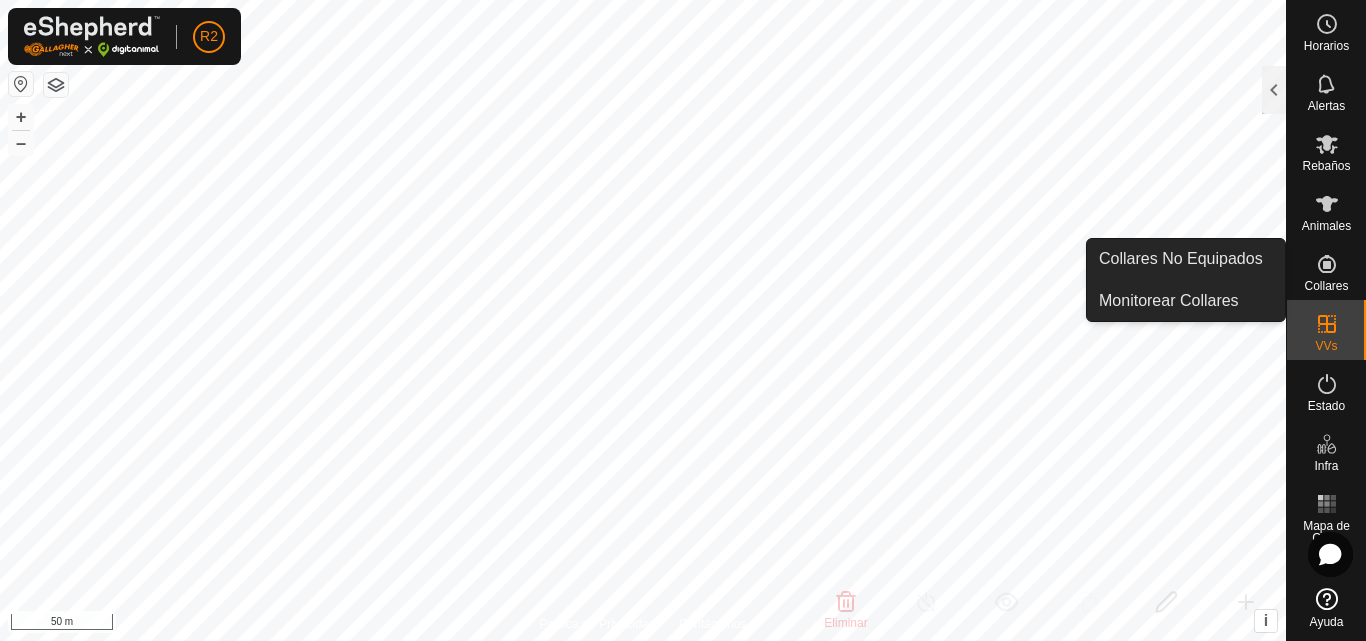 click 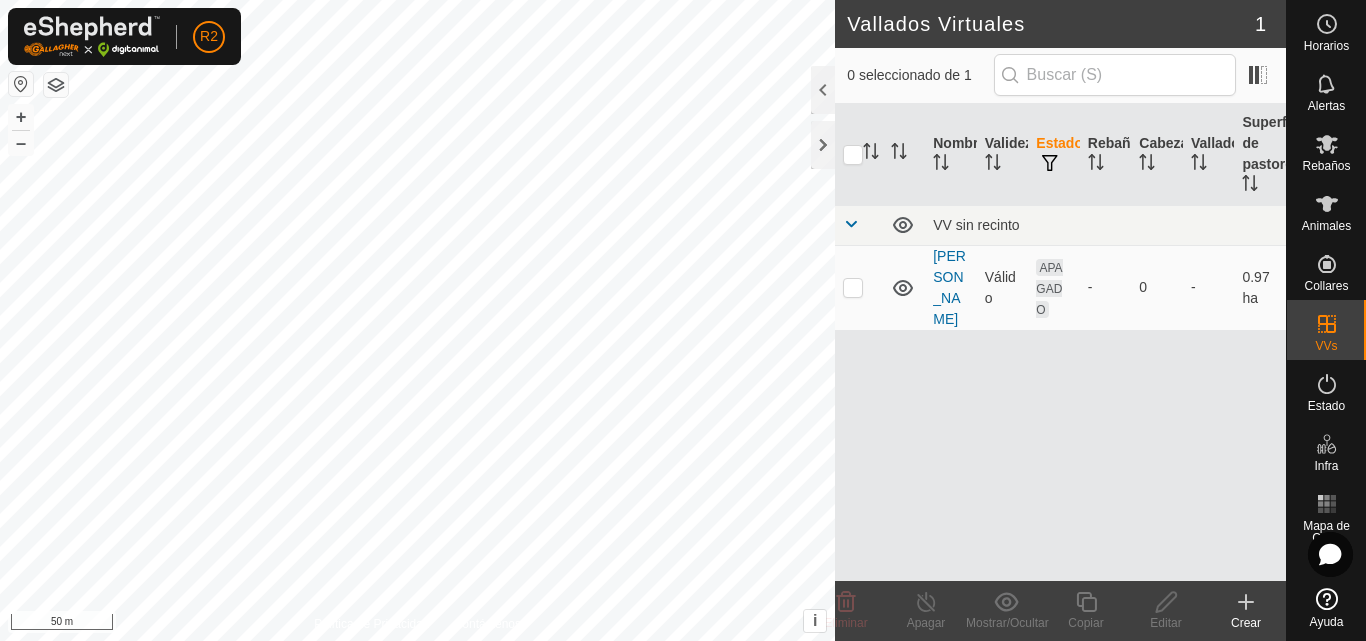 scroll, scrollTop: 0, scrollLeft: 0, axis: both 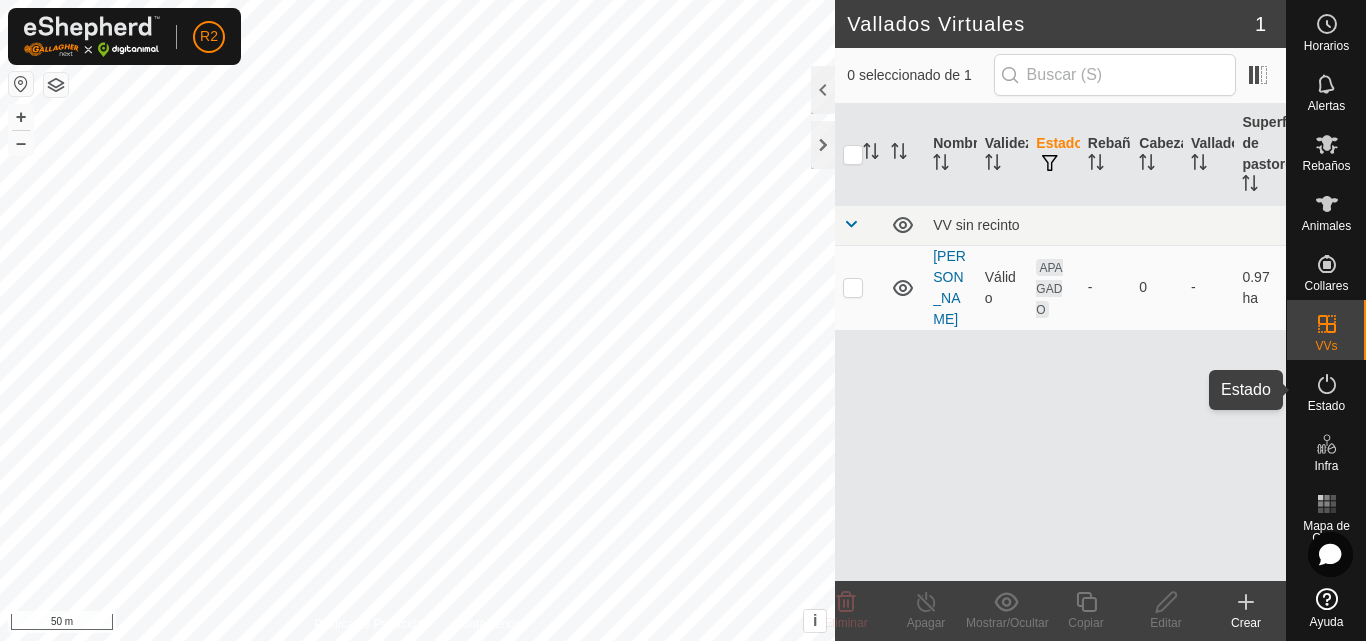 click 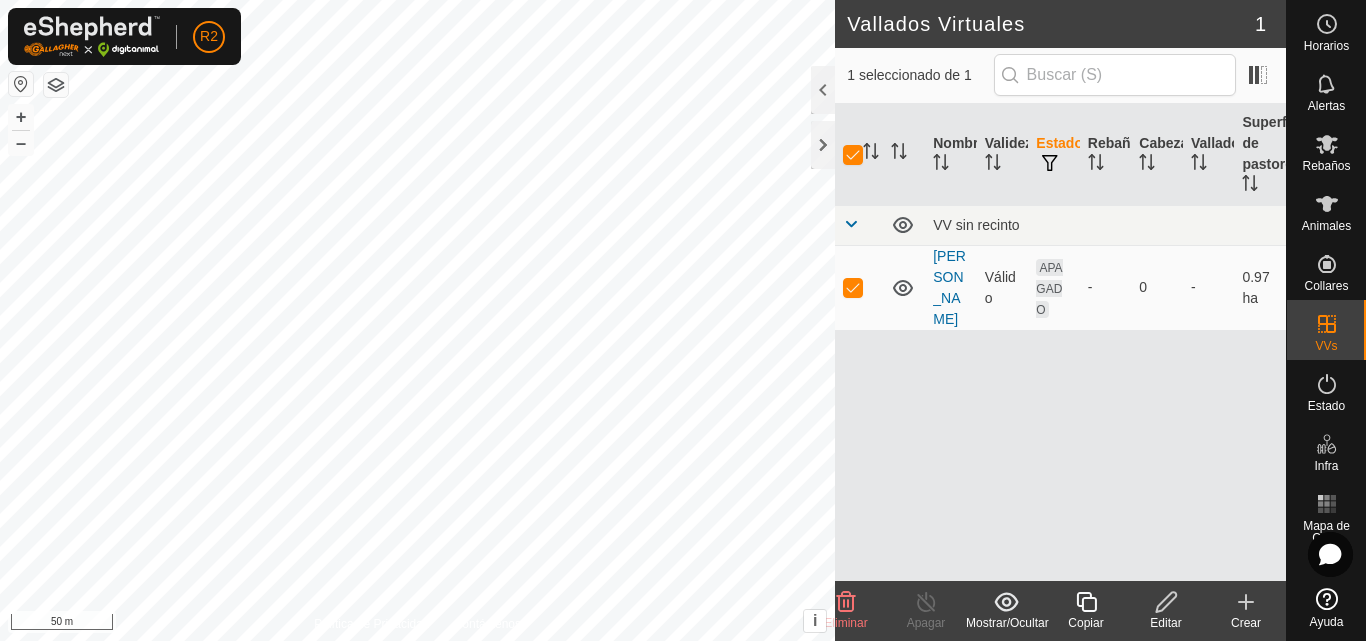 click on "Editar" 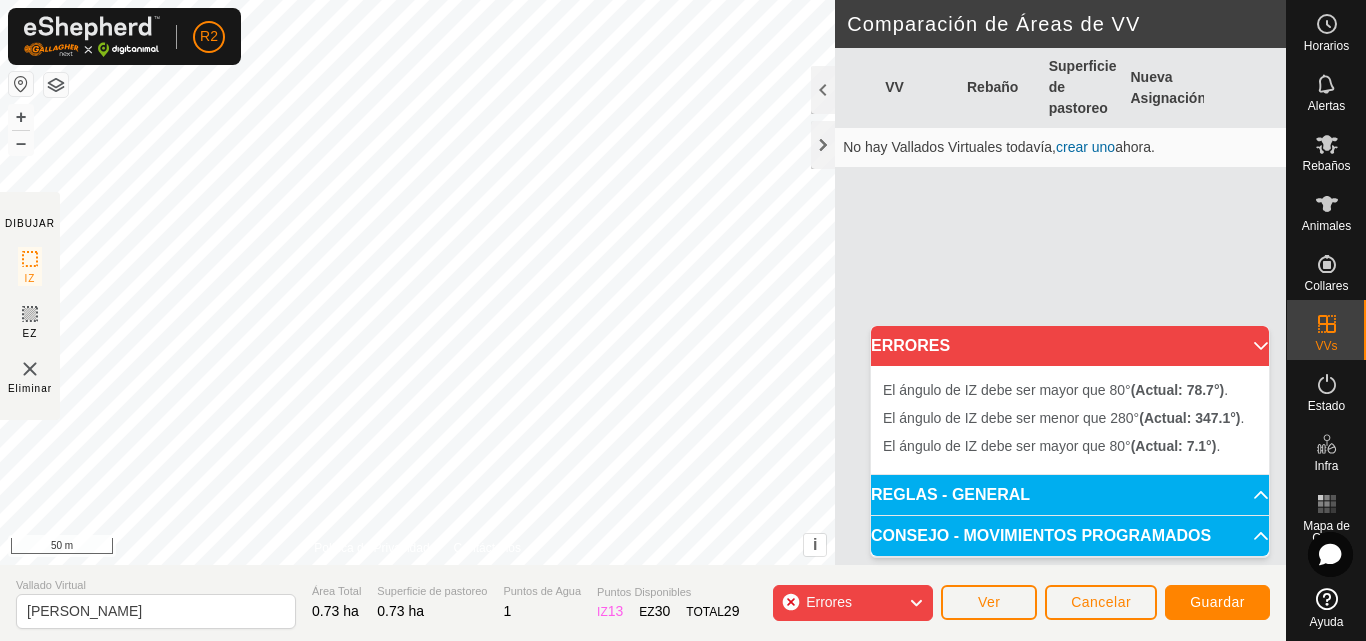 click on "El [PERSON_NAME] de IZ debe ser mayor que 80°  (Actual: 7.1°) . + – ⇧ i This application includes HERE Maps. © 2024 HERE. All rights reserved. 50 m" at bounding box center [417, 282] 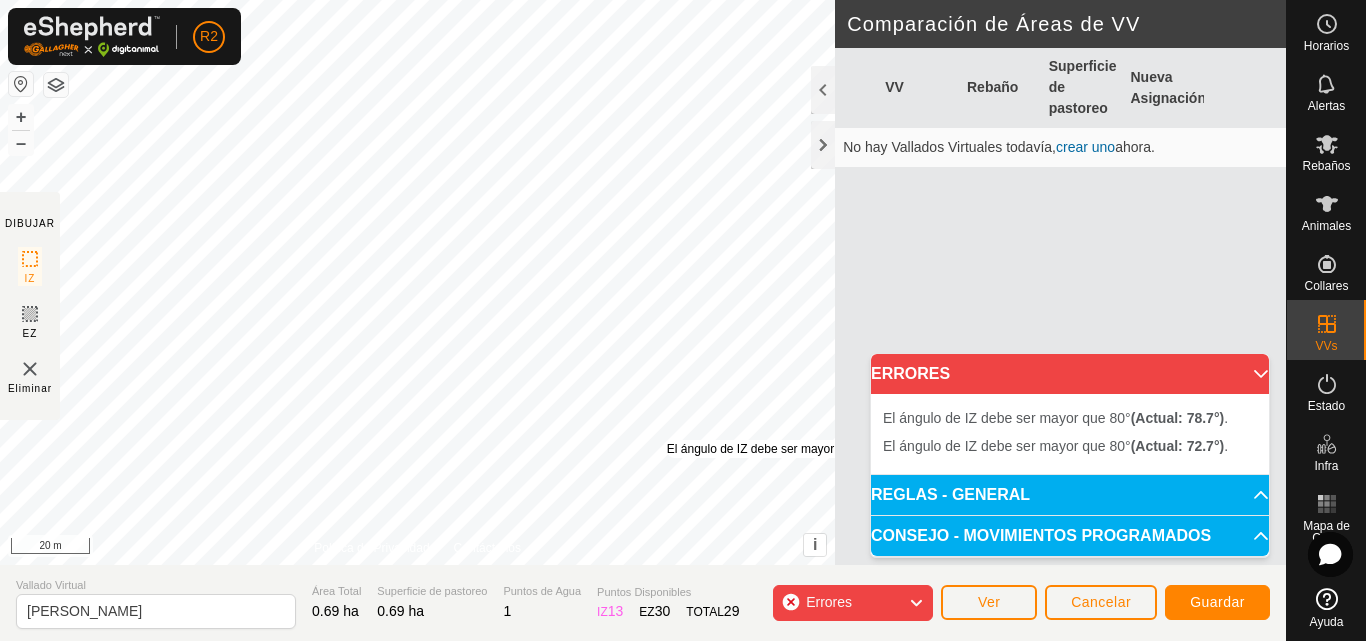 drag, startPoint x: 544, startPoint y: 123, endPoint x: 679, endPoint y: 433, distance: 338.1198 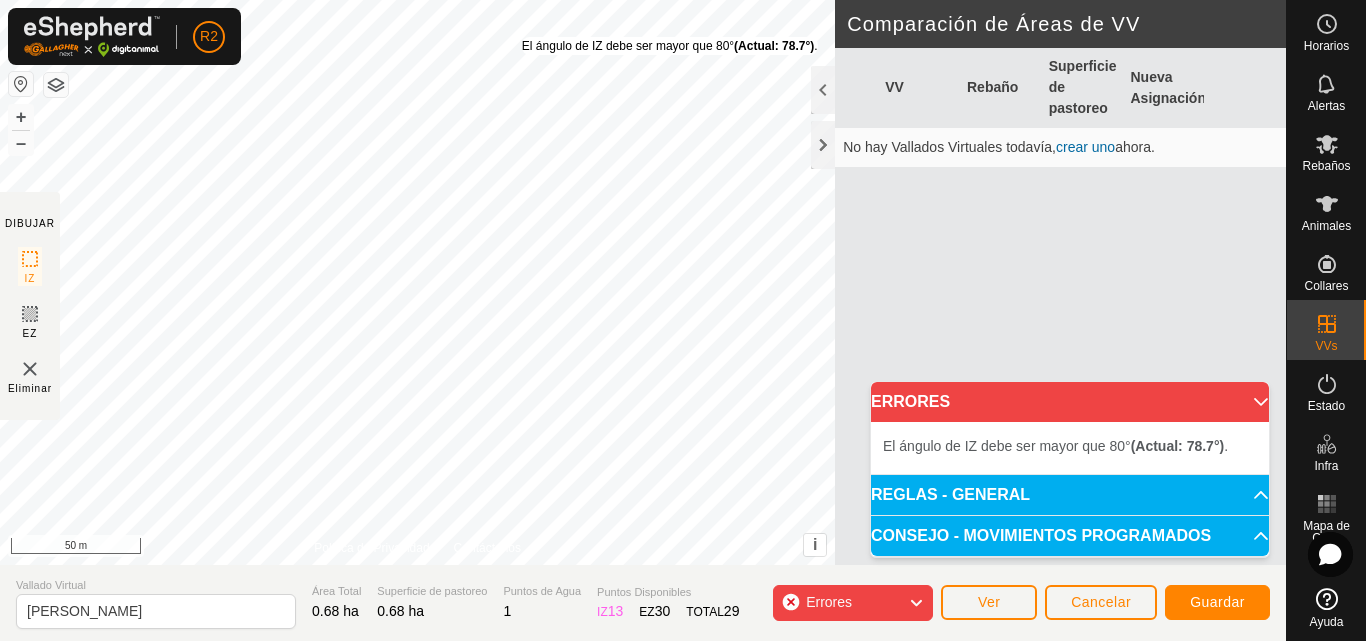 drag, startPoint x: 530, startPoint y: 11, endPoint x: 523, endPoint y: 37, distance: 26.925823 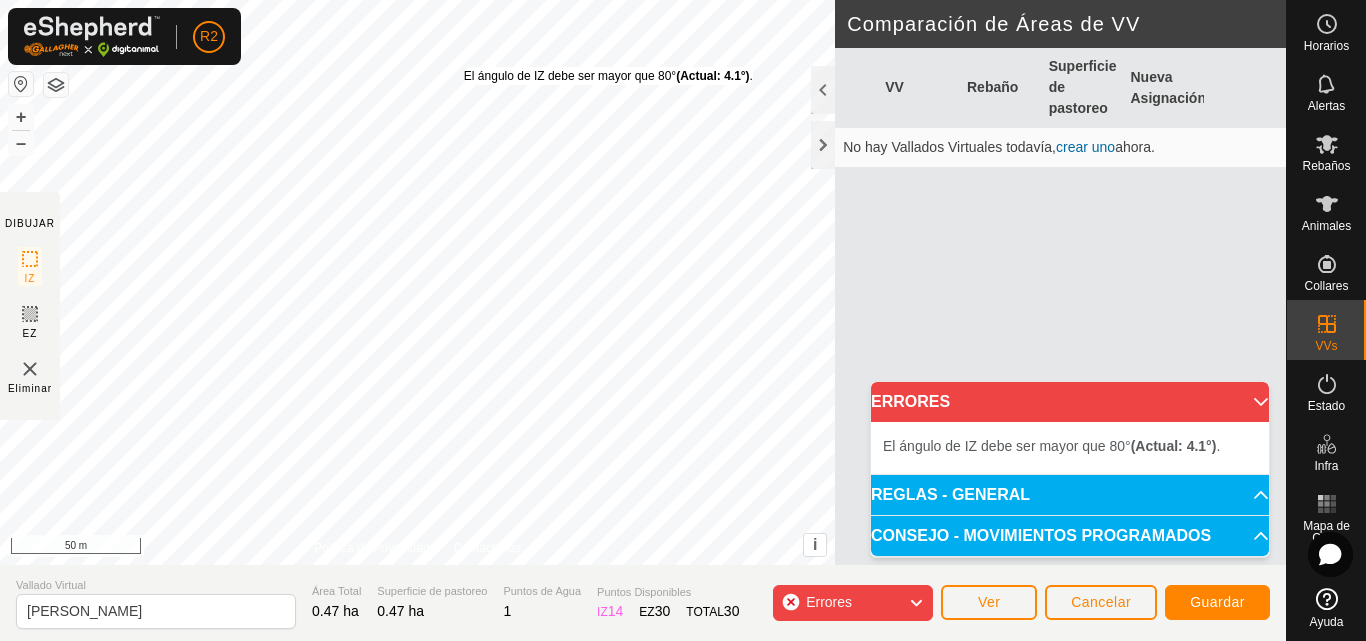 click on "El [PERSON_NAME] de IZ debe ser mayor que 80°  (Actual: 4.1°) ." at bounding box center (608, 76) 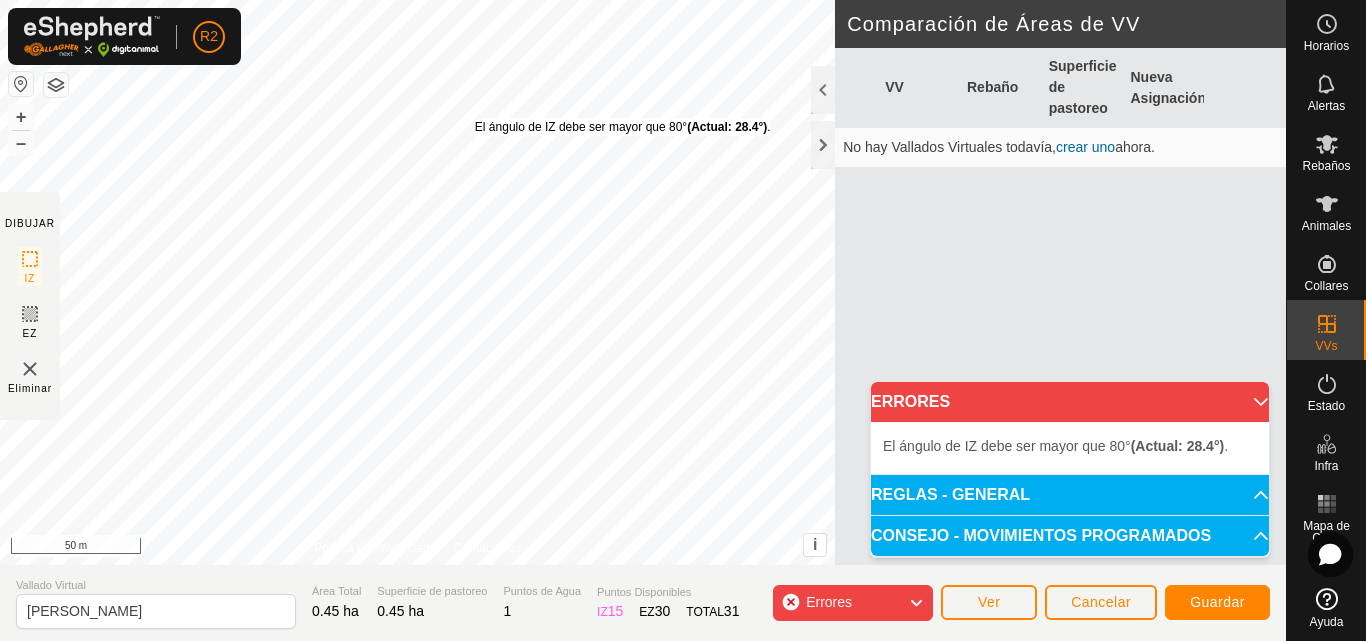 click on "El [PERSON_NAME] de IZ debe ser mayor que 80°  (Actual: 28.4°) ." at bounding box center [623, 127] 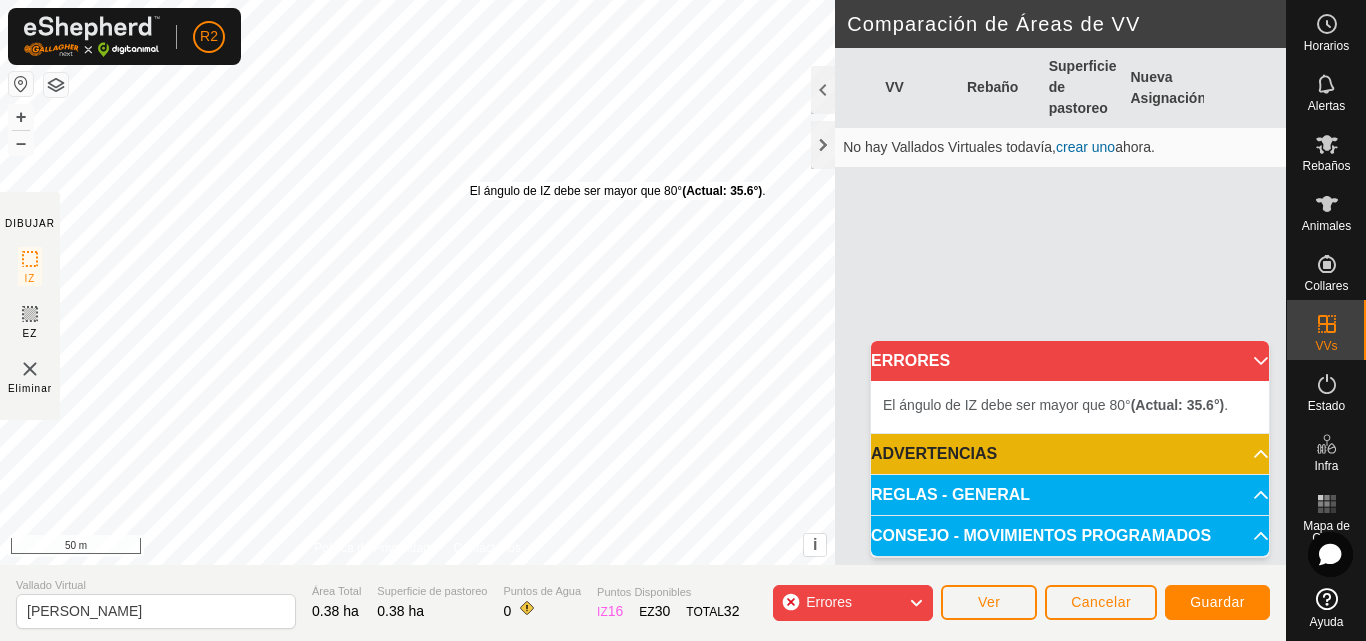 click on "El [PERSON_NAME] de IZ debe ser mayor que 80°  (Actual: 35.6°) ." at bounding box center [618, 191] 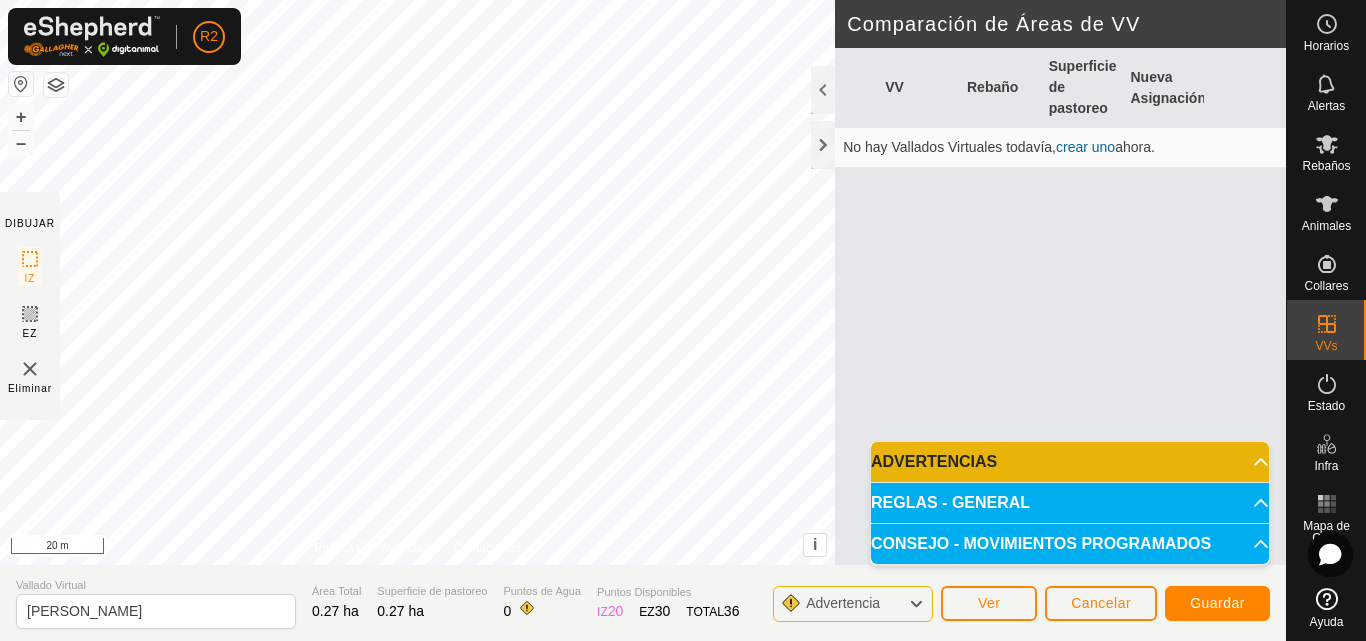 click on "ADVERTENCIAS" at bounding box center (1070, 462) 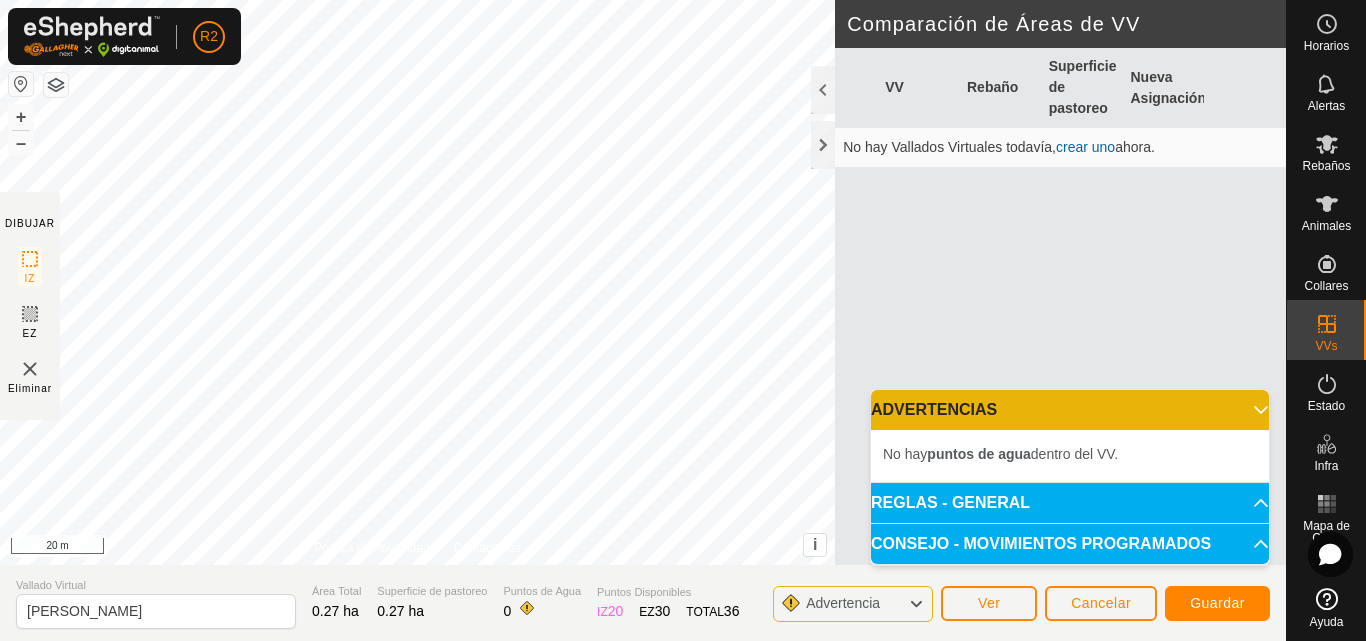 click on "ADVERTENCIAS" at bounding box center (1070, 410) 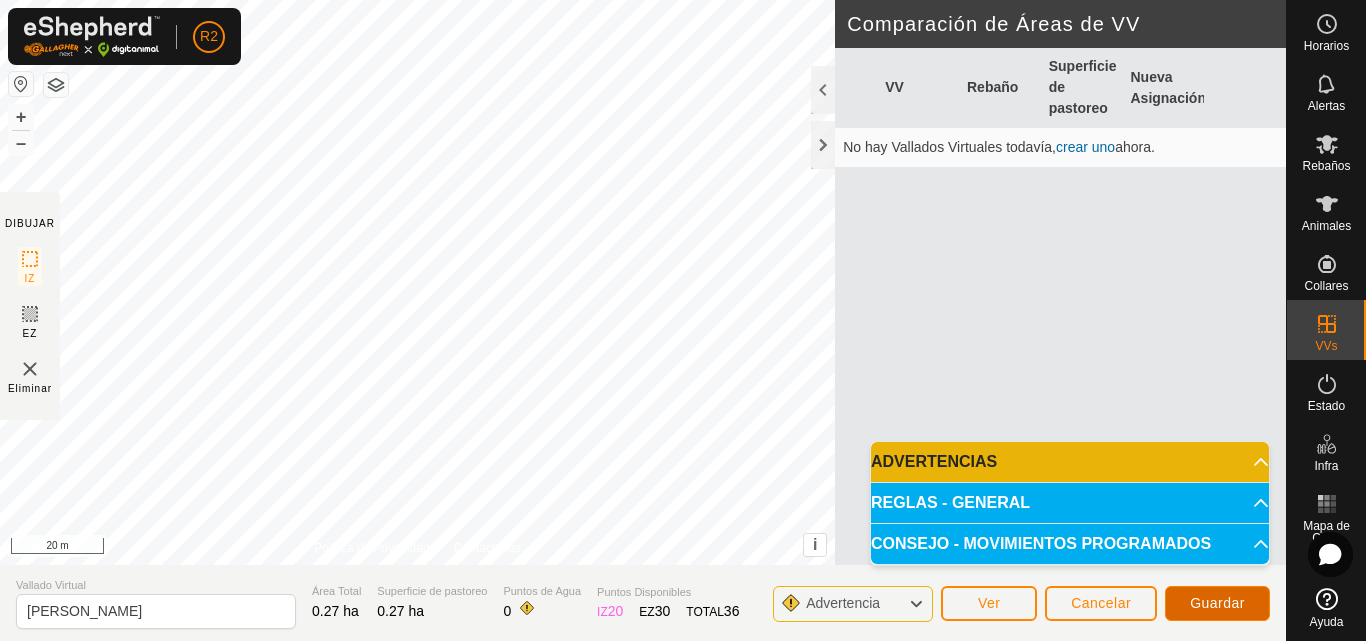 click on "Guardar" 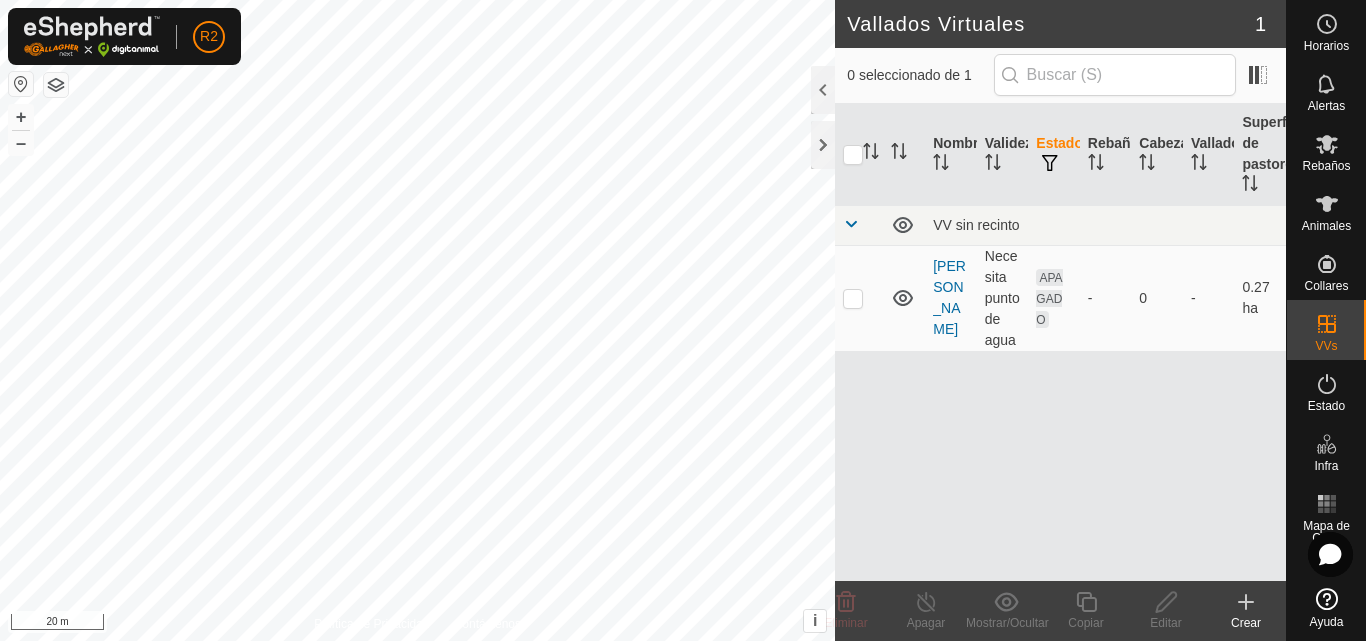 checkbox on "true" 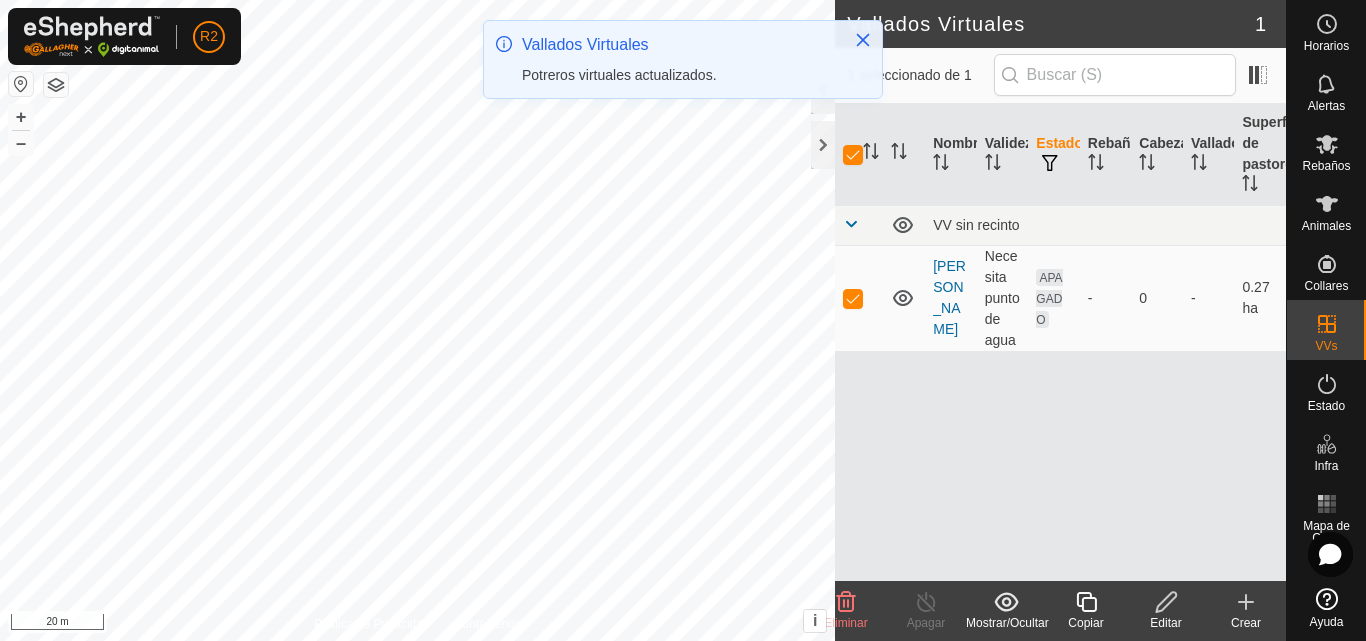 click on "Editar" 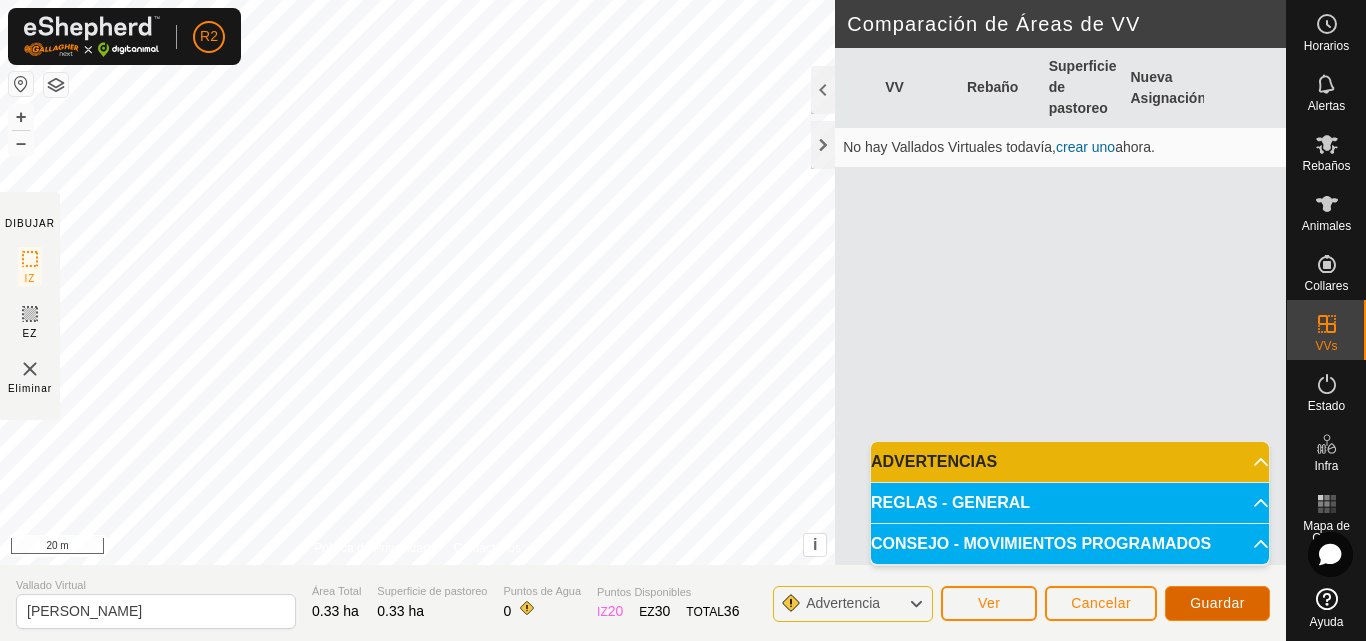 click on "Guardar" 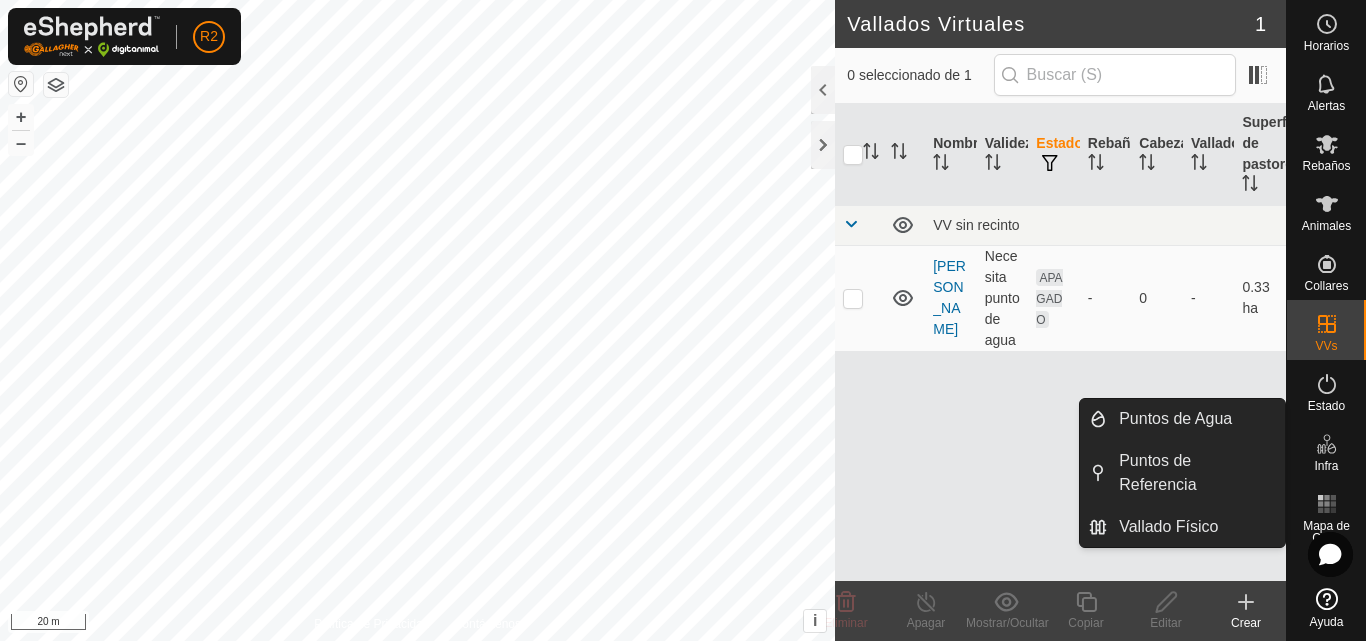 click on "Infra" at bounding box center (1326, 466) 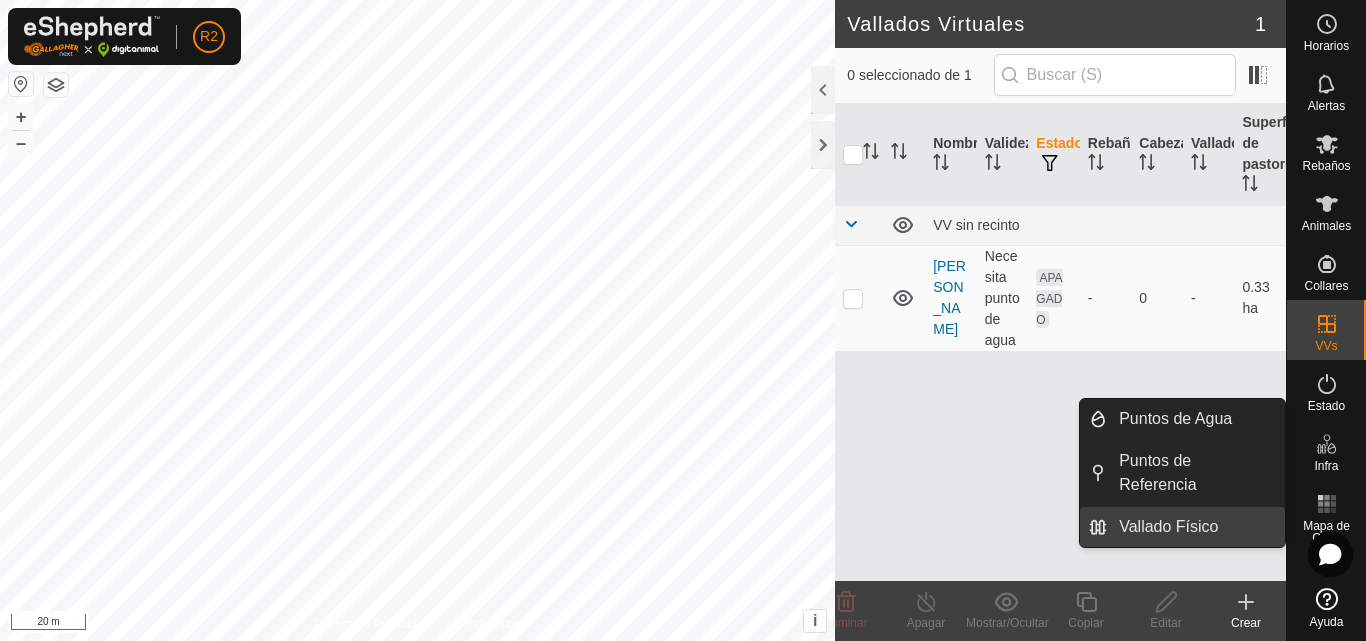 click on "Vallado Físico" at bounding box center [1196, 527] 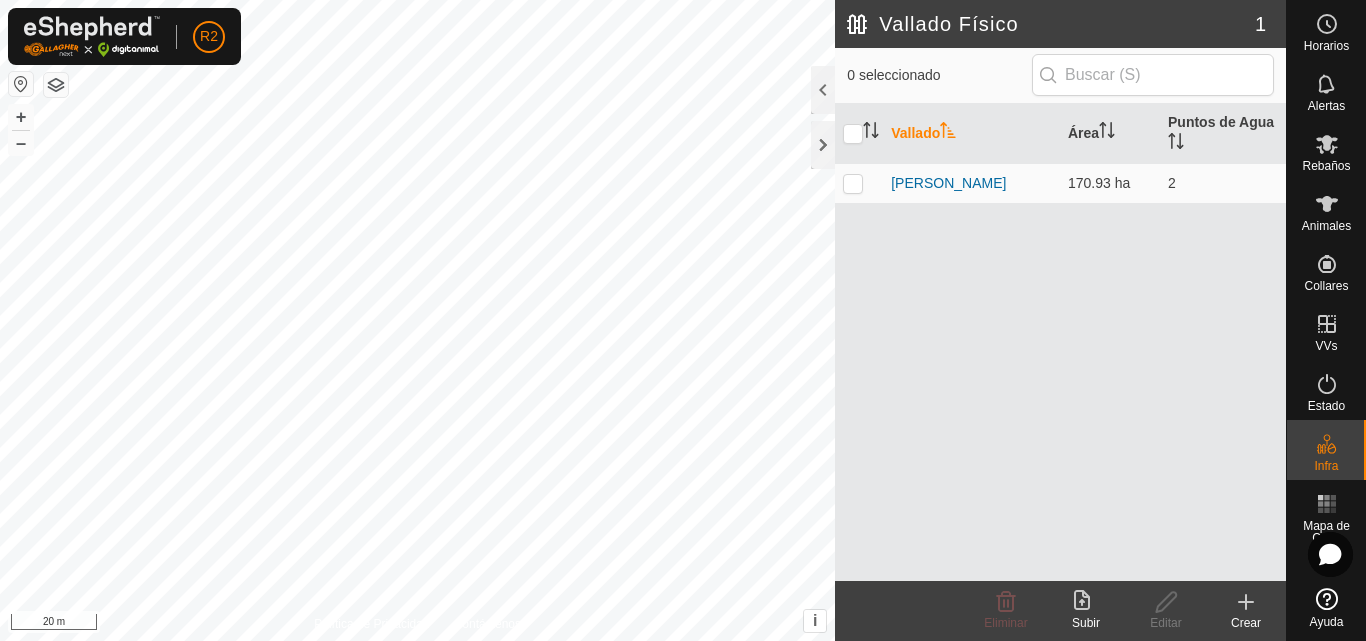 click on "Crear" 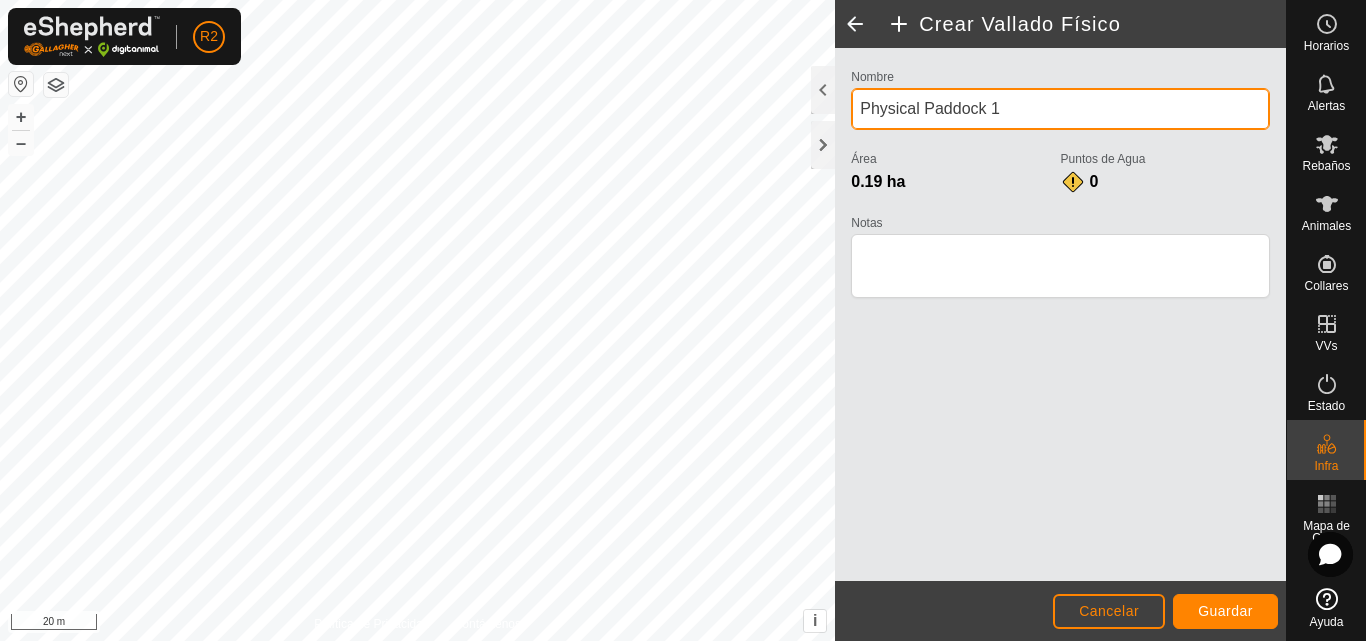 click on "Physical Paddock 1" at bounding box center (1060, 109) 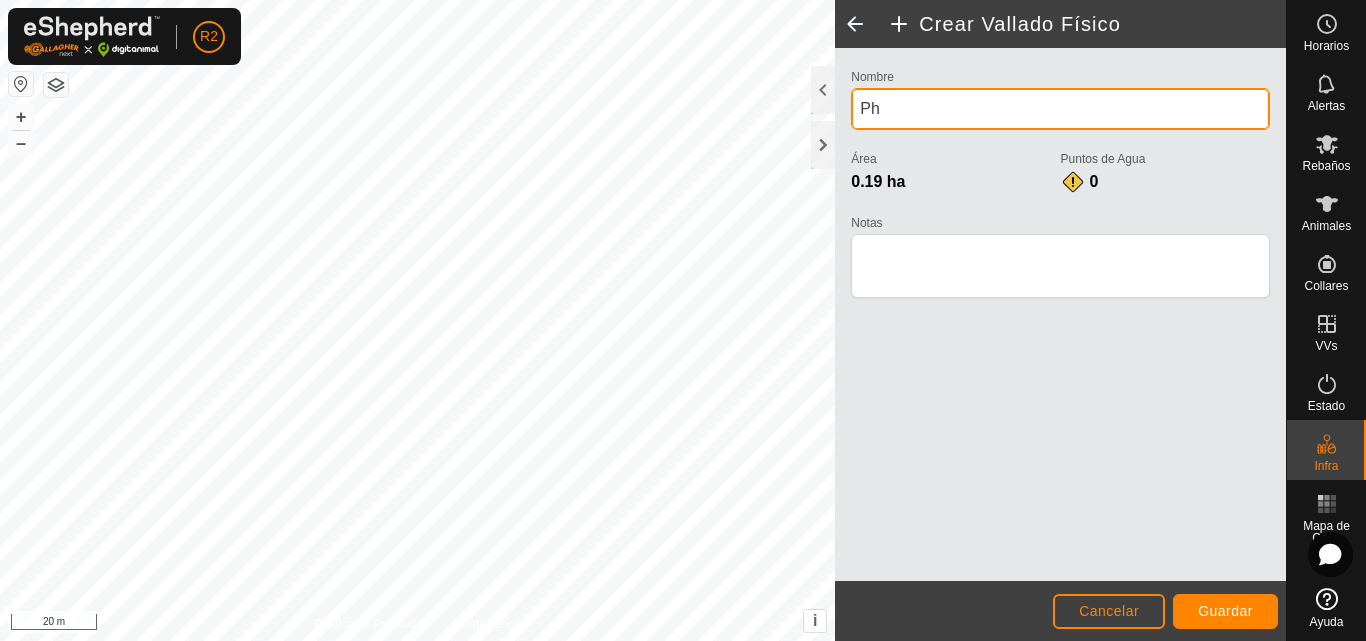 type on "P" 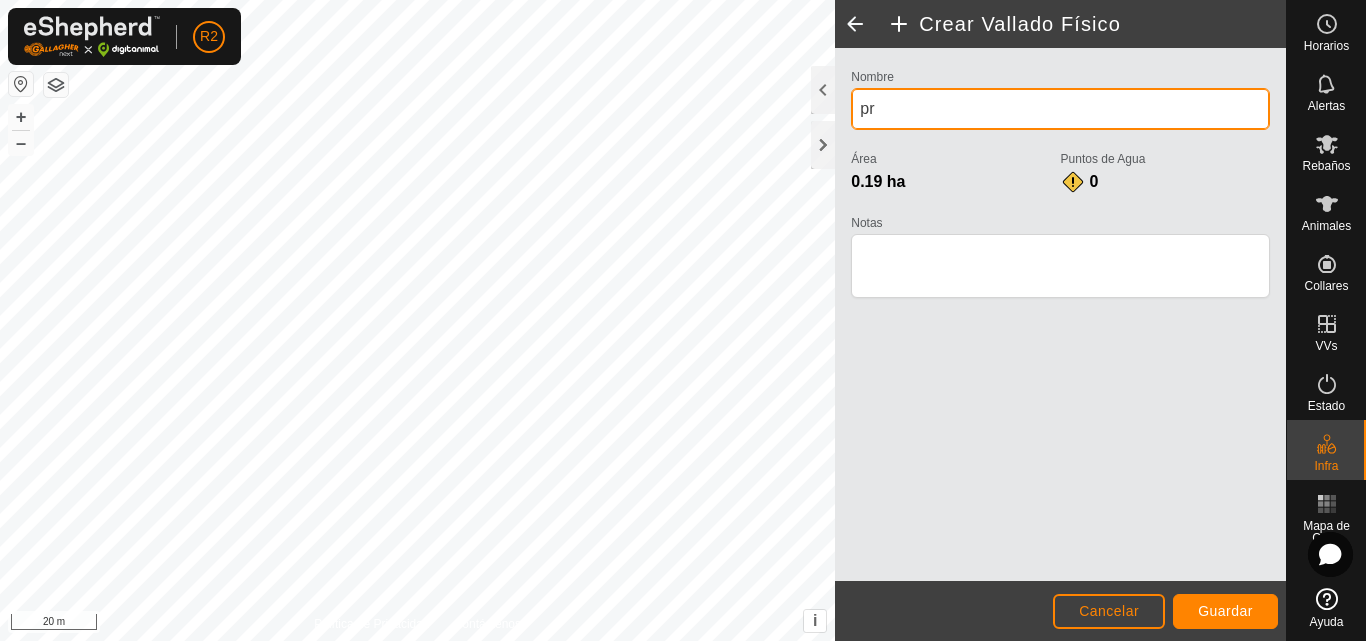 type on "p" 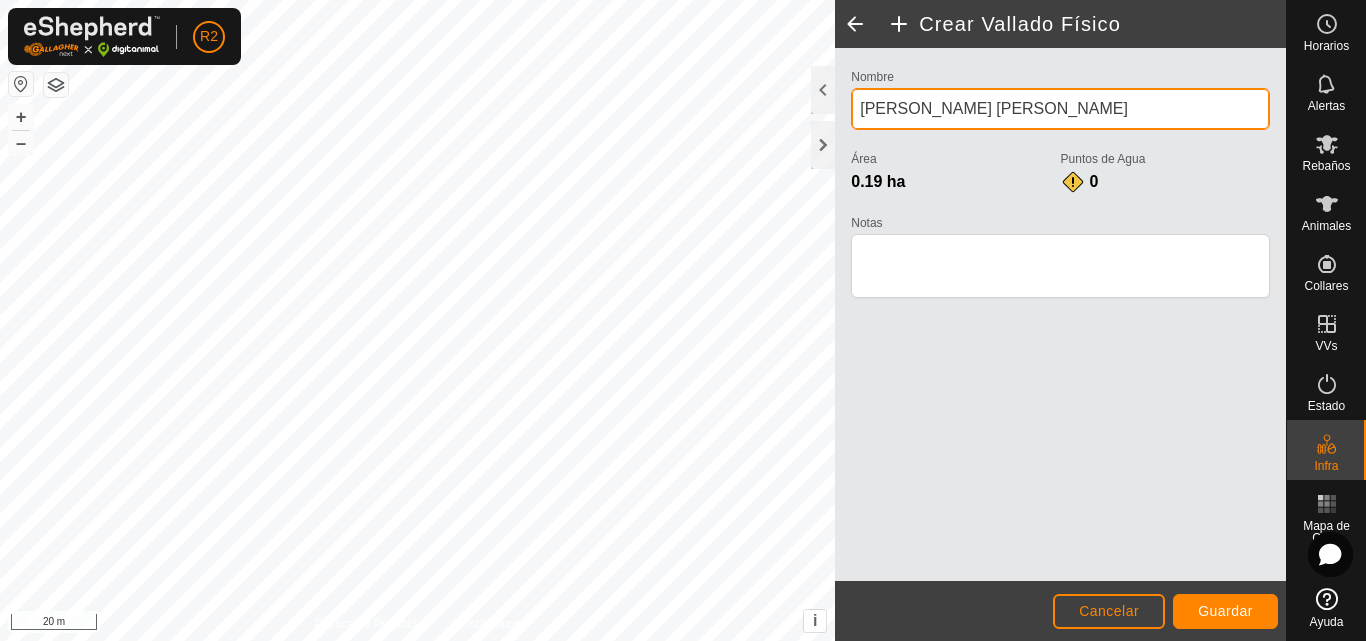 type on "[PERSON_NAME] [PERSON_NAME]" 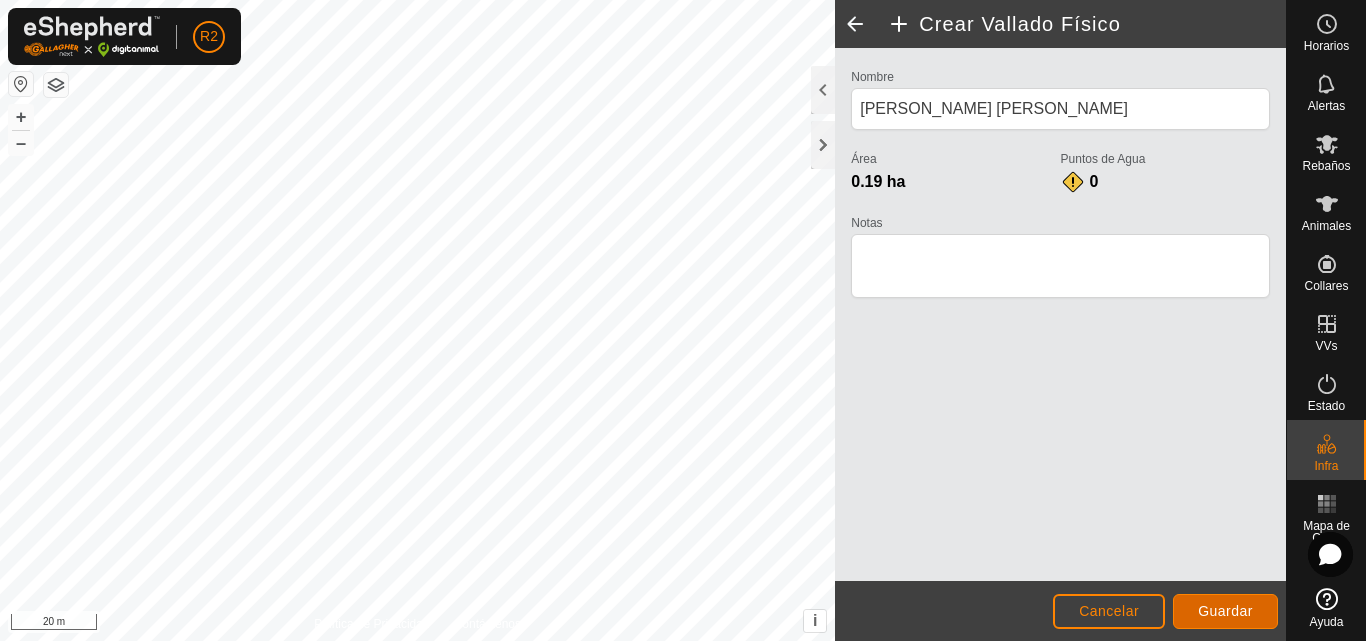 click on "Guardar" 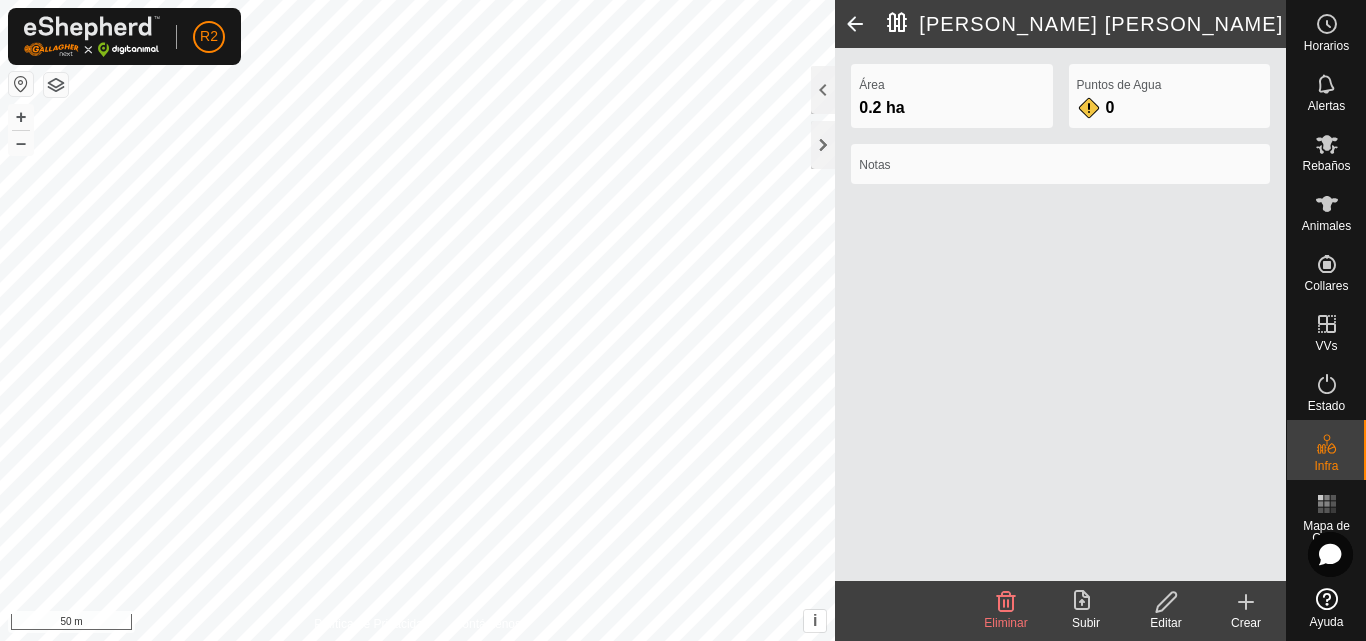 click on "R2 Horarios Alertas Rebaños Animales Collares VVs Estado Infra Mapa de Calor Ayuda Política de Privacidad Contáctenos + – ⇧ i This application includes HERE Maps. © 2024 HERE. All rights reserved. 50 m  [PERSON_NAME] [PERSON_NAME]  Área 0.2 ha  Puntos de Agua 0 Notas Eliminar  Subir   Editar   Crear" at bounding box center [683, 320] 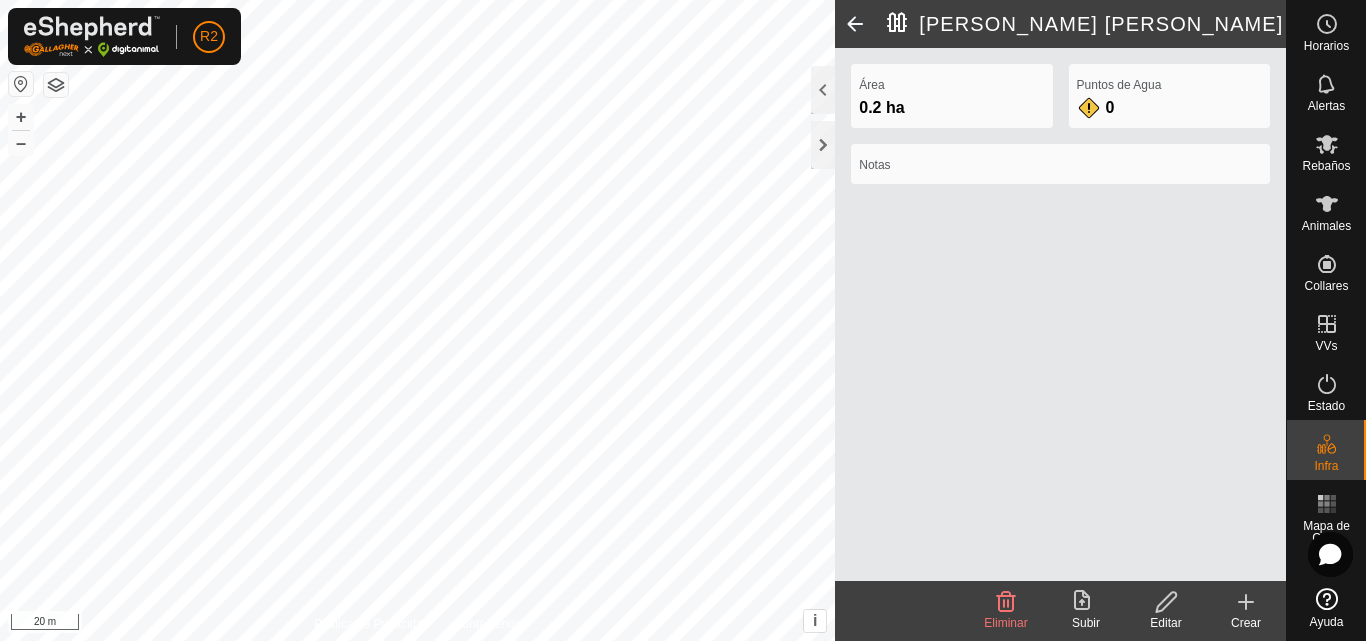 click 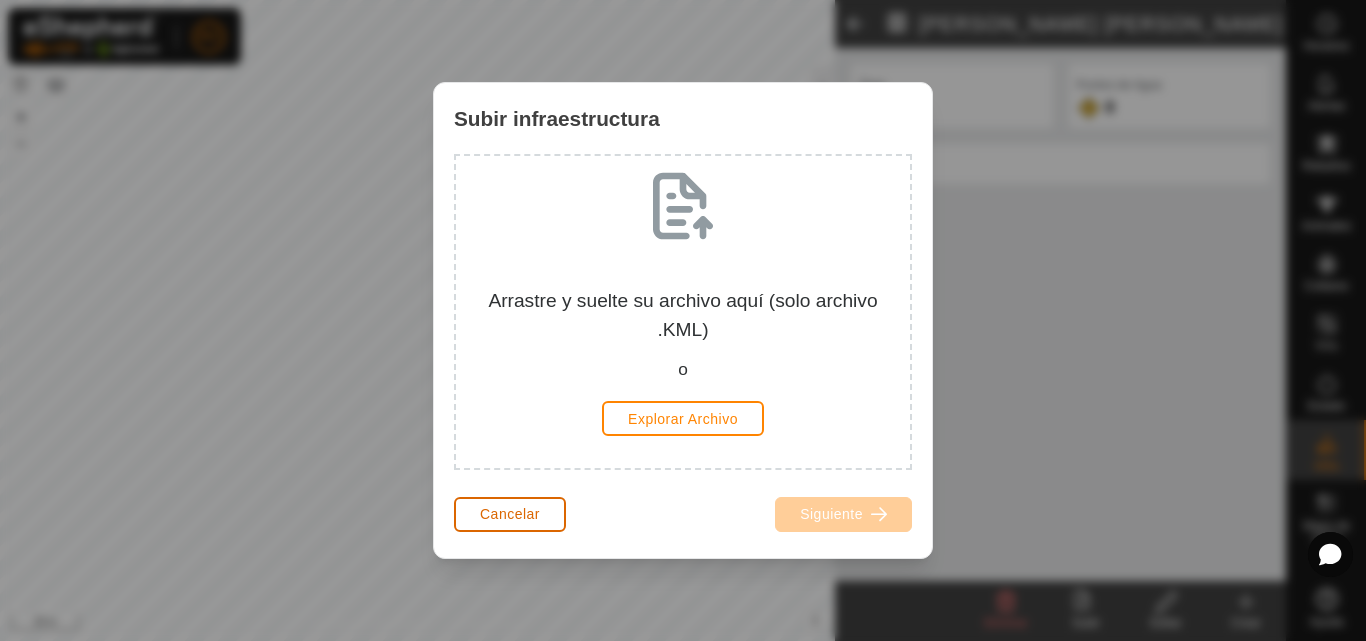 click on "Cancelar" at bounding box center [510, 514] 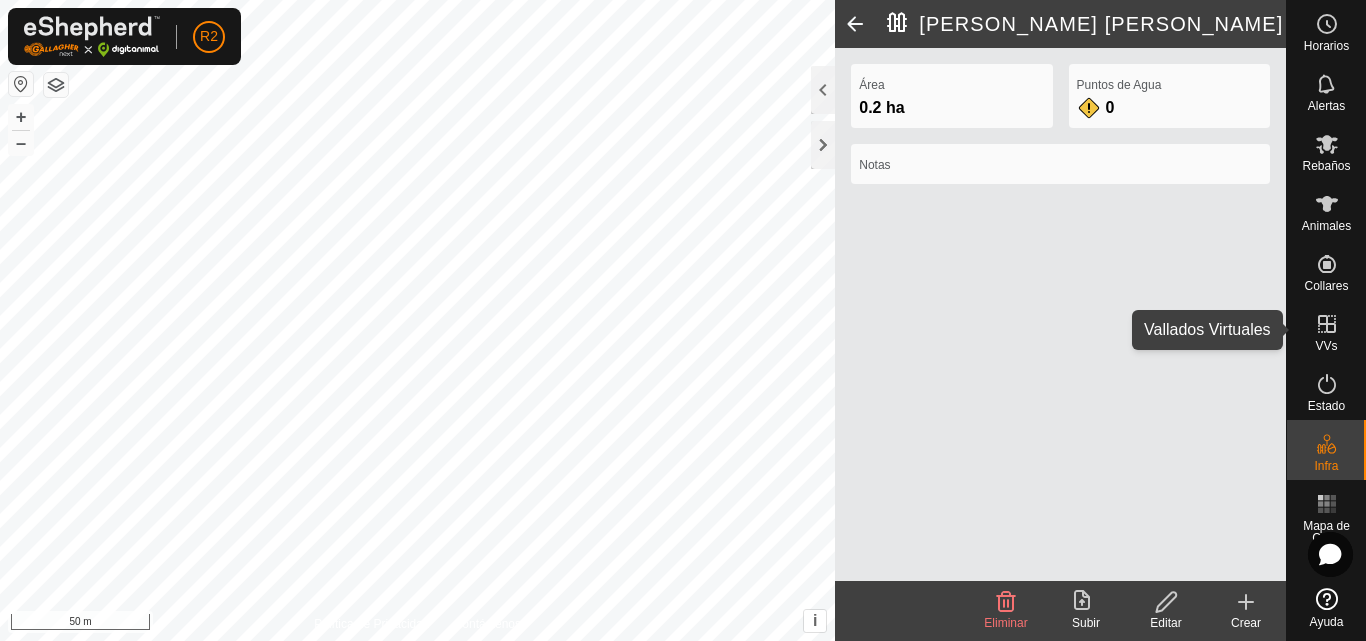 click 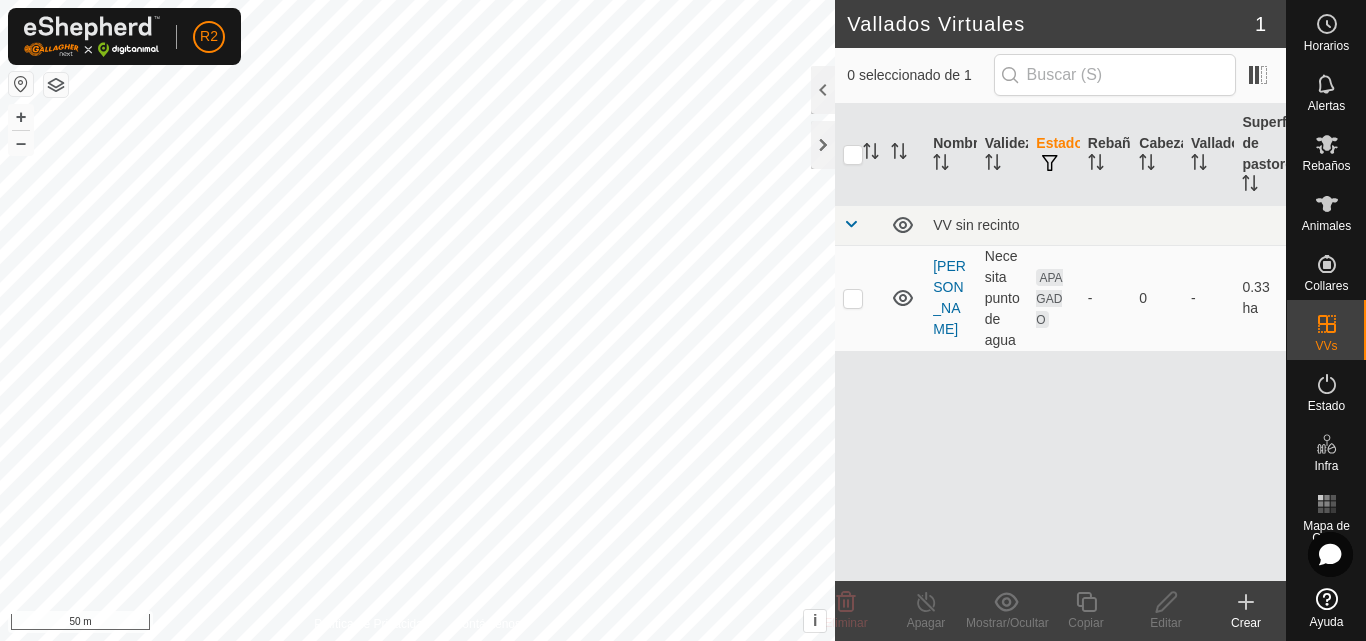 click on "Crear" 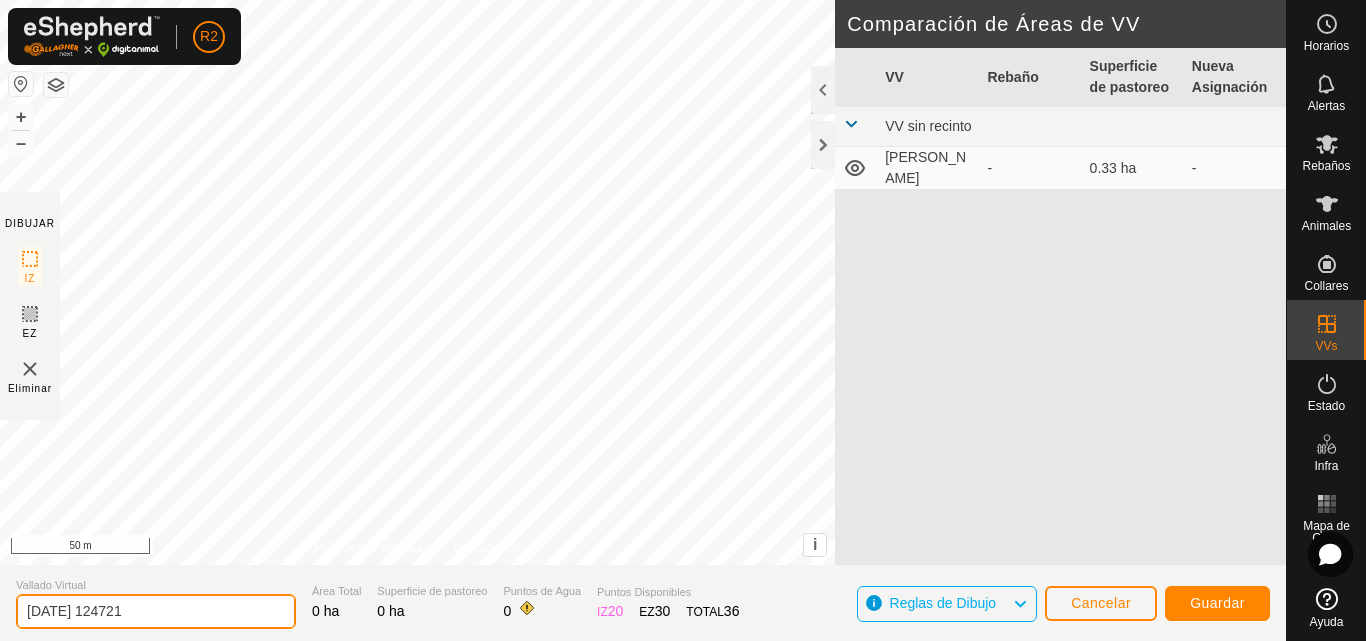 click on "[DATE] 124721" 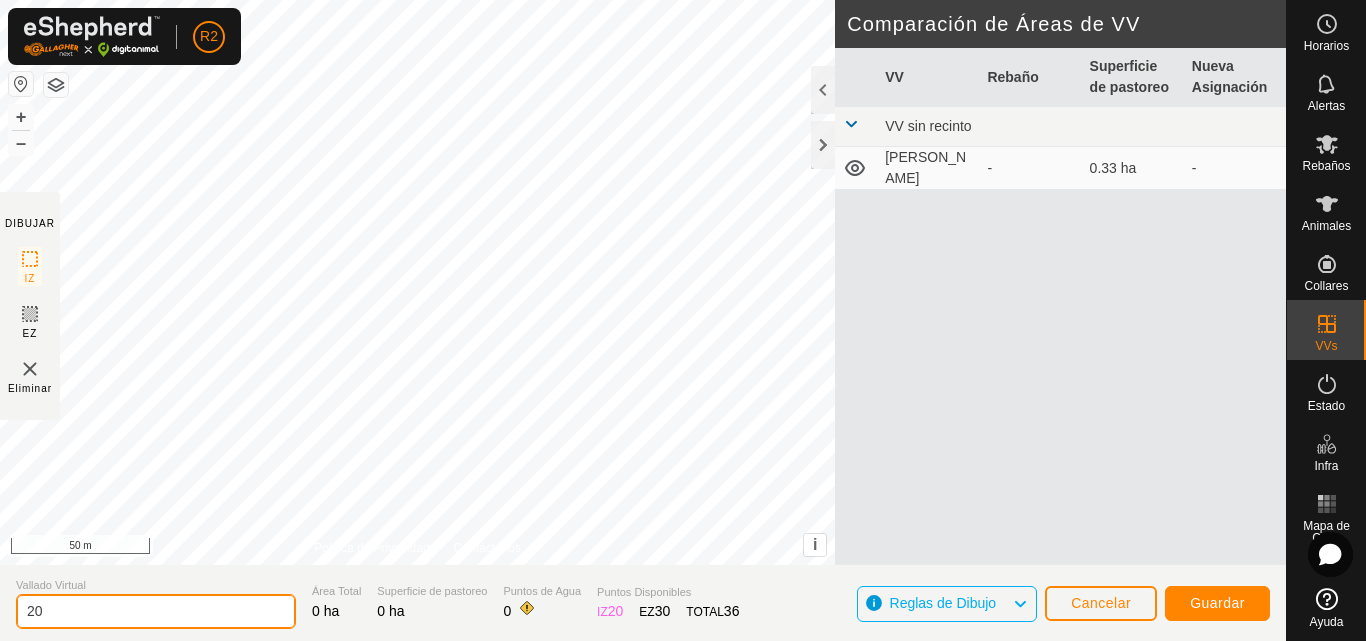 type on "2" 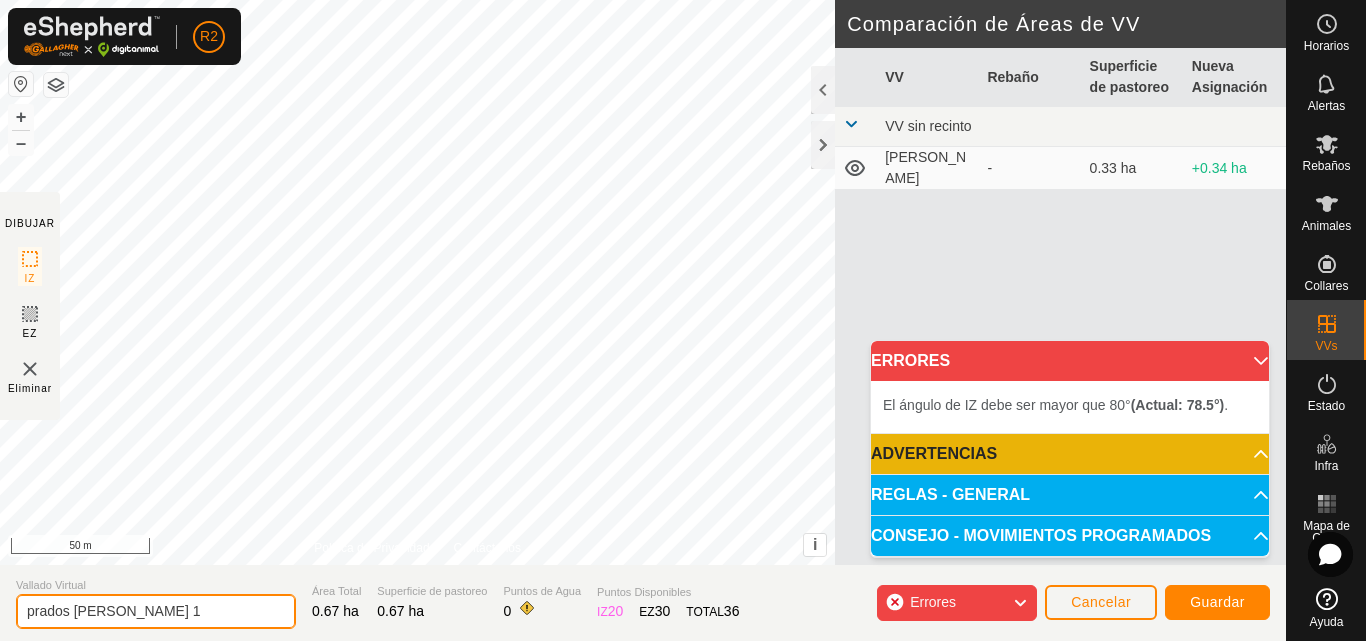 type on "prados [PERSON_NAME] 1" 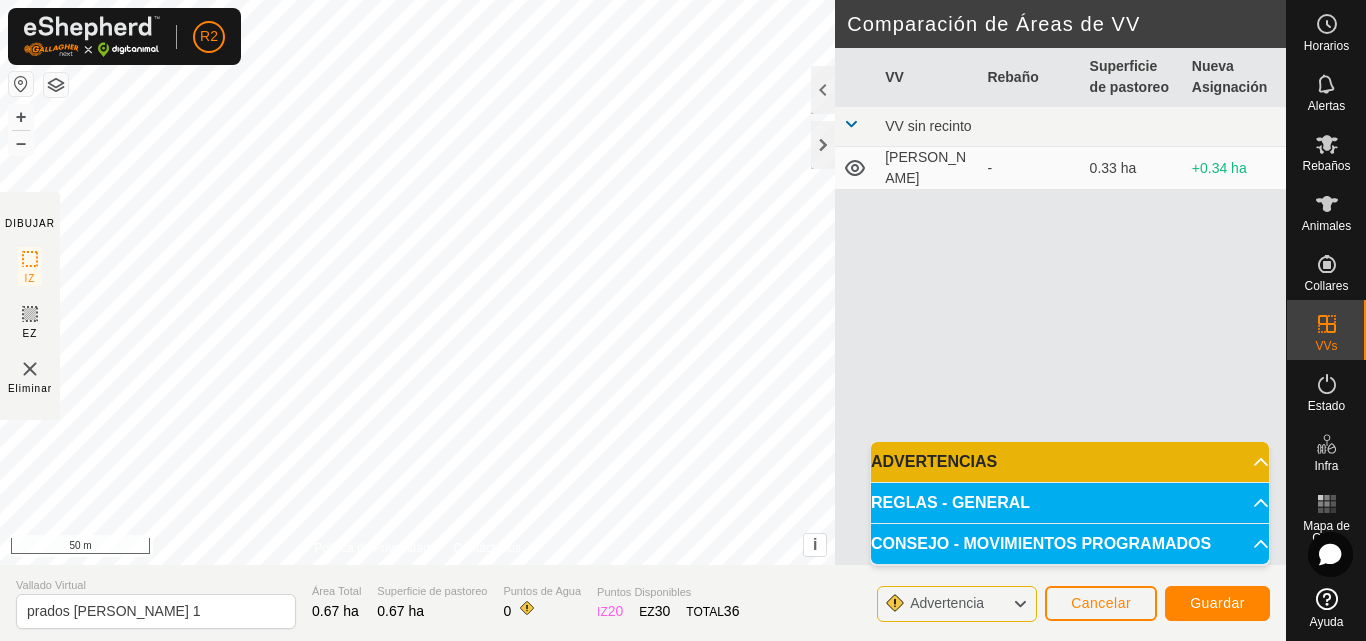 click on "ADVERTENCIAS" at bounding box center [1070, 462] 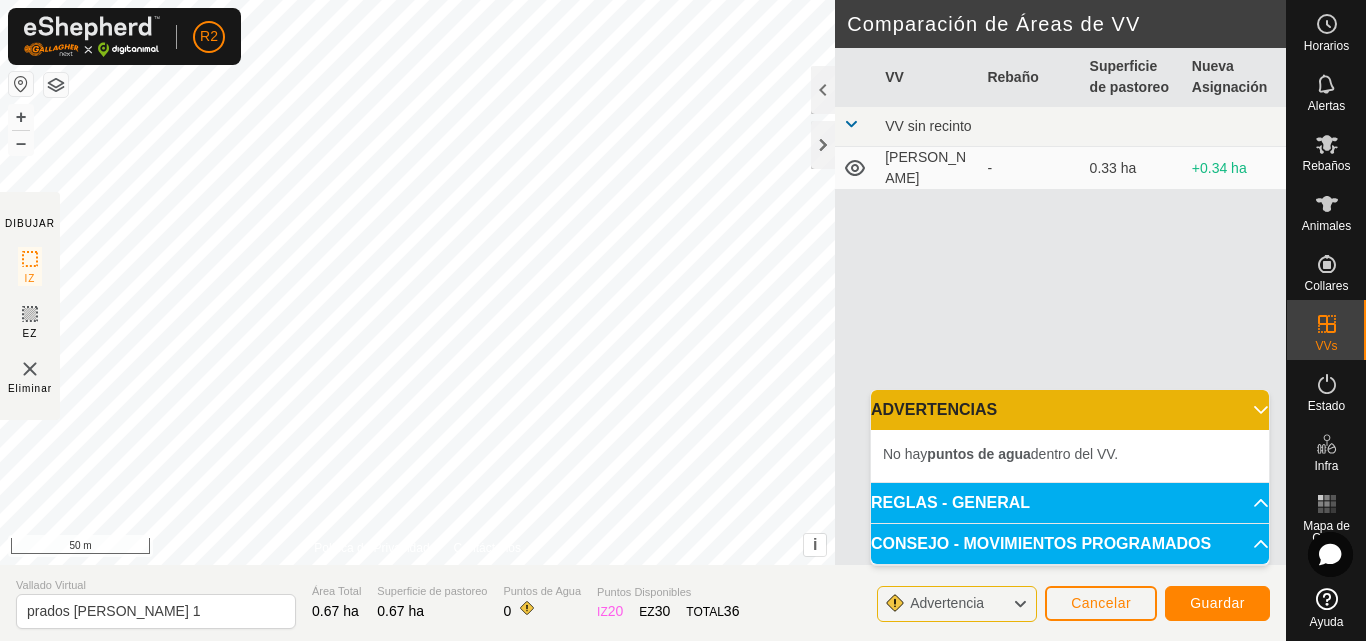 click on "ADVERTENCIAS" at bounding box center [1070, 410] 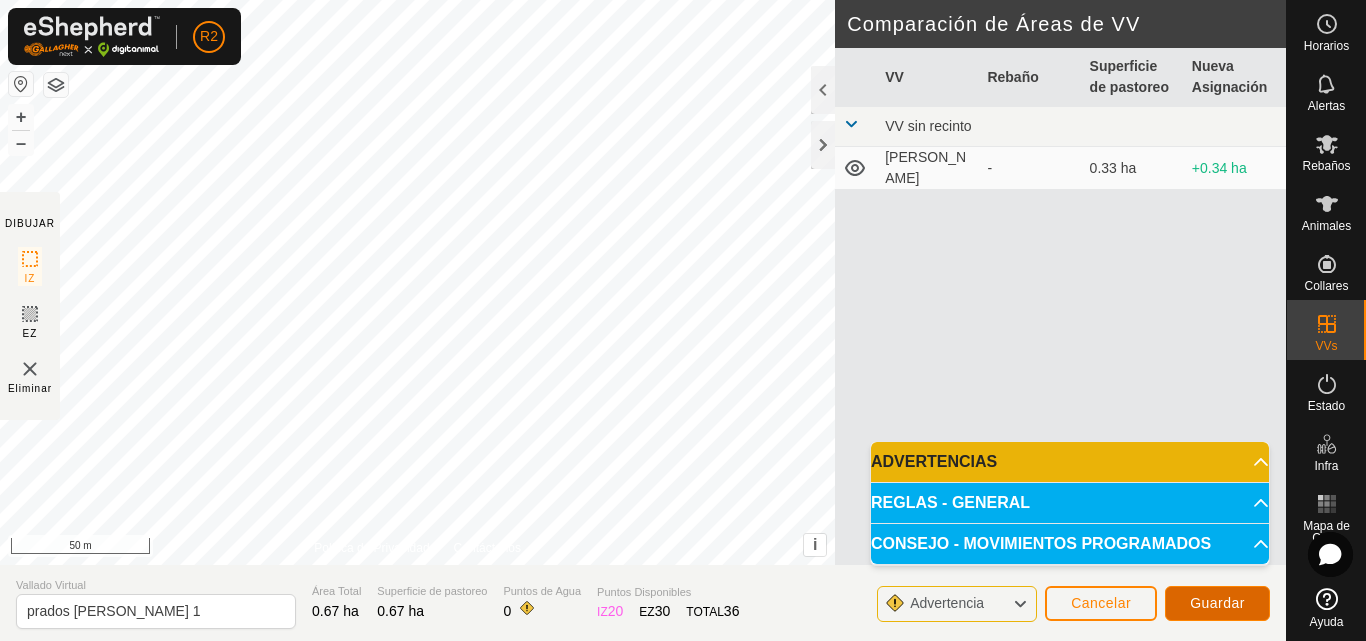 click on "Guardar" 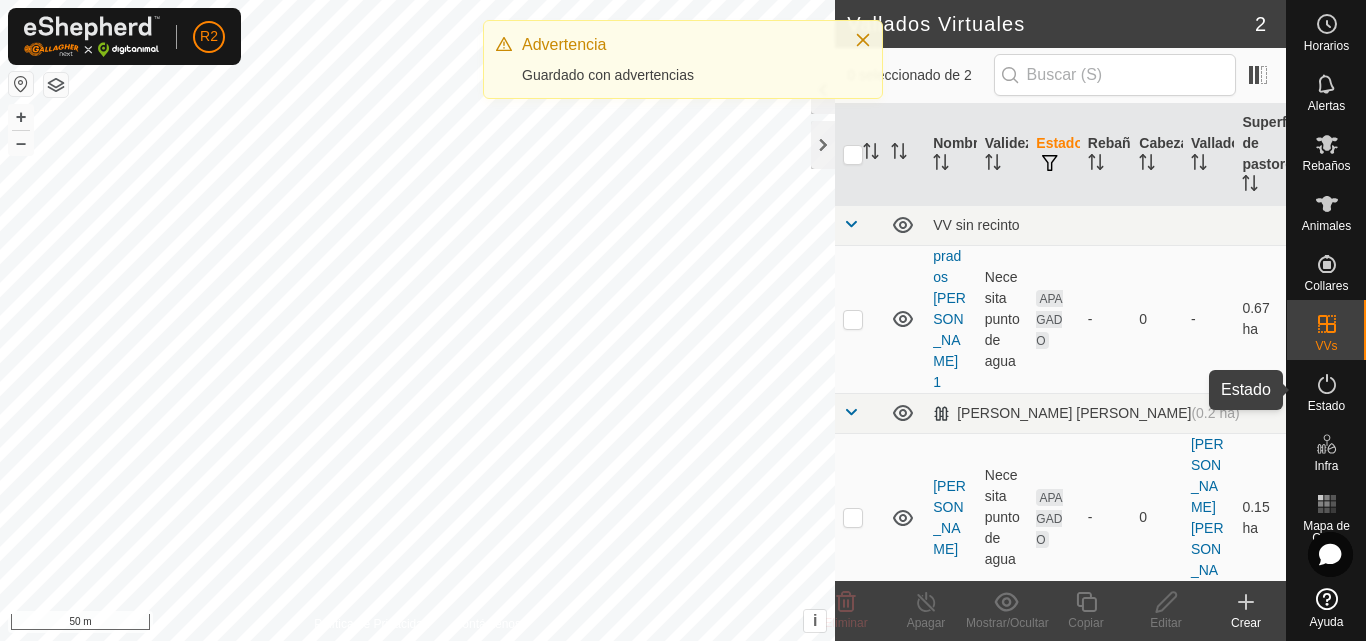 click 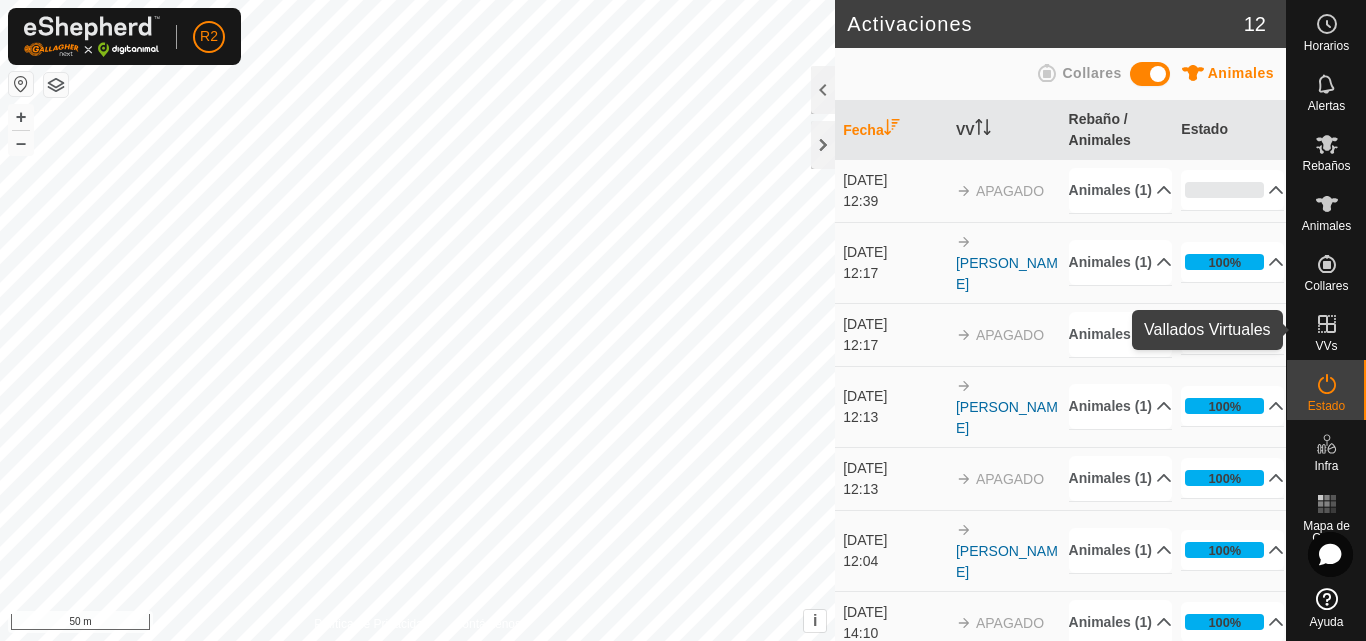click 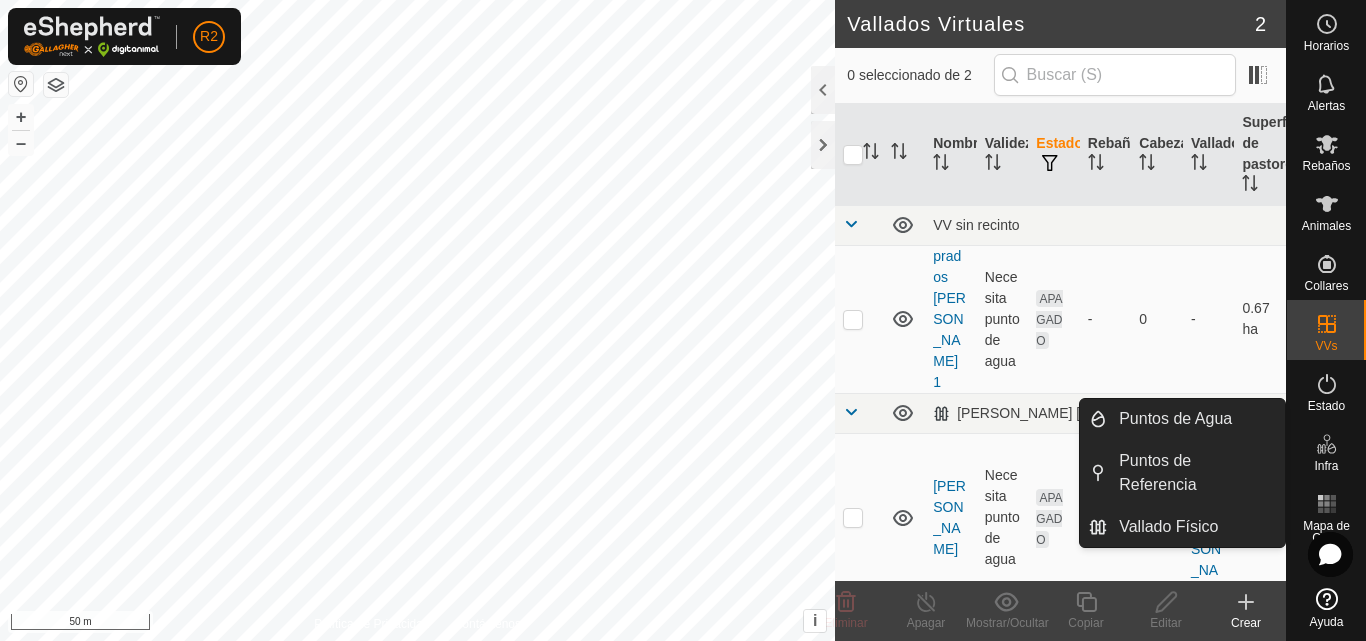 click at bounding box center [1327, 444] 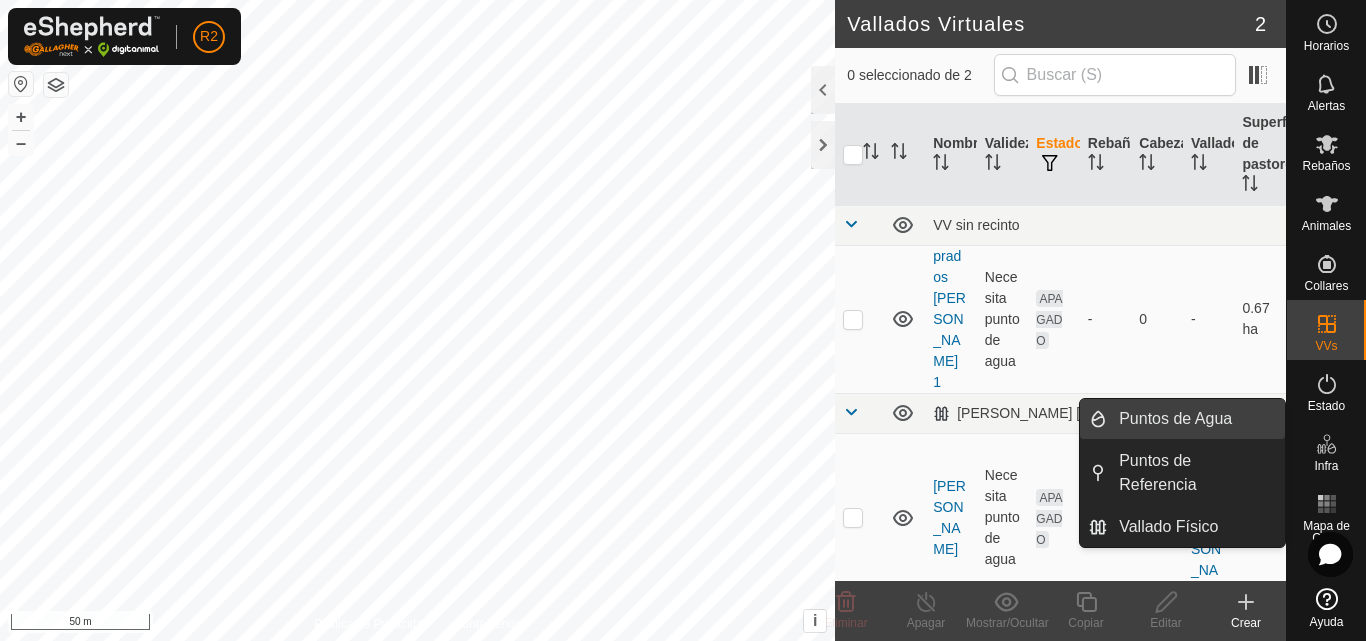 click on "Puntos de Agua" at bounding box center (1196, 419) 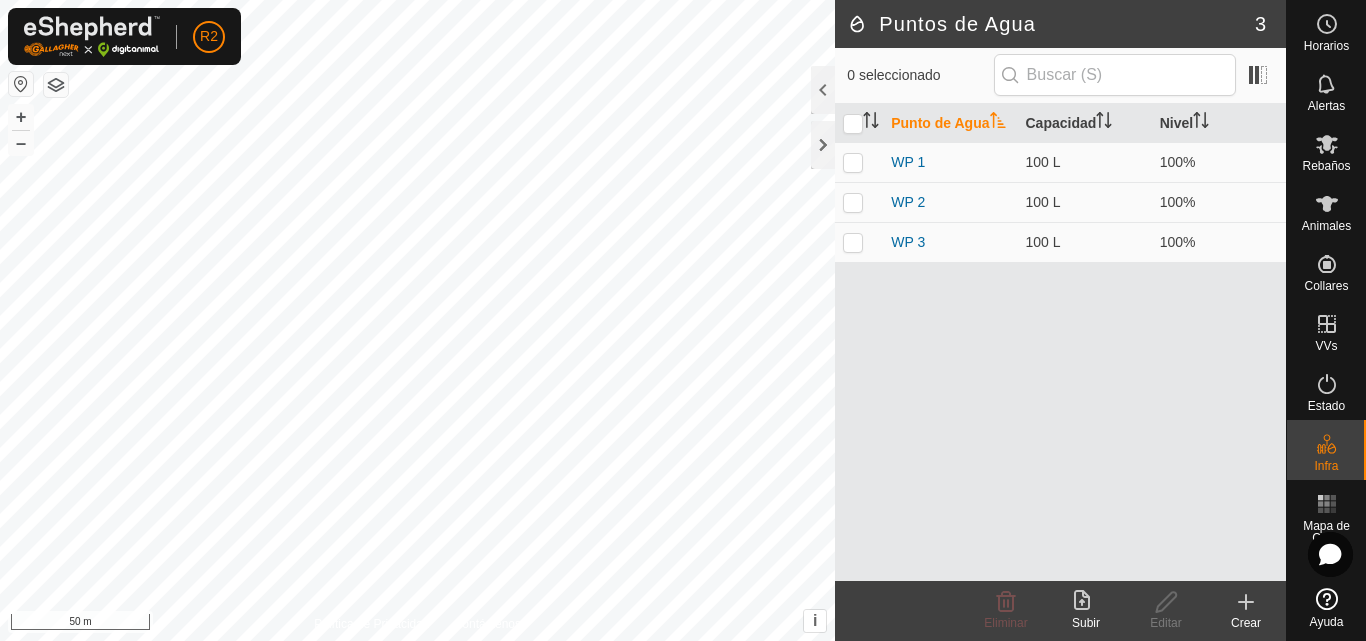 click on "Crear" 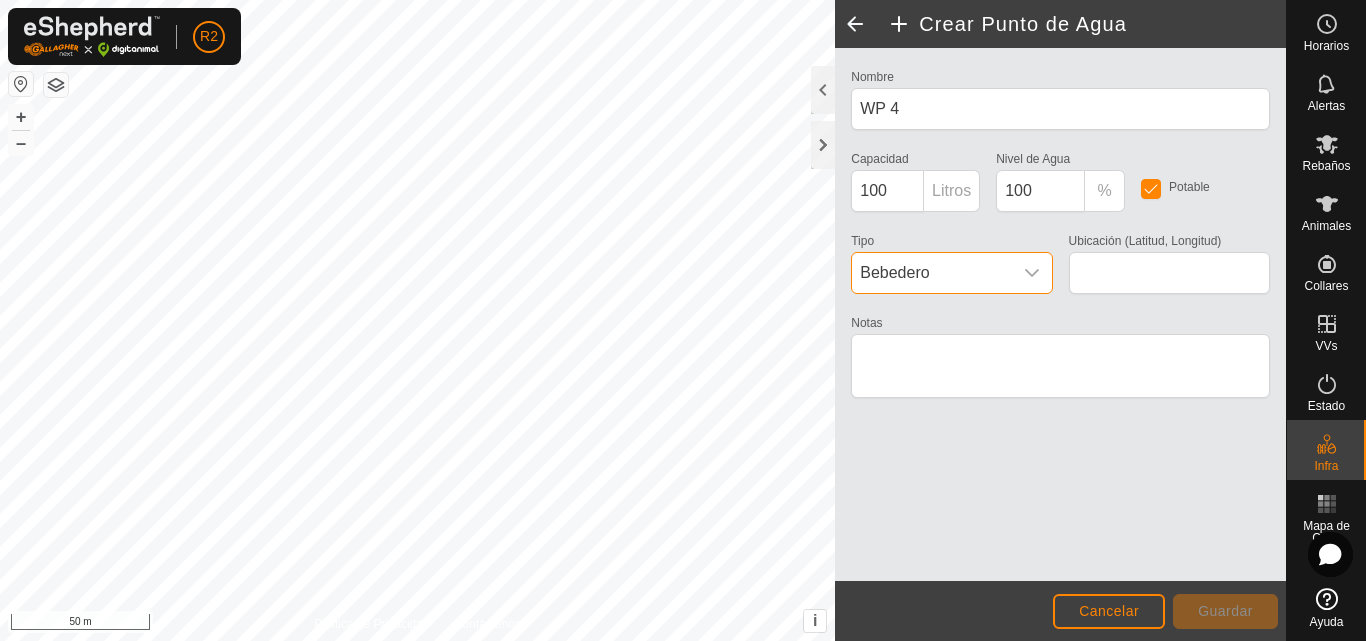 click on "Bebedero" at bounding box center [931, 273] 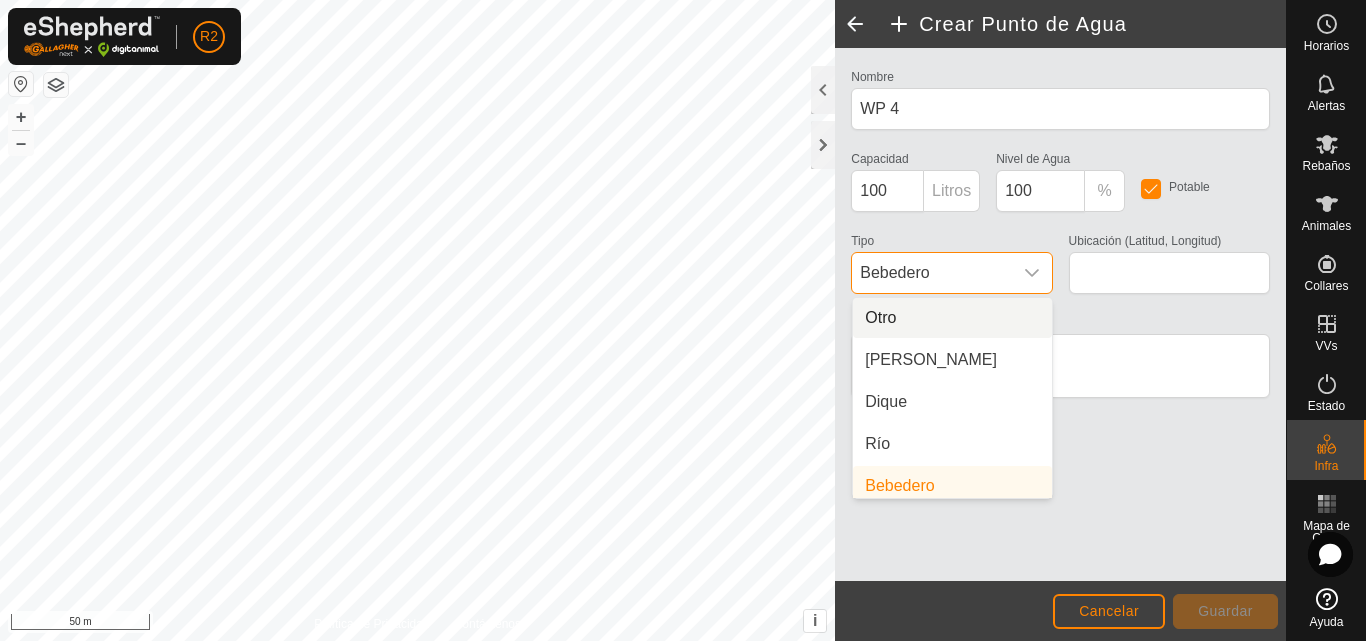 scroll, scrollTop: 8, scrollLeft: 0, axis: vertical 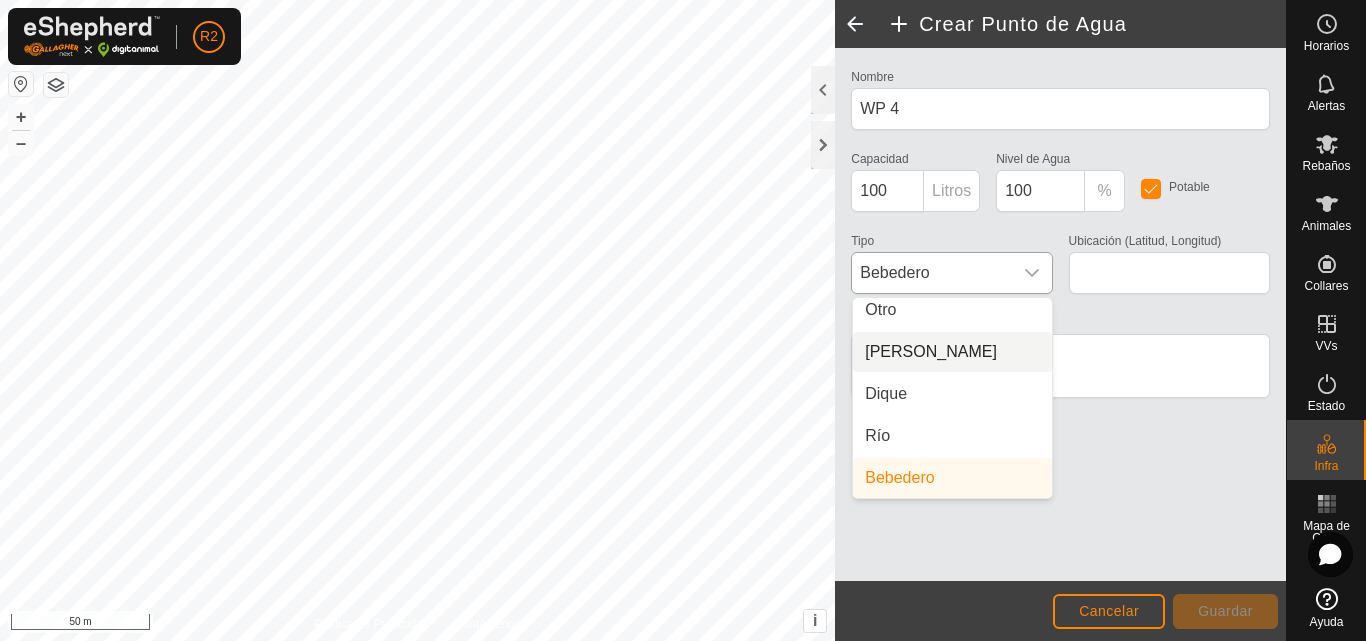 click on "[PERSON_NAME]" at bounding box center (952, 352) 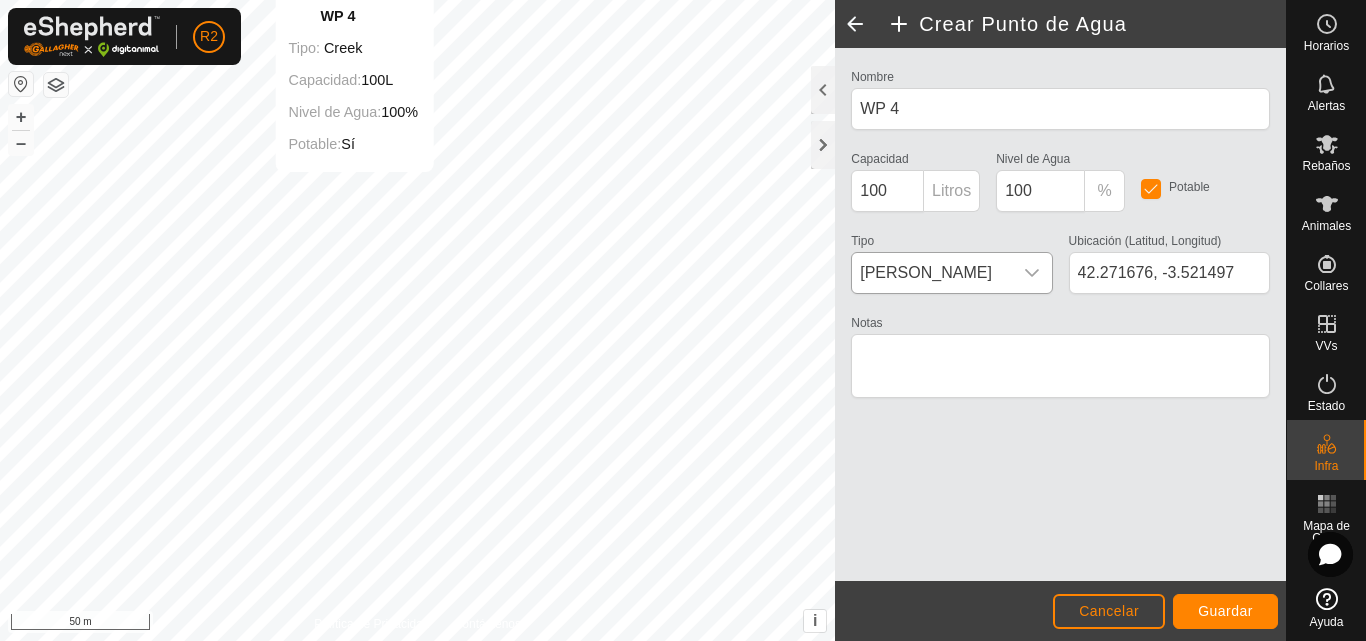 type on "42.271663, -3.521514" 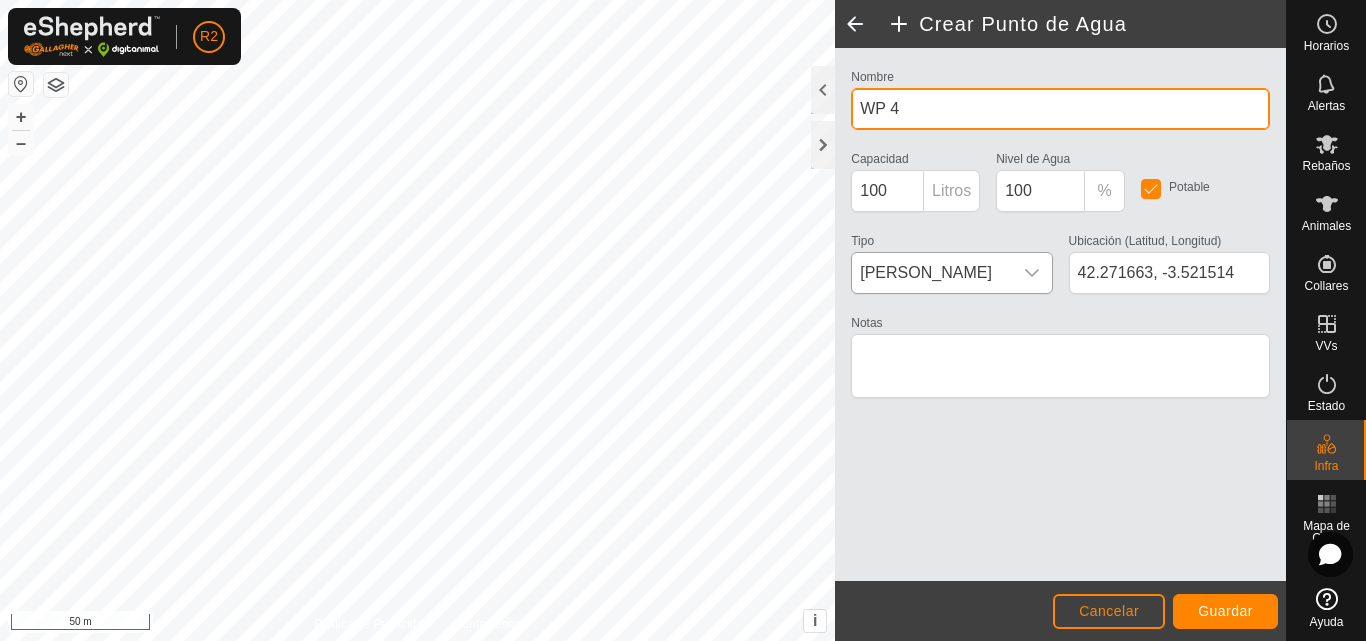 click on "WP 4" at bounding box center (1060, 109) 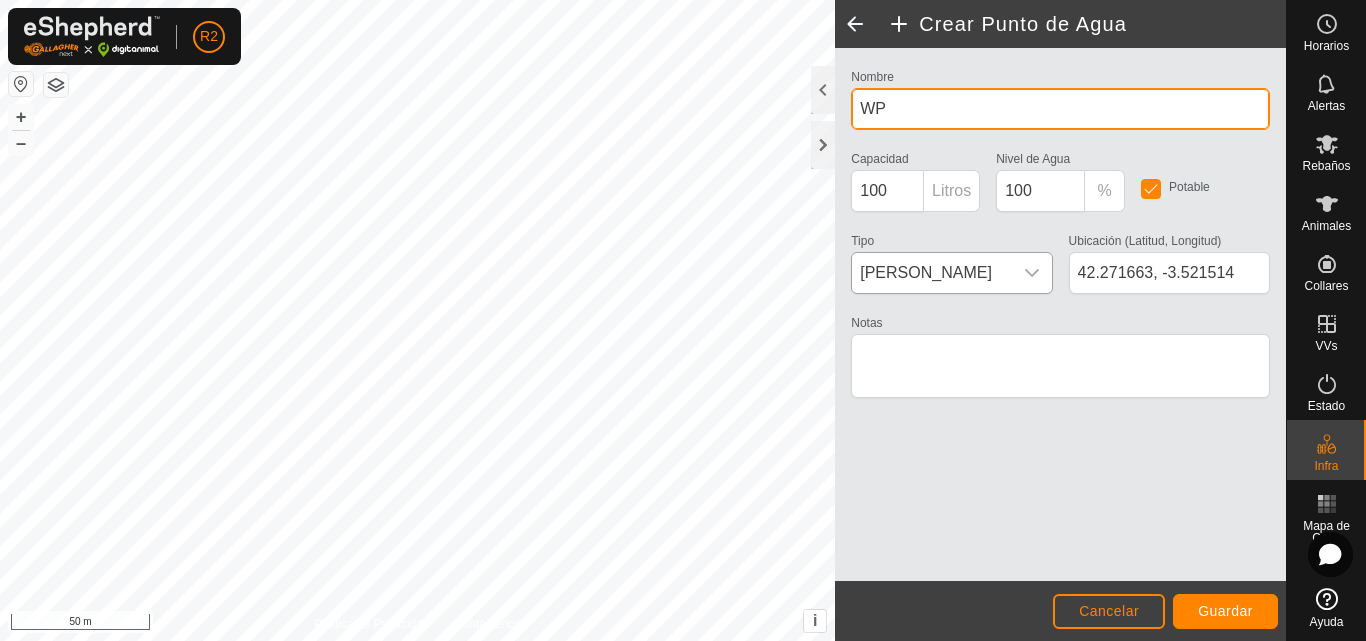 type on "W" 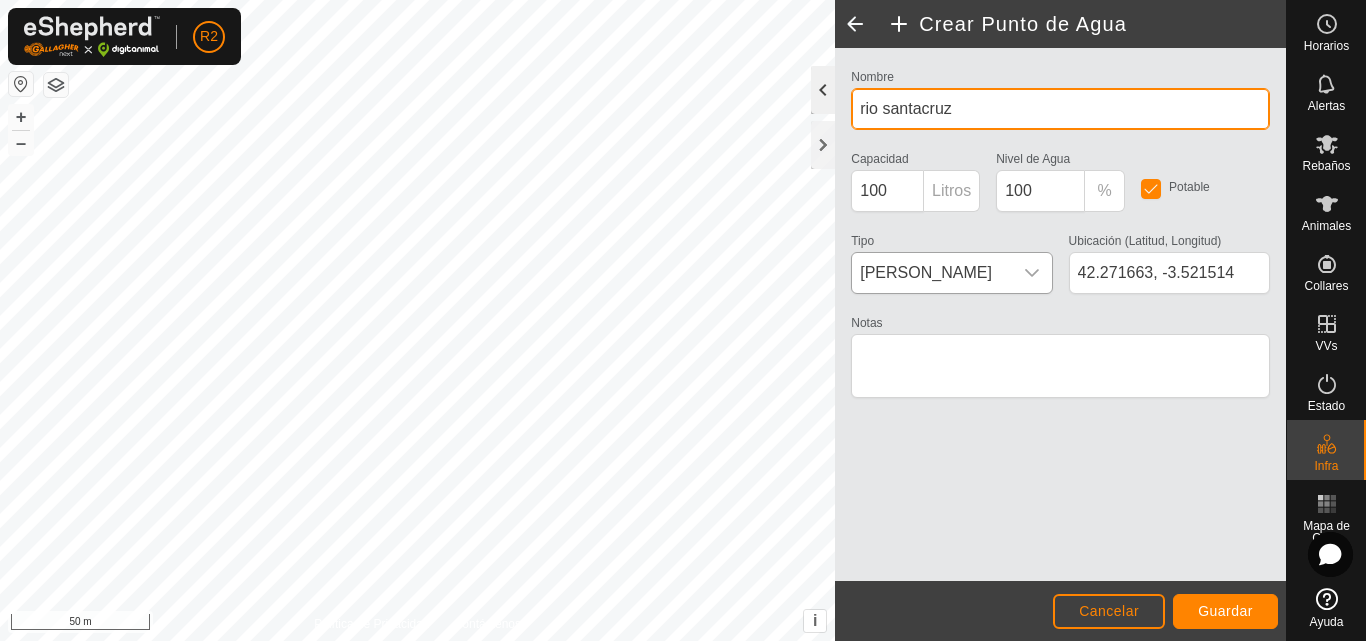type on "rio santacruz" 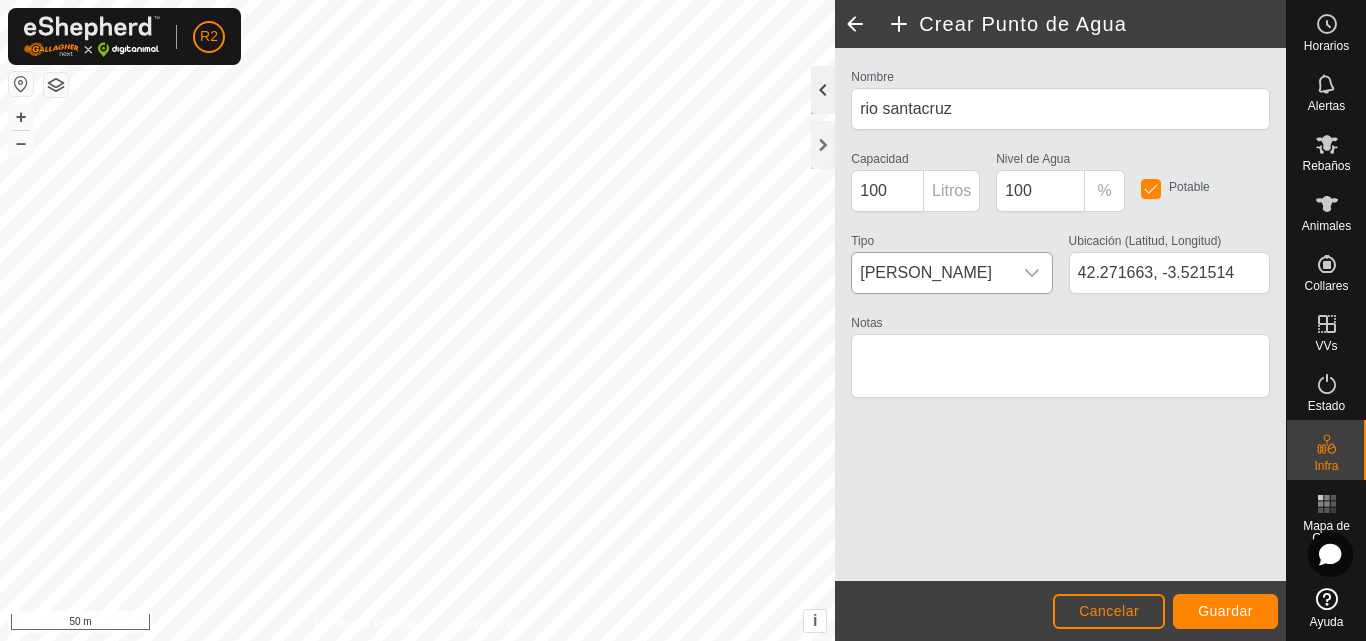 click 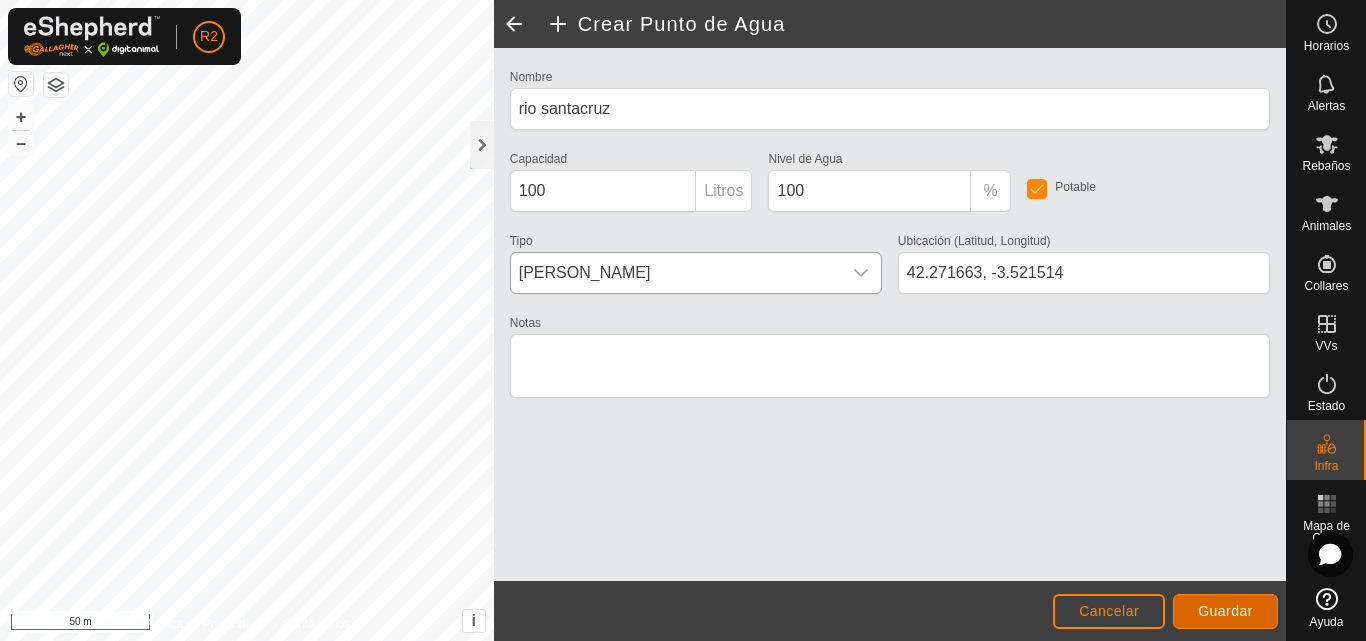 click on "Guardar" 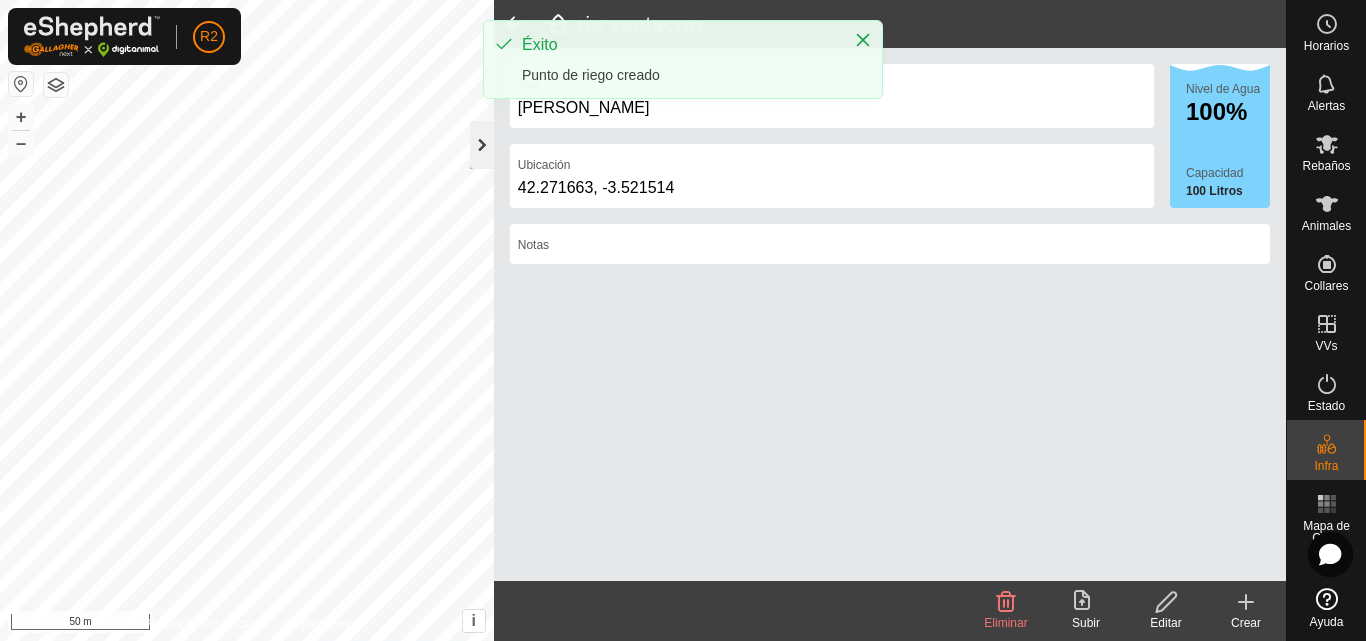 click 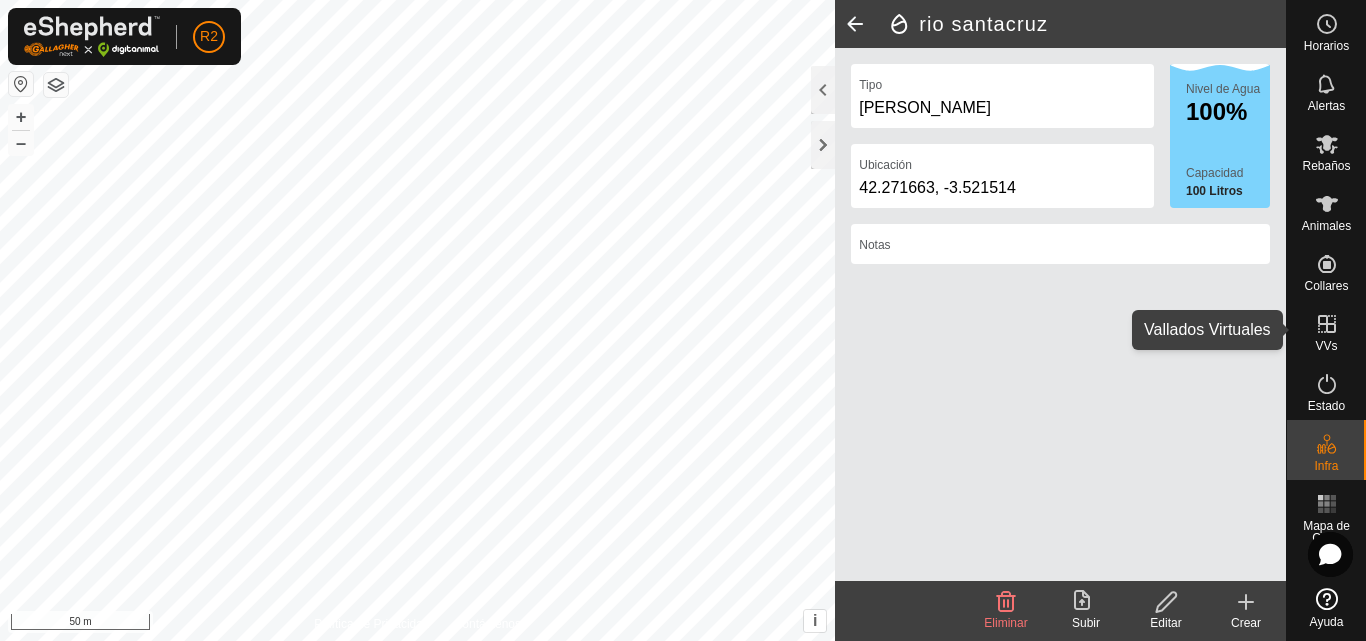 click at bounding box center (1327, 324) 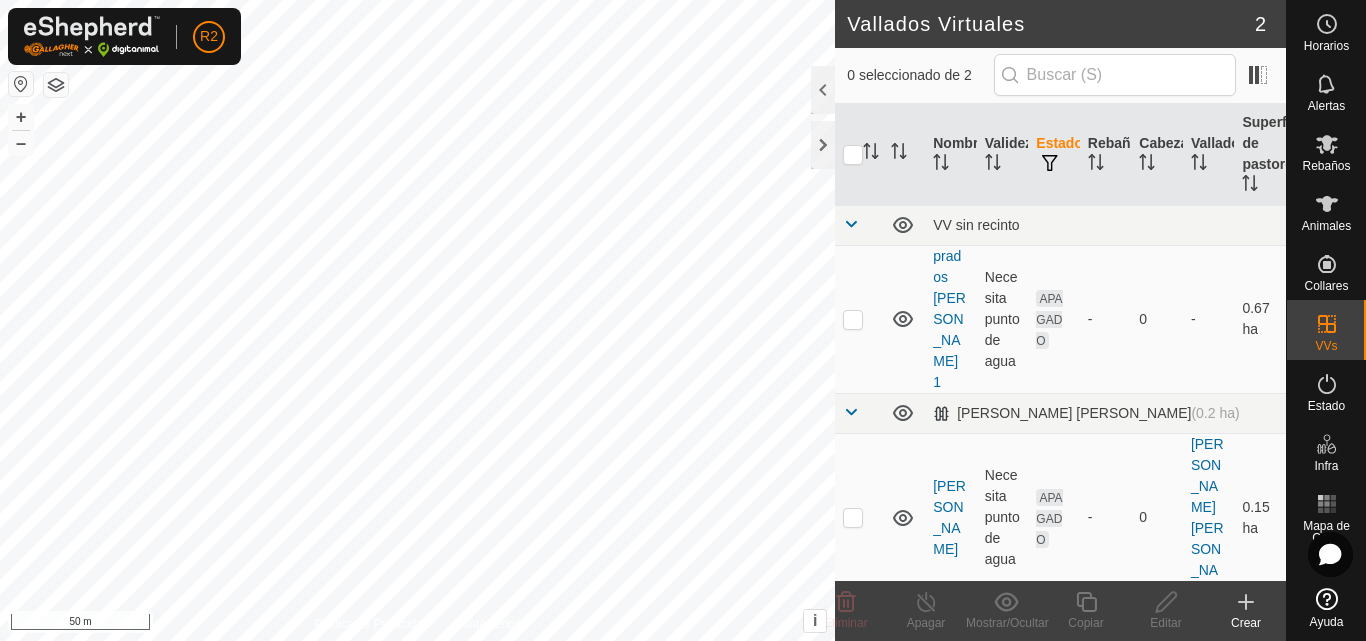 checkbox on "true" 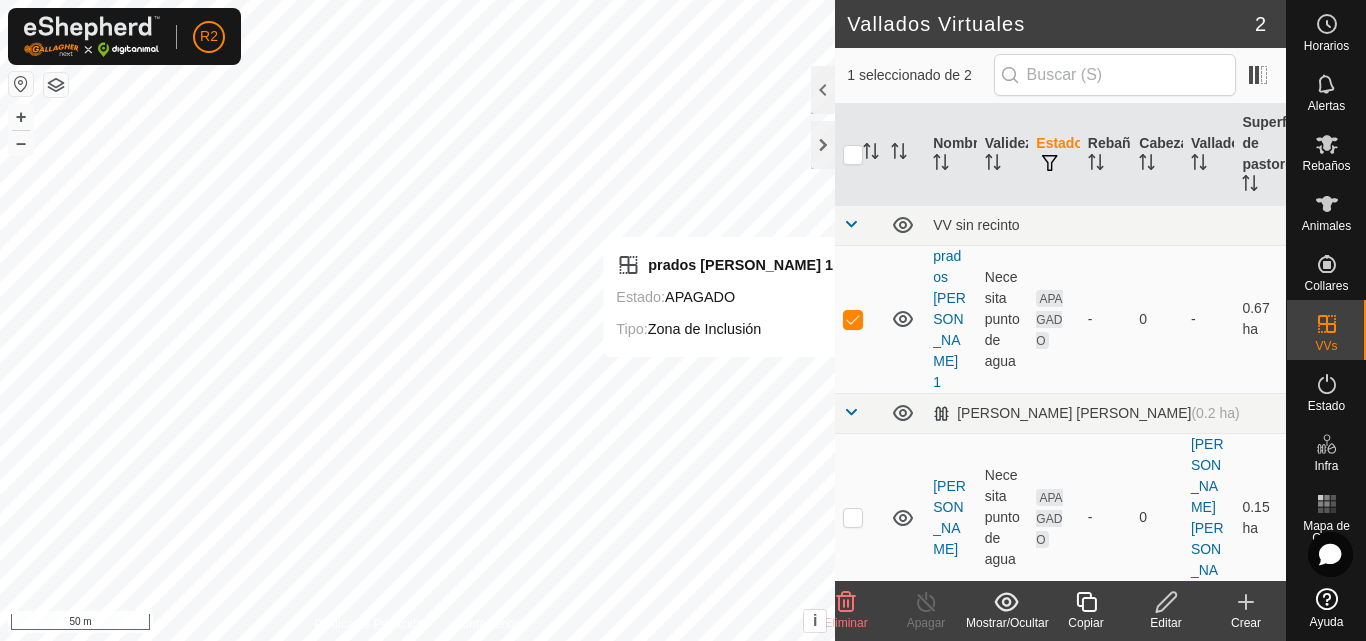 click 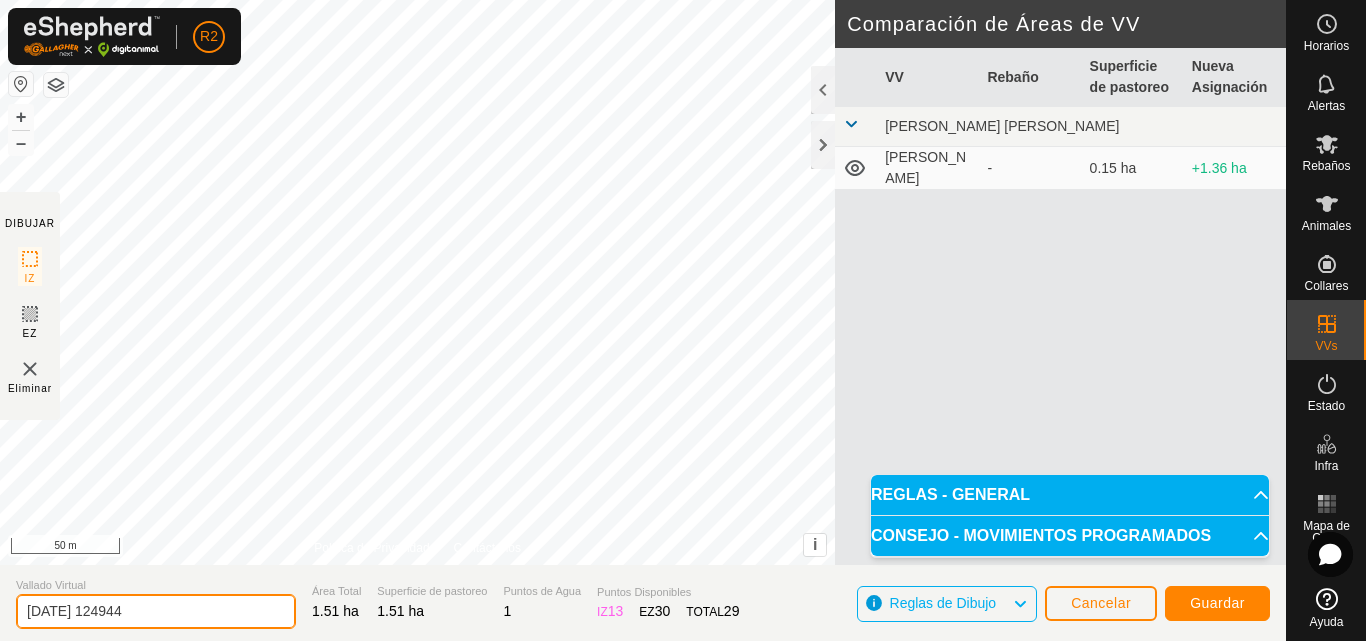 click on "[DATE] 124944" 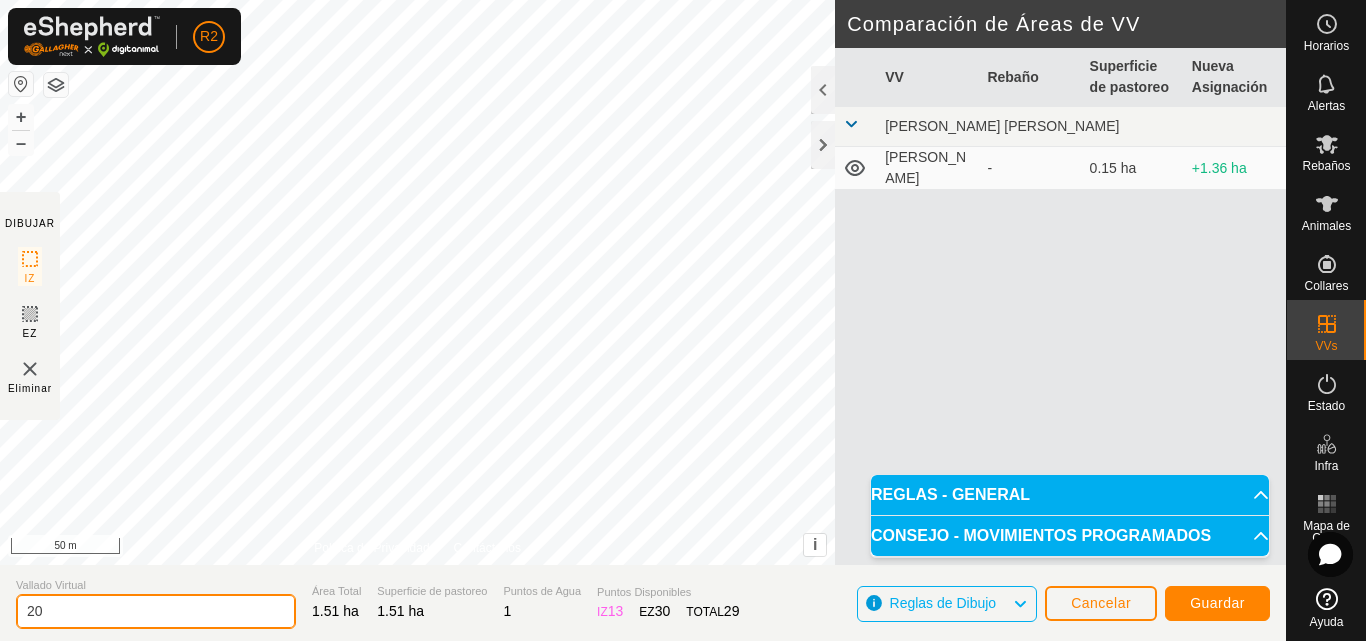 type on "2" 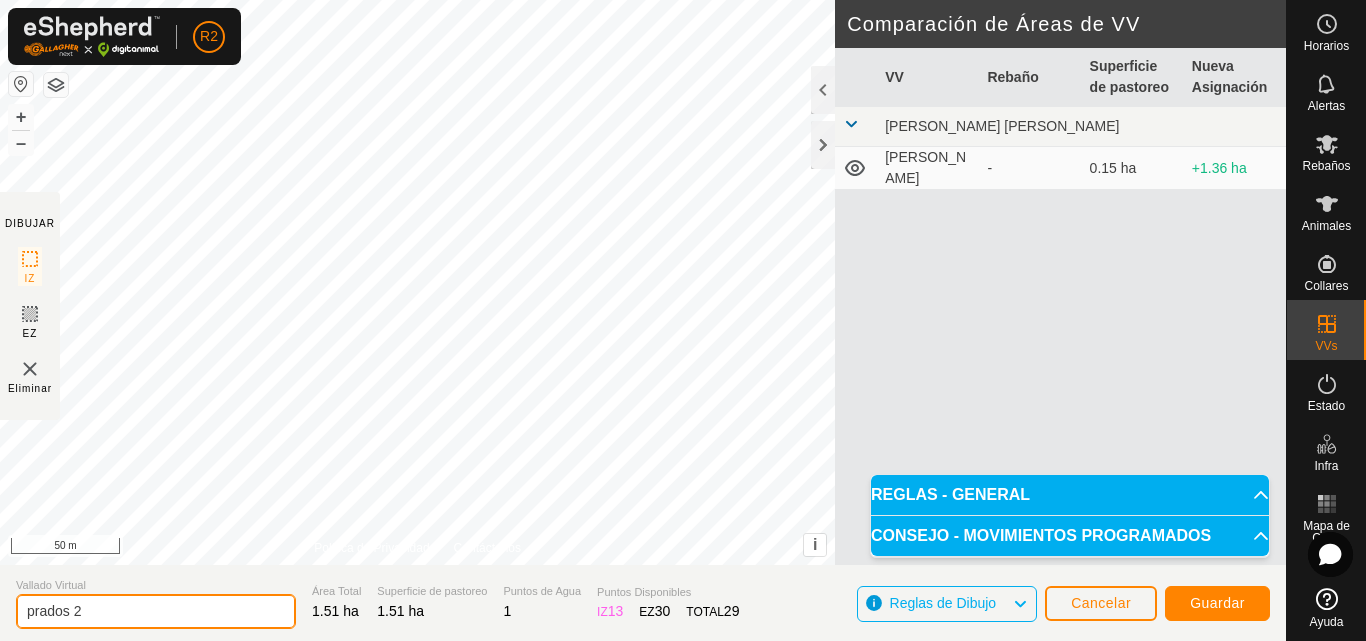 type on "prados 2" 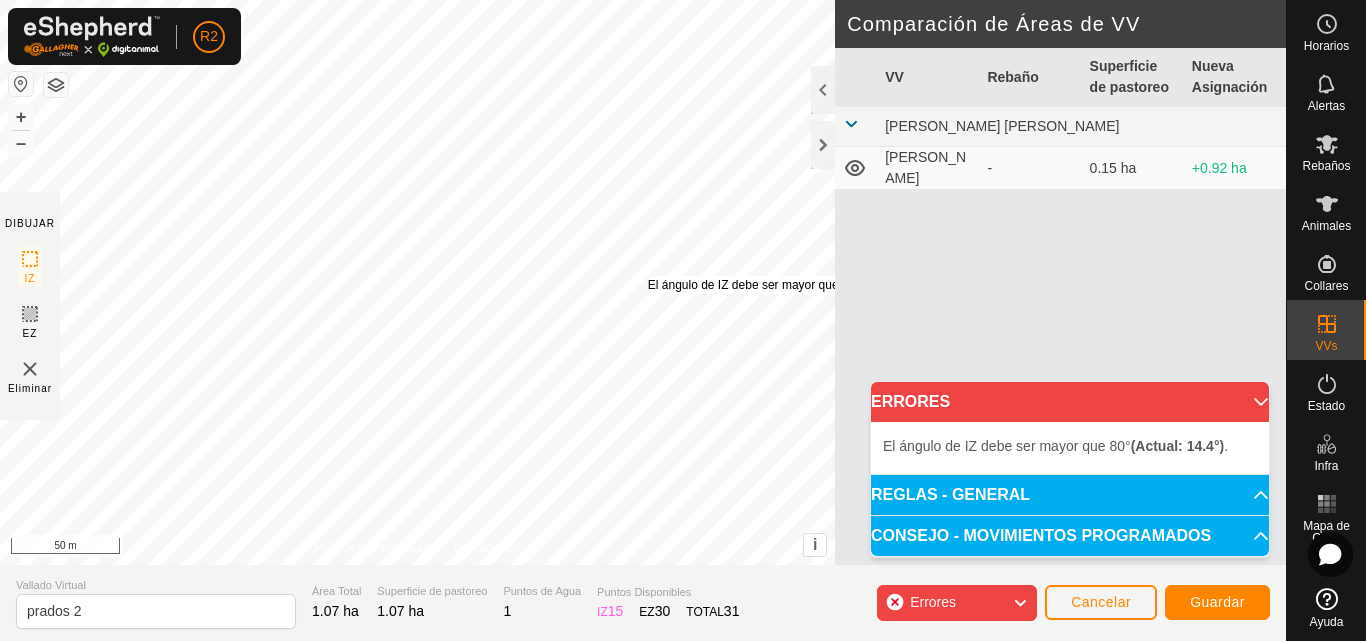 click on "El [PERSON_NAME] de IZ debe ser mayor que 80°  (Actual: 14.4°) ." at bounding box center [796, 285] 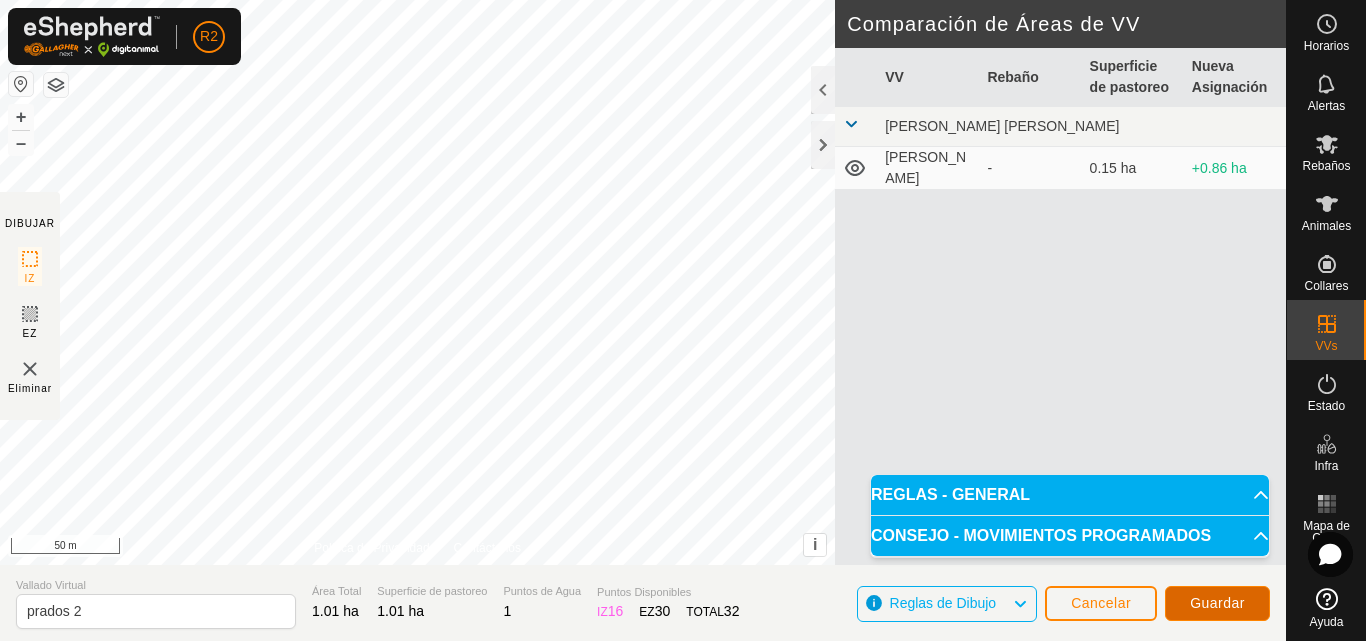click on "Guardar" 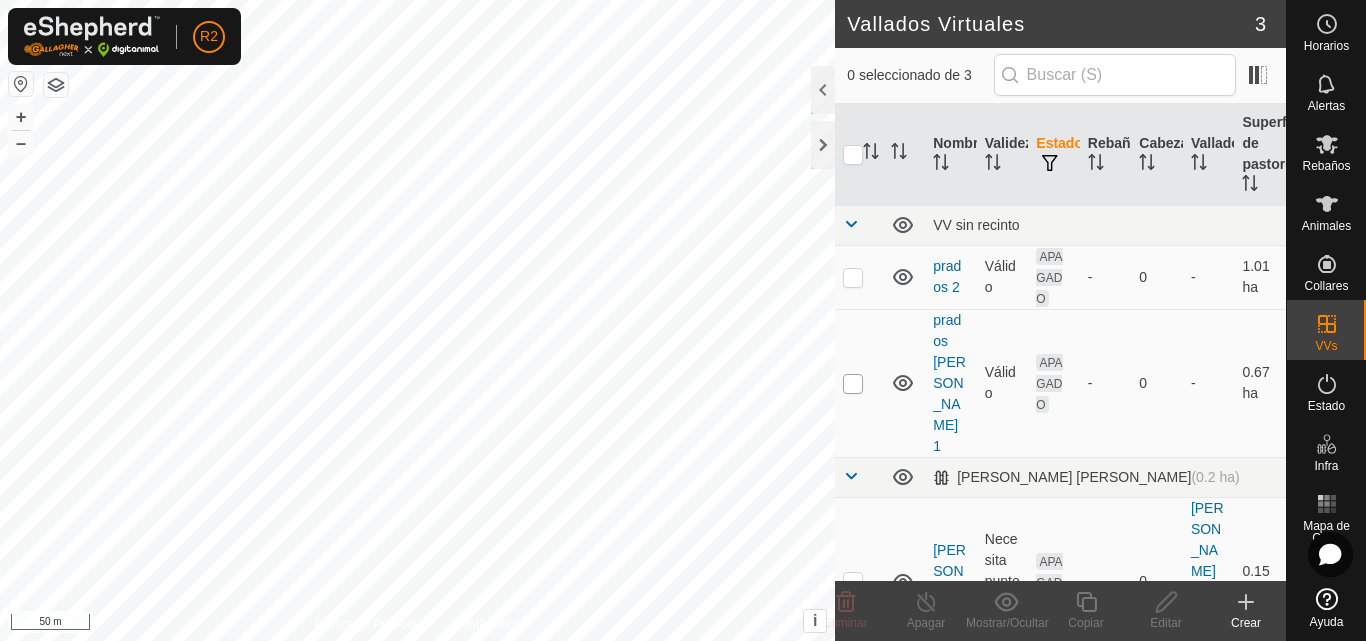 click at bounding box center (853, 384) 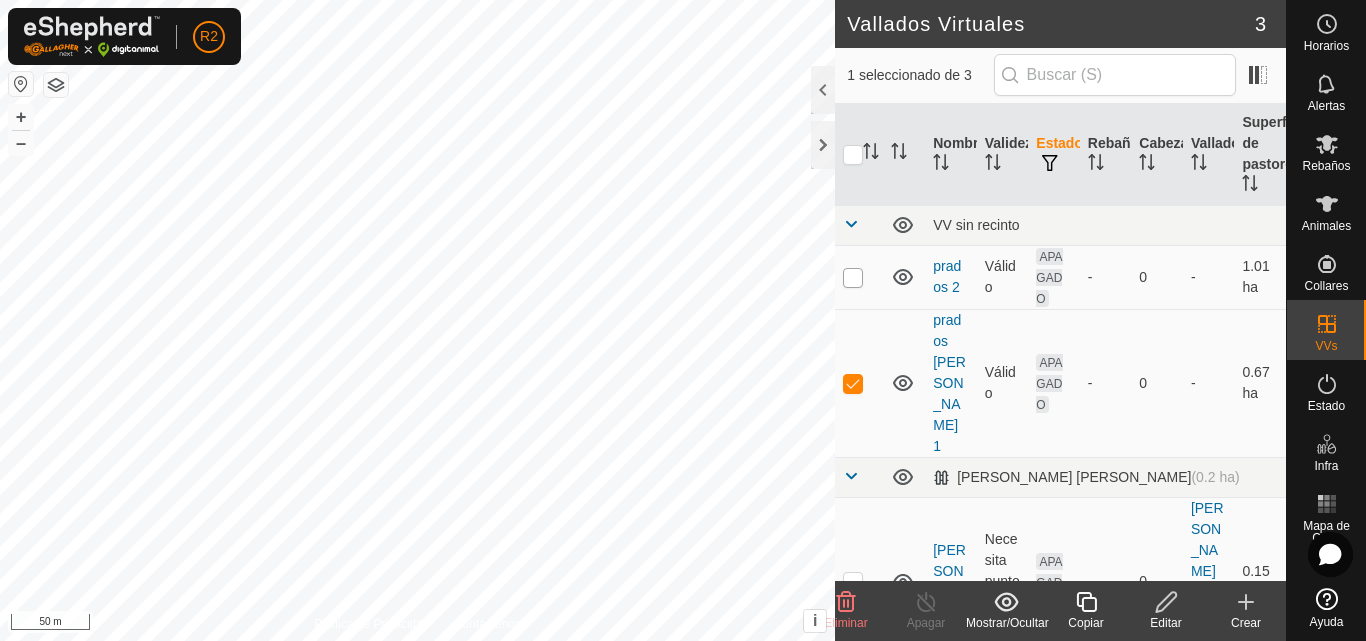 click at bounding box center [853, 278] 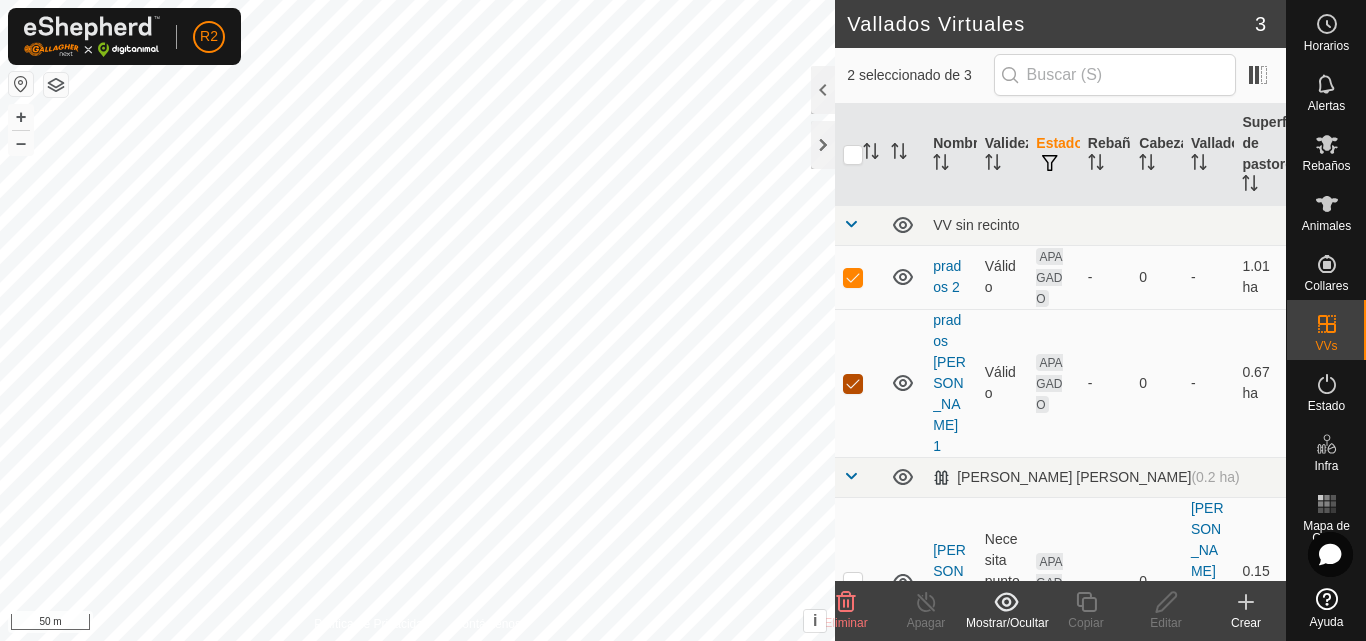click at bounding box center [853, 384] 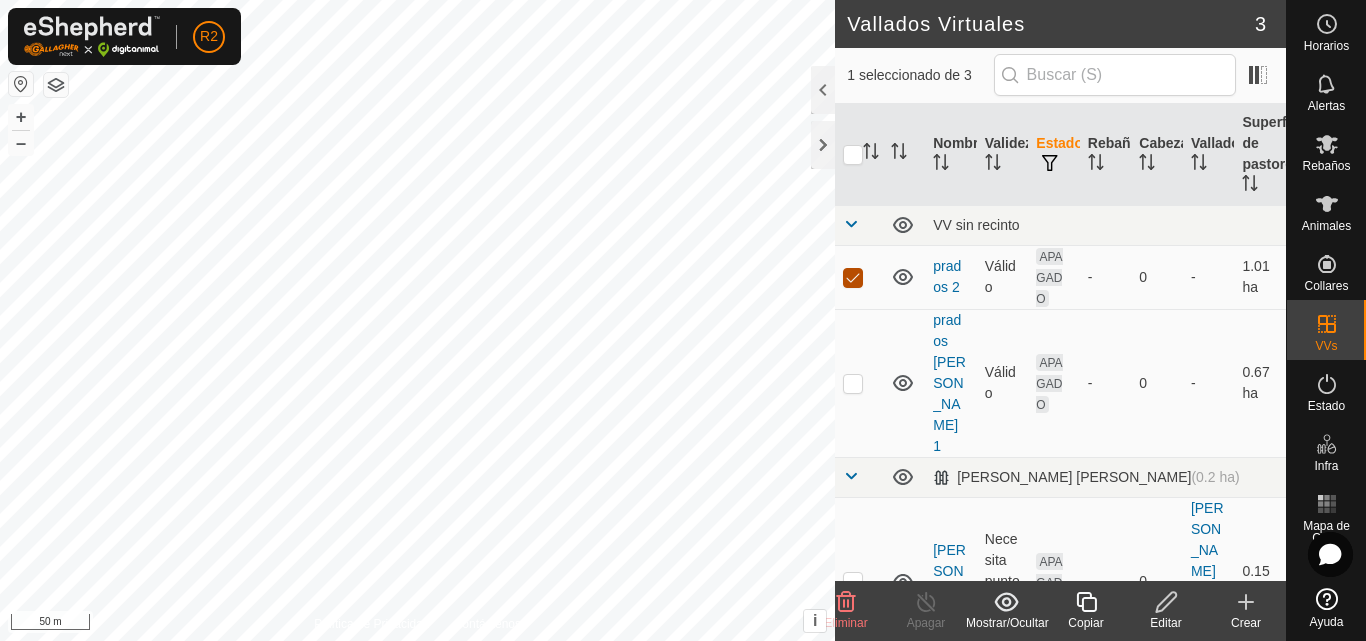 click at bounding box center [853, 278] 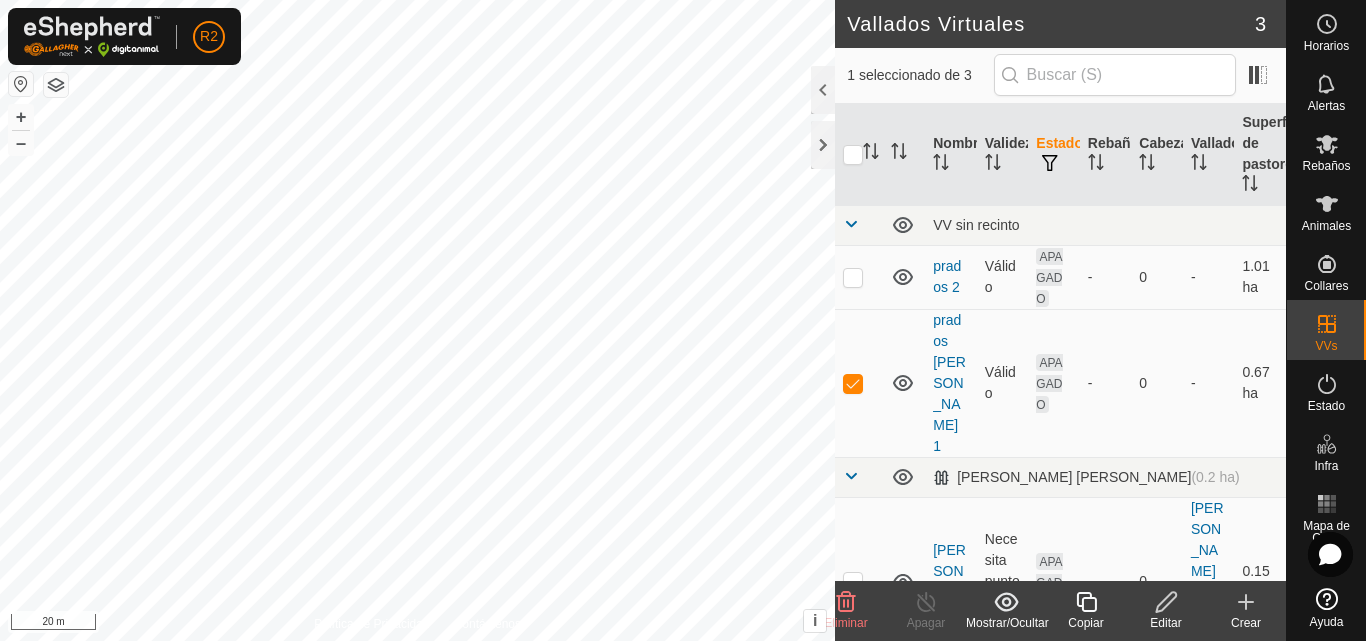 click on "R2 Horarios Alertas Rebaños Animales Collares VVs Estado Infra Mapa de Calor Ayuda Vallados Virtuales 3 1 seleccionado de 3     Nombre   Validez   Estado   Rebaño   [PERSON_NAME]   Superficie de pastoreo   VV sin recinto  prados 2  Válido  APAGADO  -   0   -   1.01 [PERSON_NAME] 1  [PERSON_NAME]  APAGADO  -   0   -   0.67 [PERSON_NAME]   (0.2 ha) [PERSON_NAME]  Necesita punto de agua  APAGADO  -   0   [PERSON_NAME] [PERSON_NAME]   0.15 ha  Eliminar  Apagar   Mostrar/Ocultar   Copiar   Editar   Crear  Política de Privacidad Contáctenos
prados [PERSON_NAME] 1 Estado:  APAGADO Tipo:  Zona de Inclusión + – ⇧ i This application includes HERE Maps. © 2024 HERE. All rights reserved. 20 m" at bounding box center (683, 320) 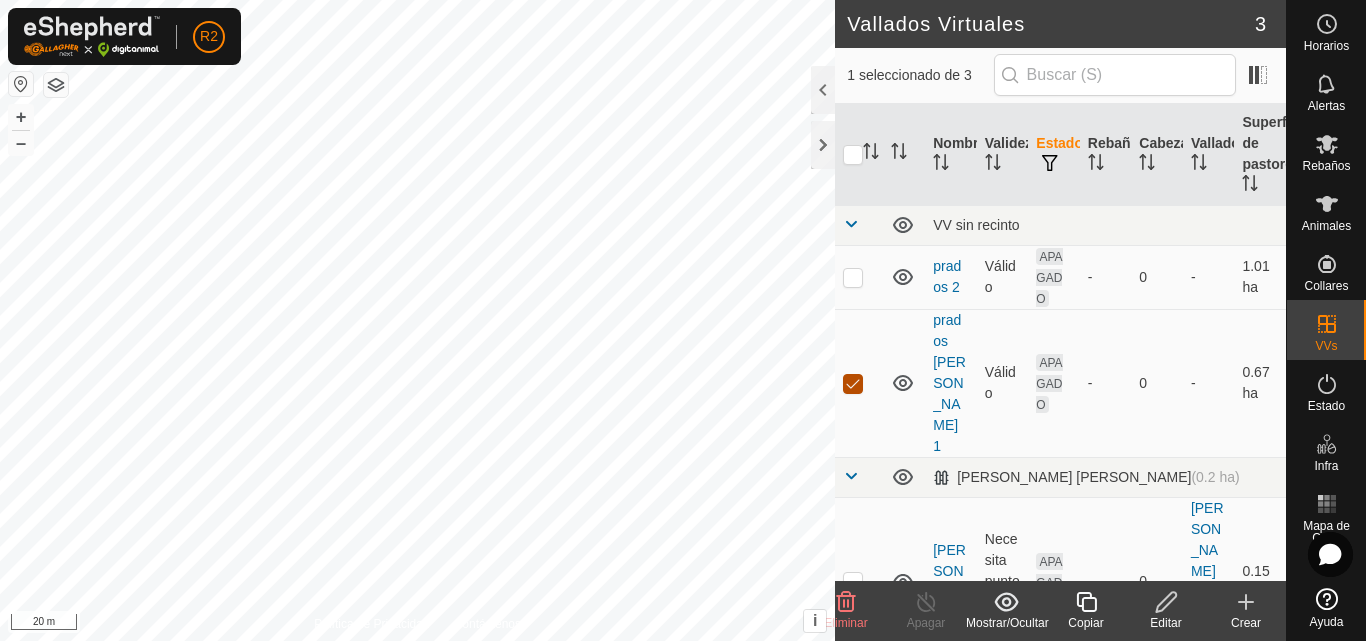 click at bounding box center [853, 384] 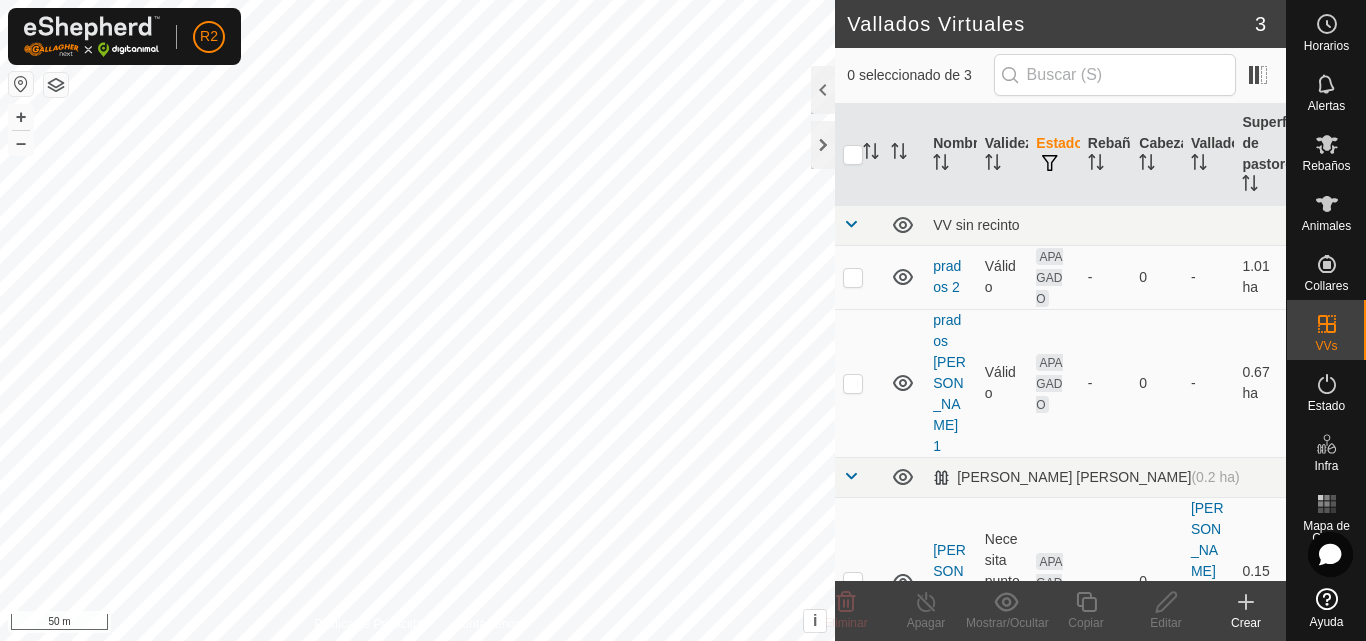 click on "R2 Horarios Alertas Rebaños Animales Collares VVs Estado Infra Mapa de Calor Ayuda Vallados Virtuales 3 0 seleccionado de 3     Nombre   Validez   Estado   Rebaño   [PERSON_NAME]   Superficie de pastoreo   VV sin recinto  prados 2  Válido  APAGADO  -   0   -   1.01 [PERSON_NAME] 1  [PERSON_NAME]  APAGADO  -   0   -   0.67 [PERSON_NAME]   (0.2 ha) [PERSON_NAME]  Necesita punto de agua  APAGADO  -   0   [PERSON_NAME] [PERSON_NAME]   0.15 ha  Eliminar  Apagar   Mostrar/Ocultar   Copiar   Editar   Crear  Política de Privacidad Contáctenos
WP 1
Tipo:   trough
Capacidad:  100L
Nivel de Agua:  100%
Potable:  Sí
+ – ⇧ i This application includes HERE Maps. © 2024 HERE. All rights reserved. 50 m" at bounding box center [683, 320] 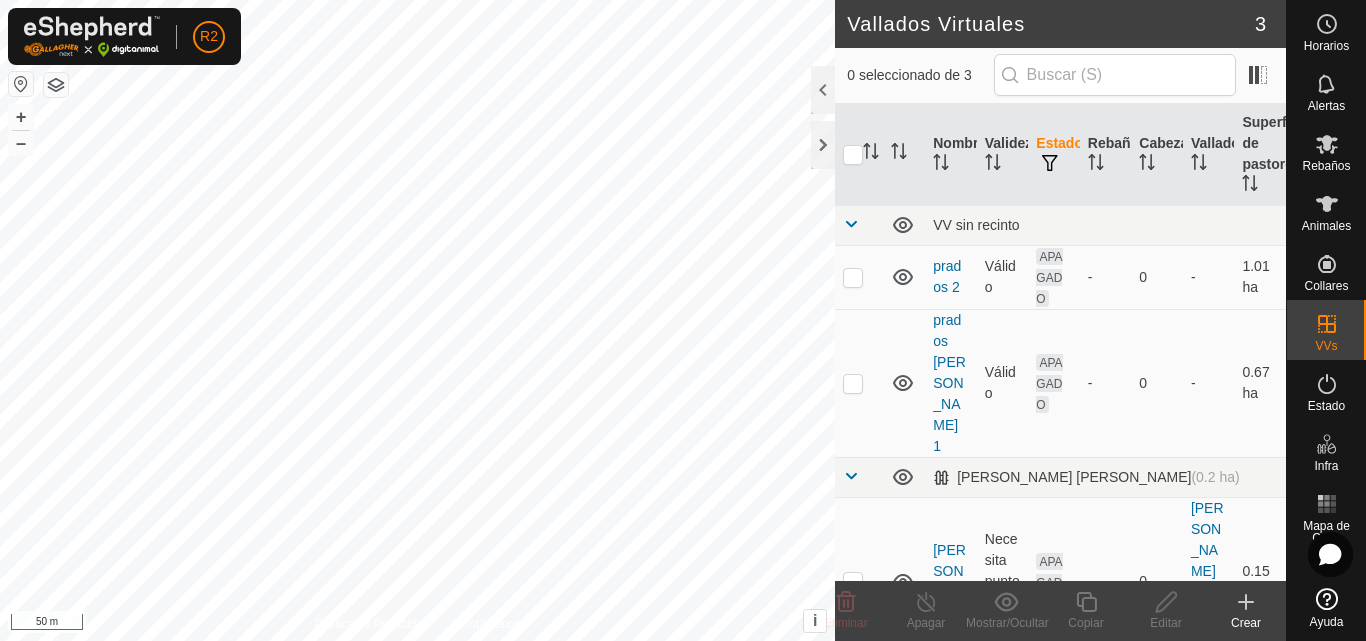 checkbox on "true" 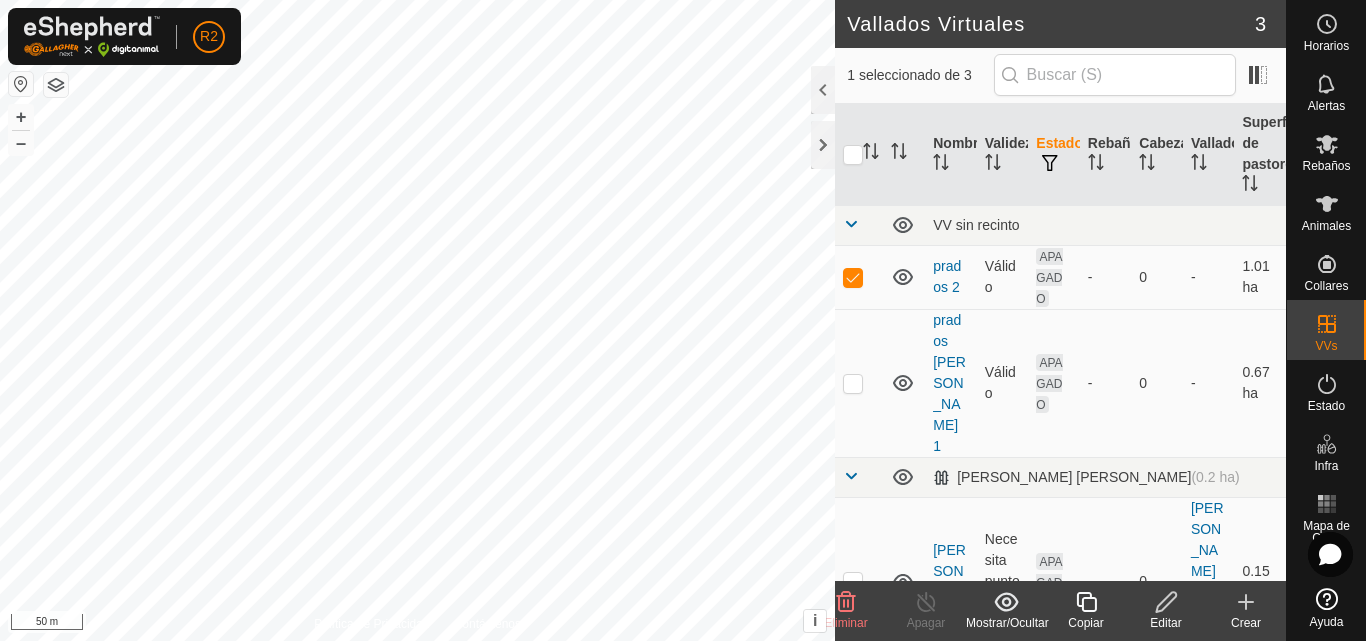 click 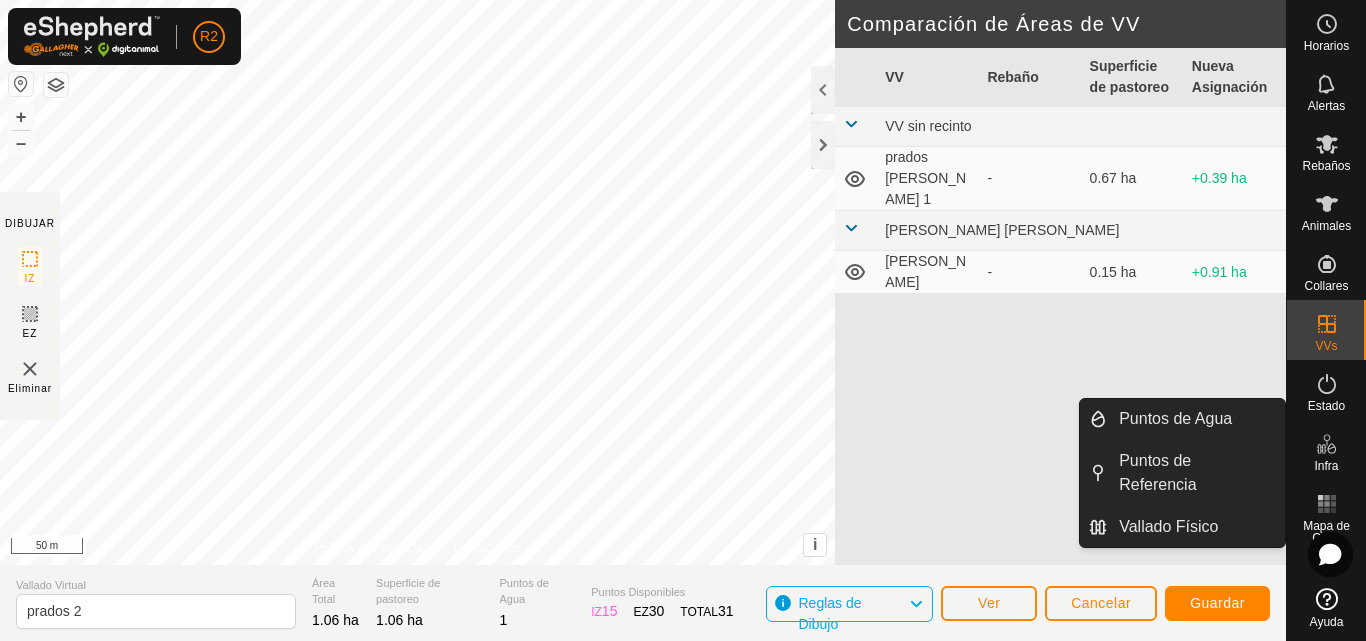 click on "Infra" at bounding box center (1326, 450) 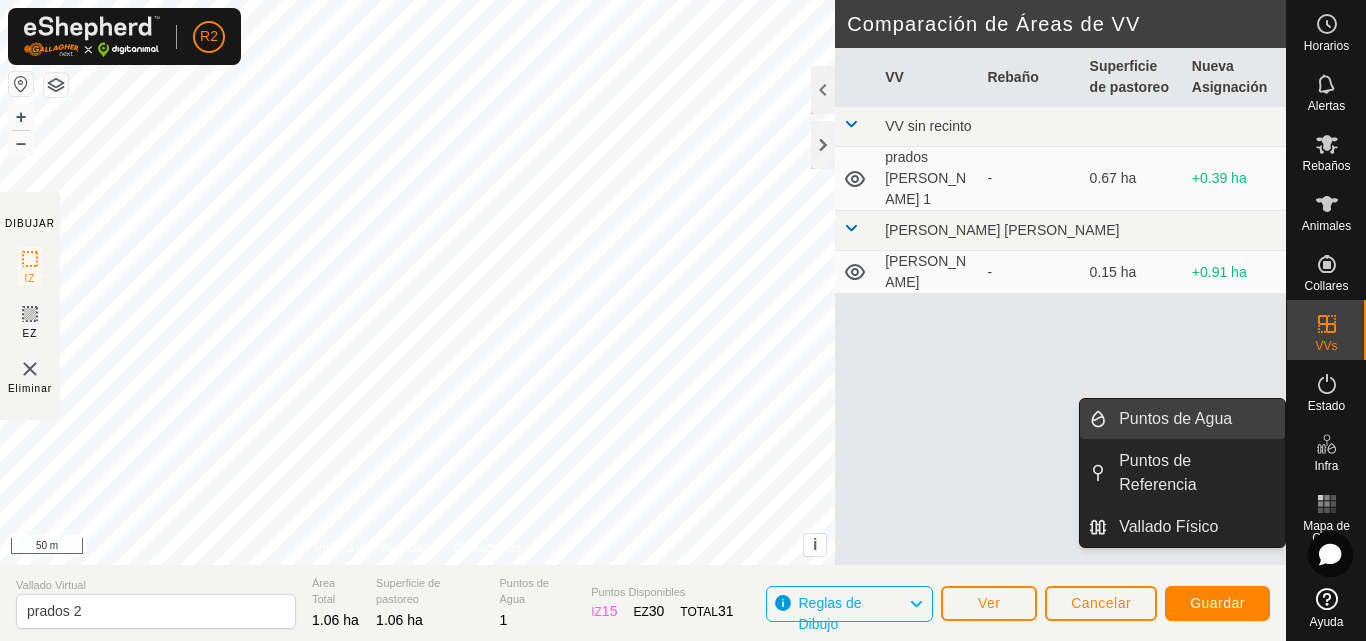 click on "Puntos de Agua" at bounding box center (1196, 419) 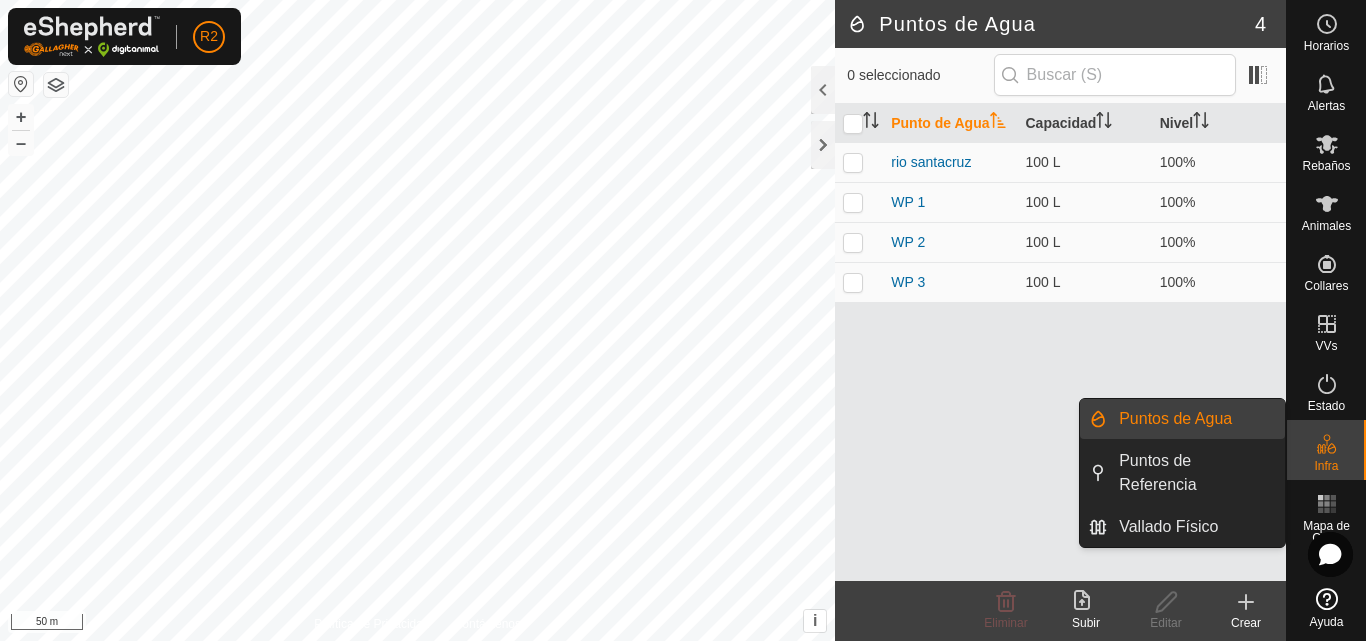 click on "Puntos de Agua" at bounding box center (1196, 419) 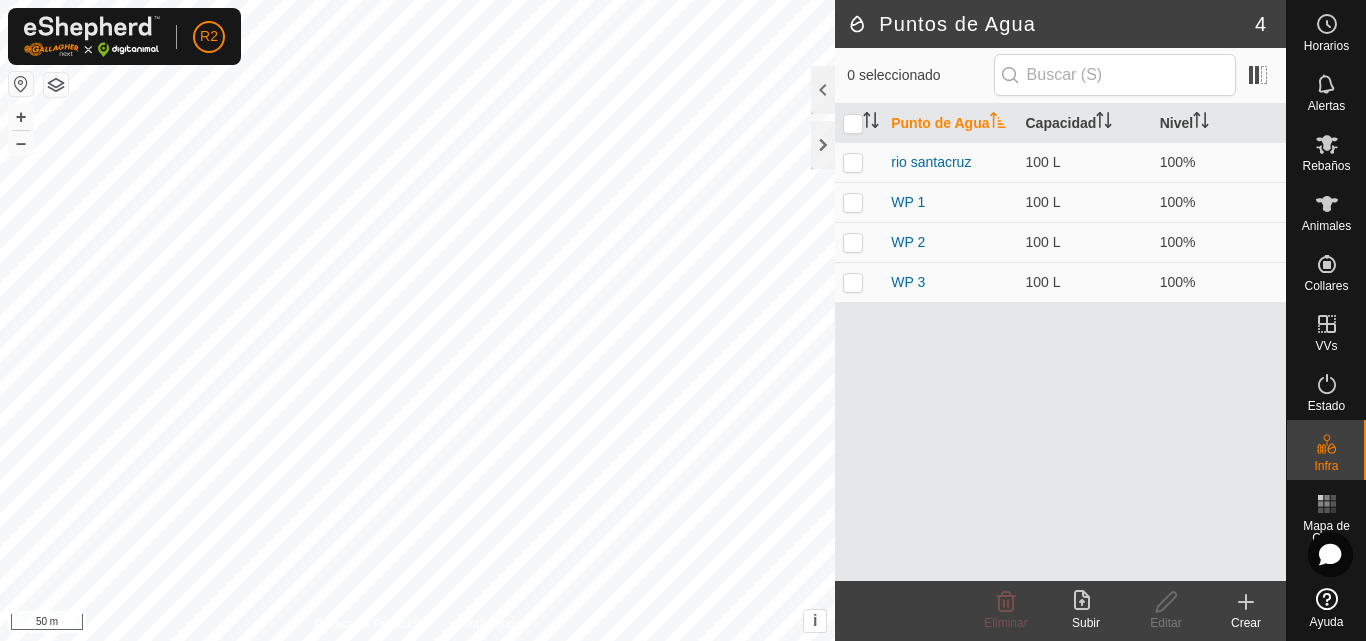 click 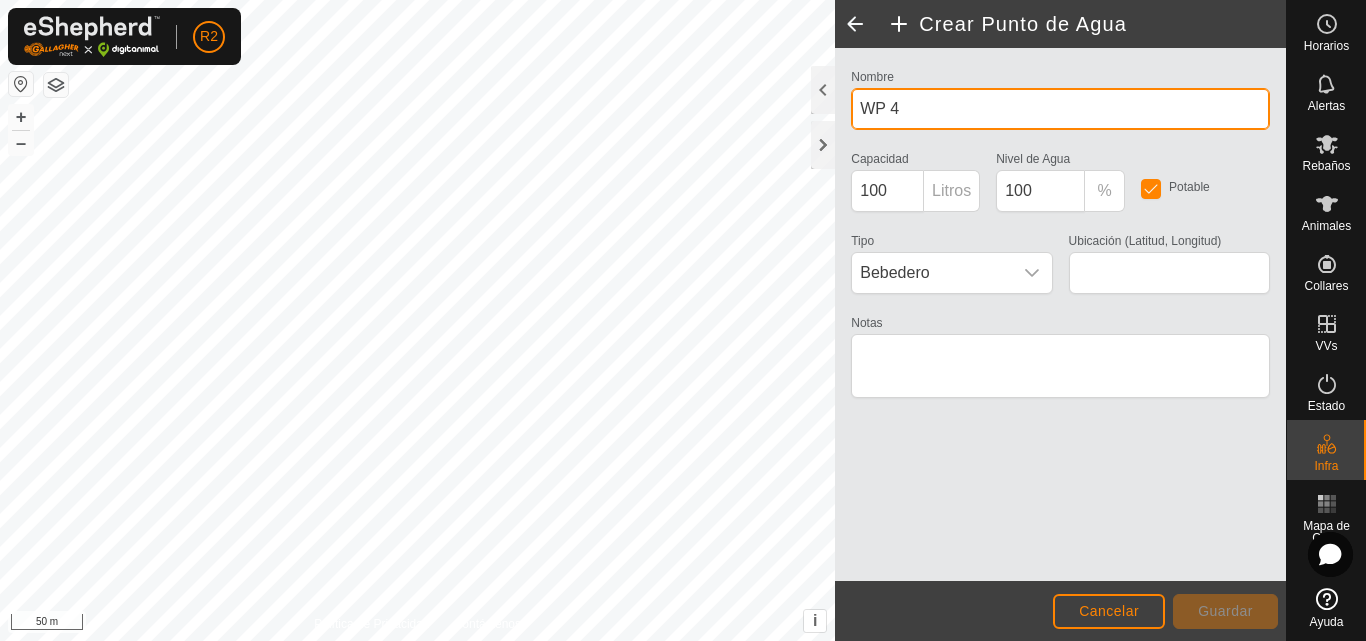 click on "WP 4" at bounding box center [1060, 109] 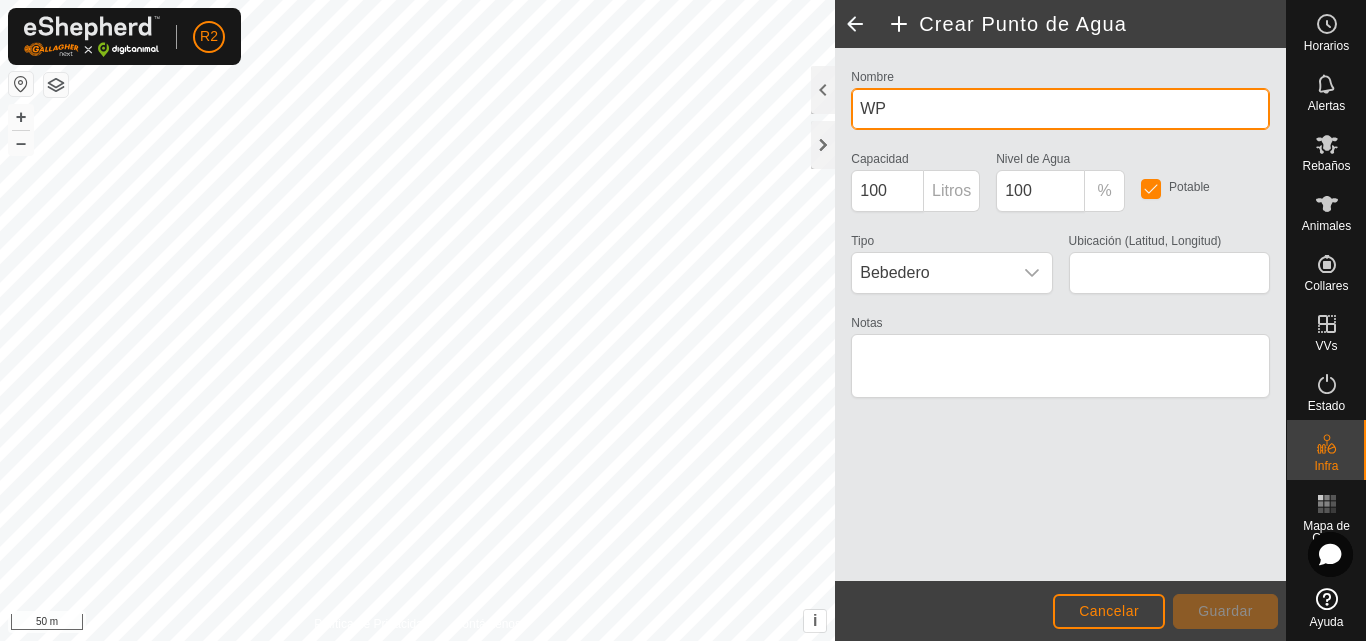 type on "W" 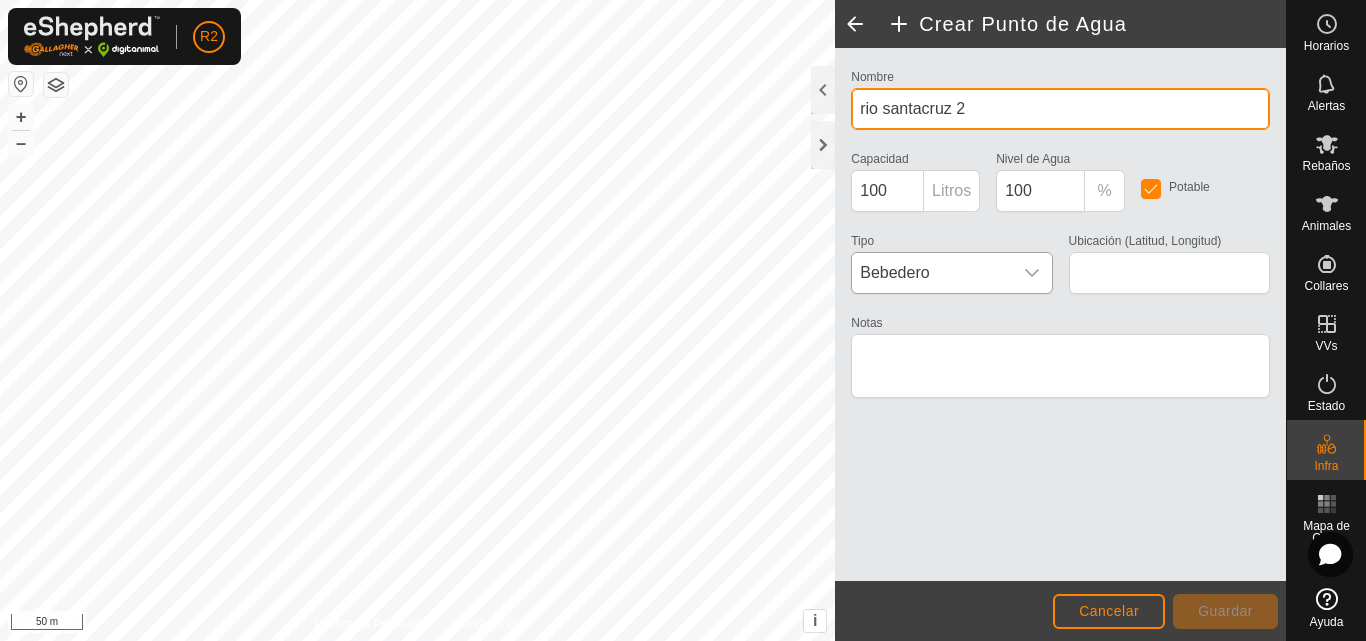 type on "rio santacruz 2" 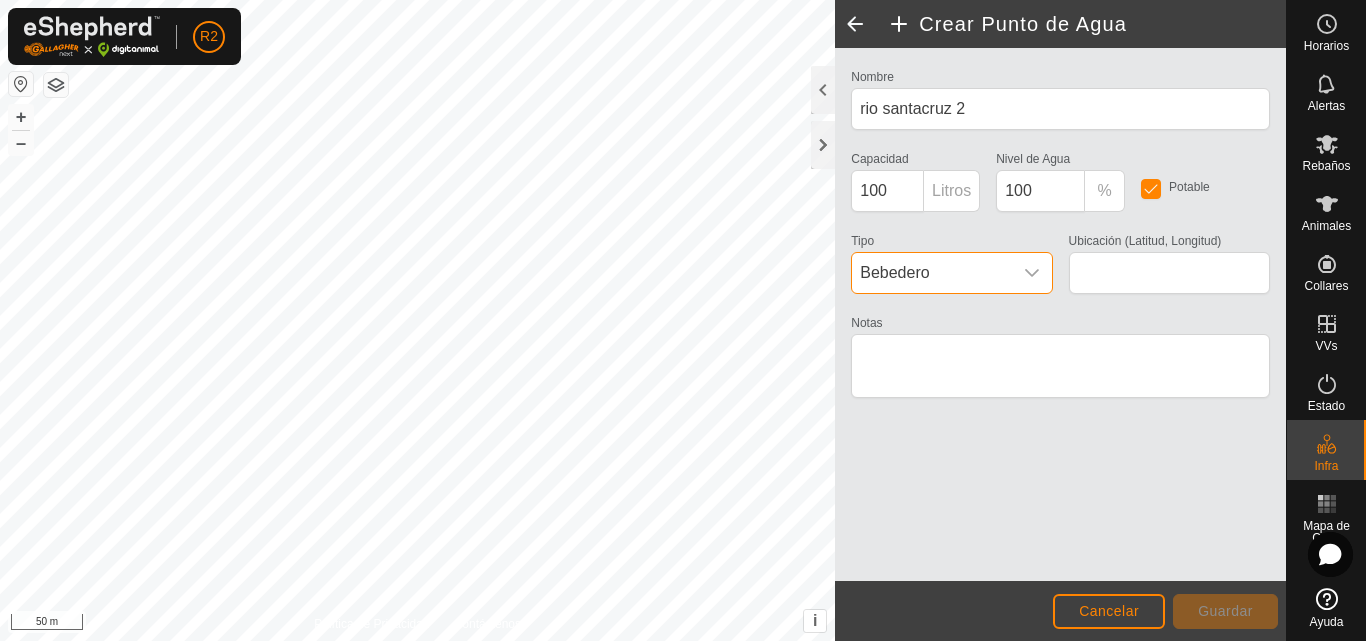 click on "Bebedero" at bounding box center [931, 273] 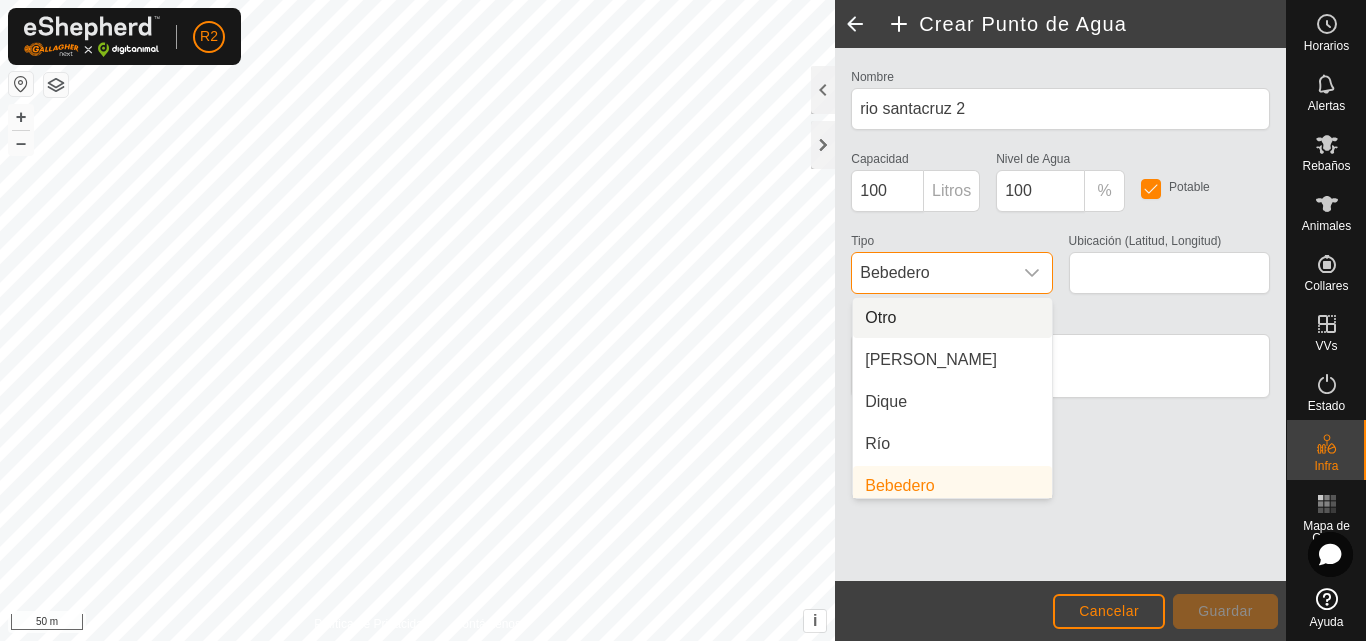 scroll, scrollTop: 8, scrollLeft: 0, axis: vertical 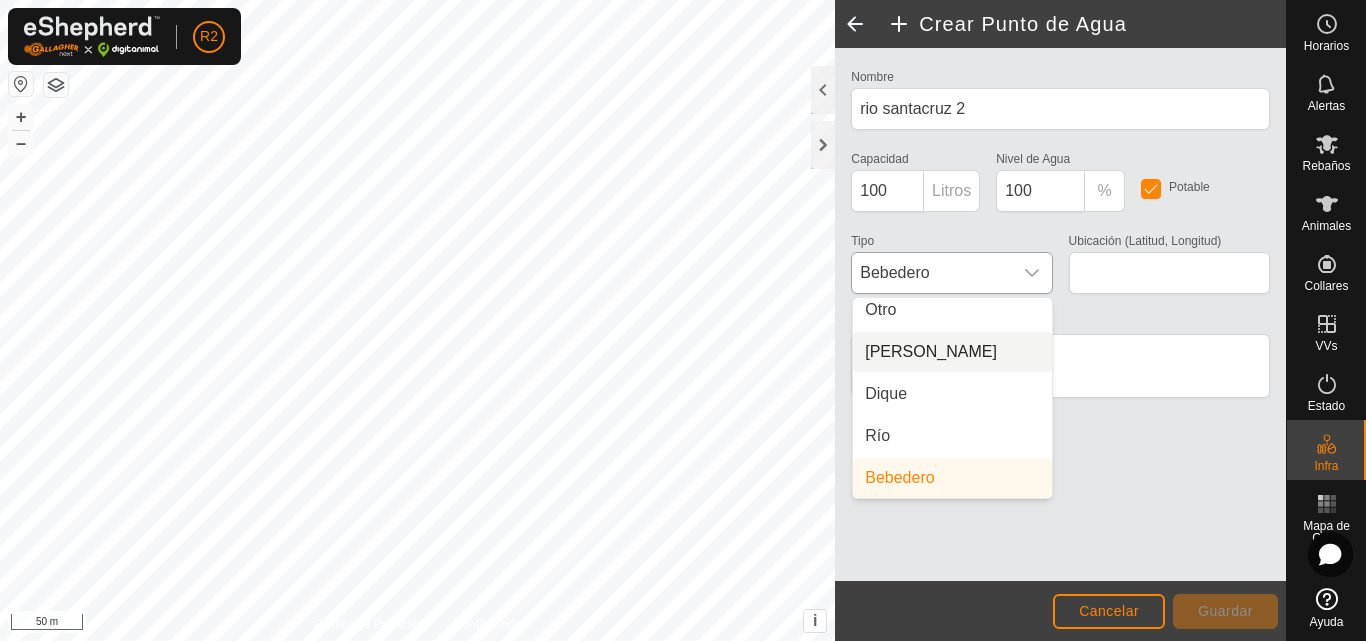 click on "[PERSON_NAME]" at bounding box center (952, 352) 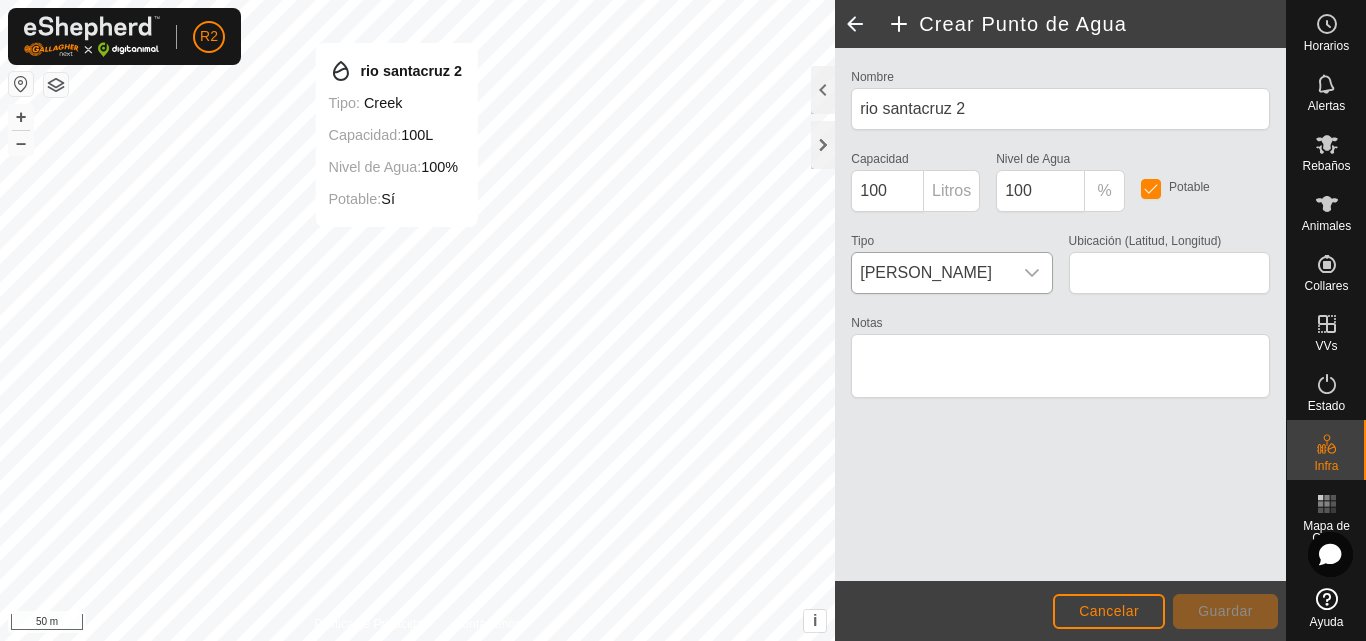 type on "42.273267, -3.523196" 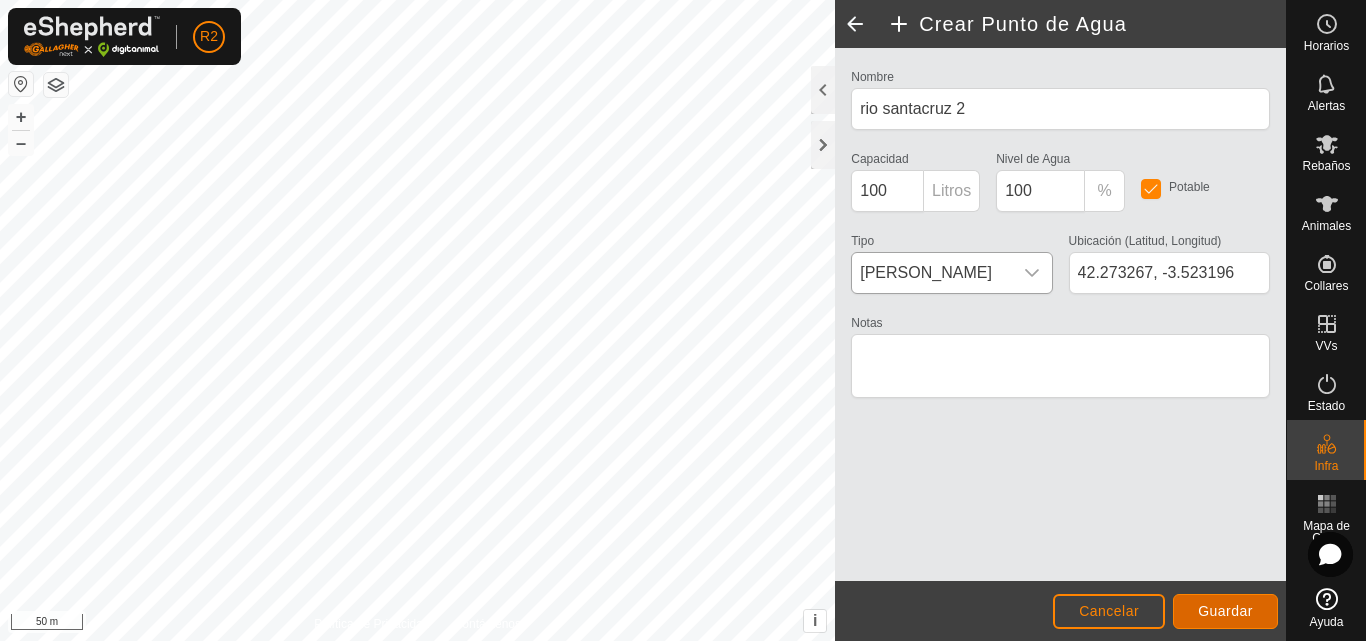 click on "Guardar" 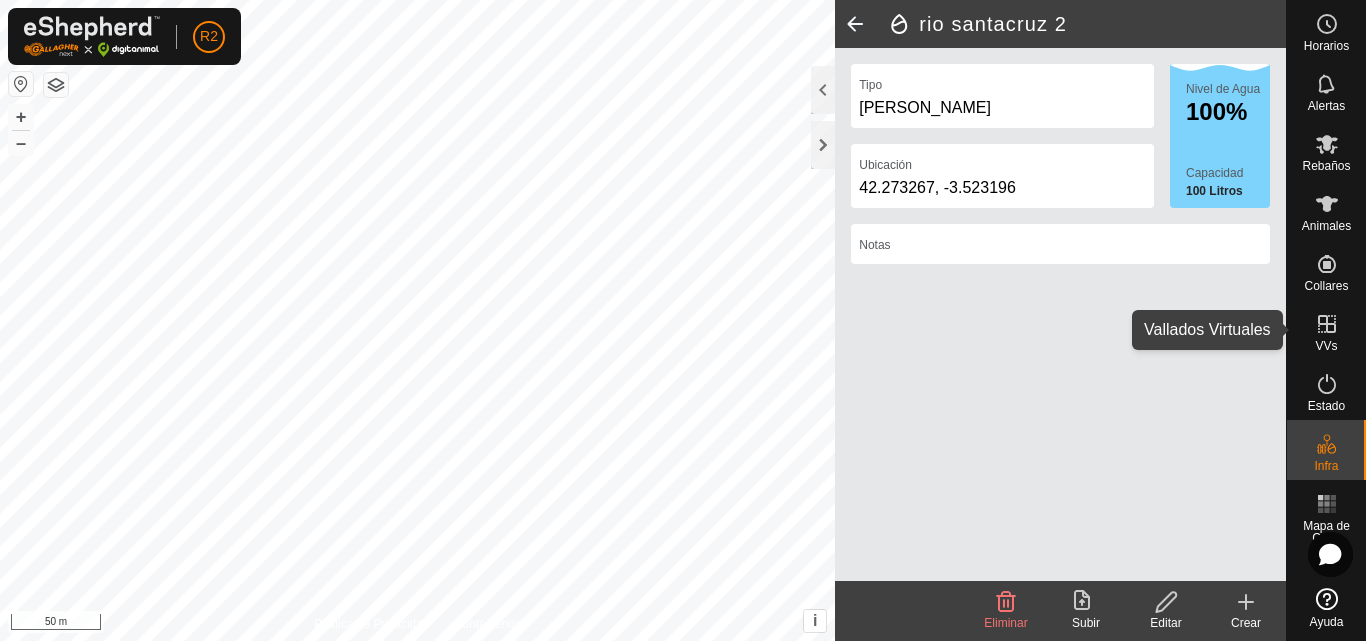 click at bounding box center (1327, 324) 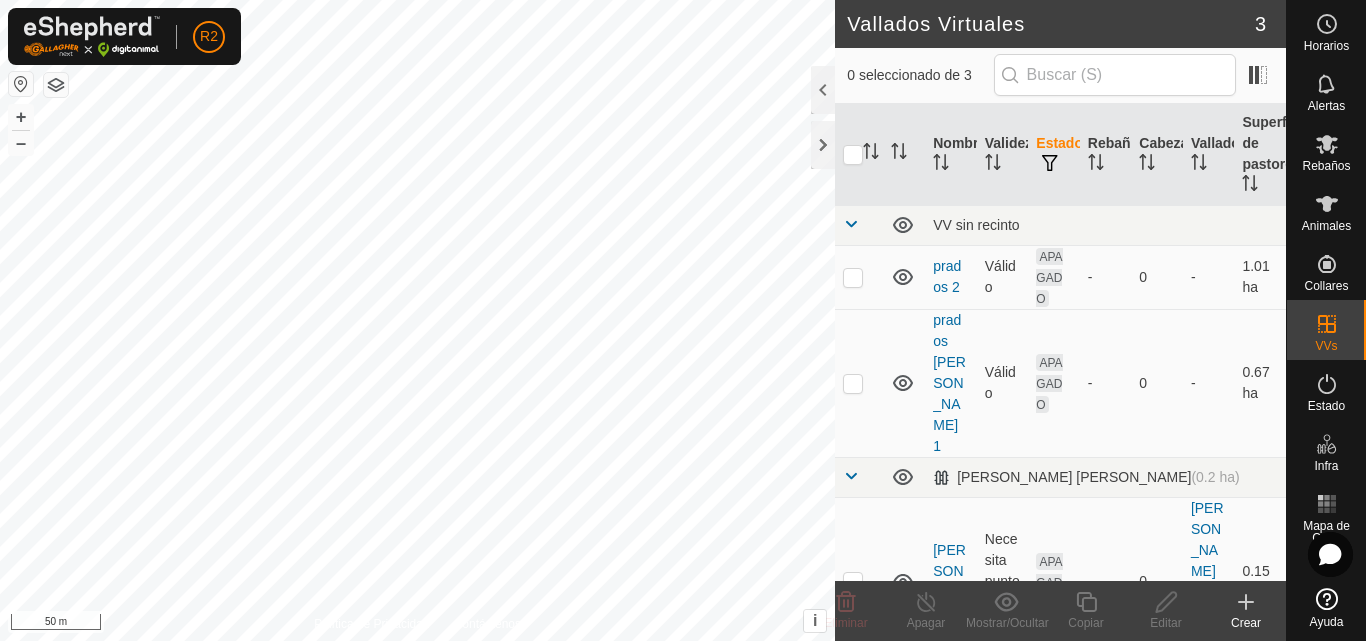 click 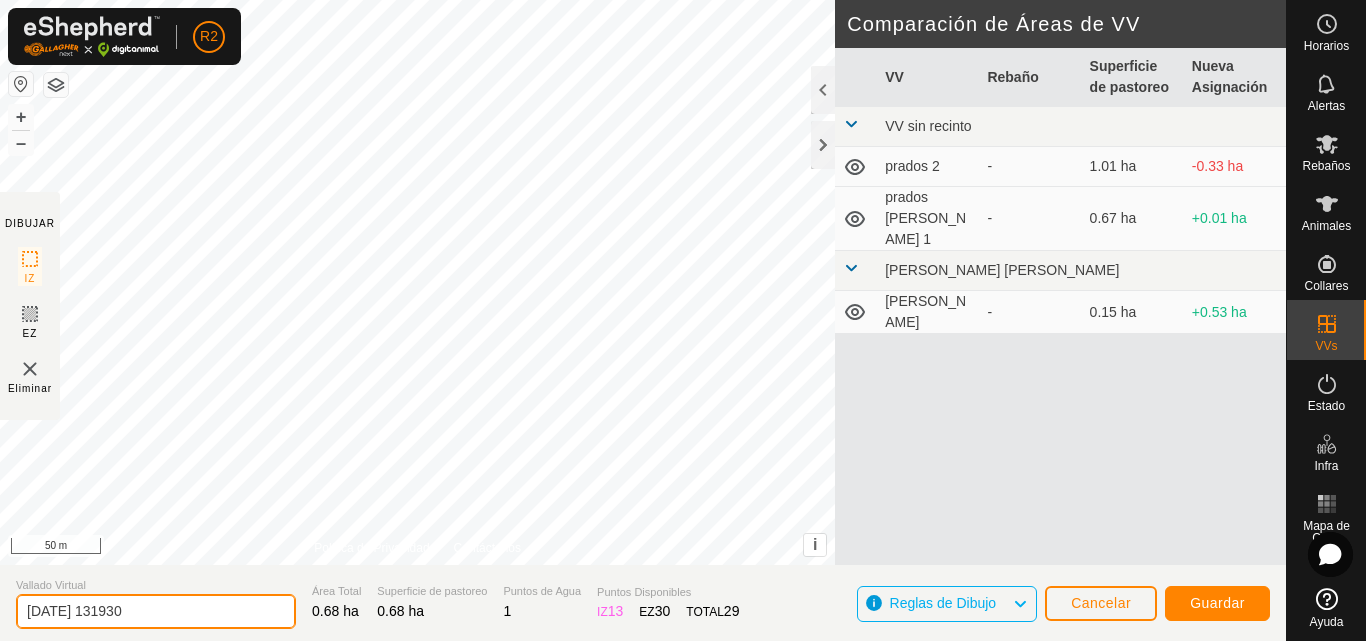 click on "[DATE] 131930" 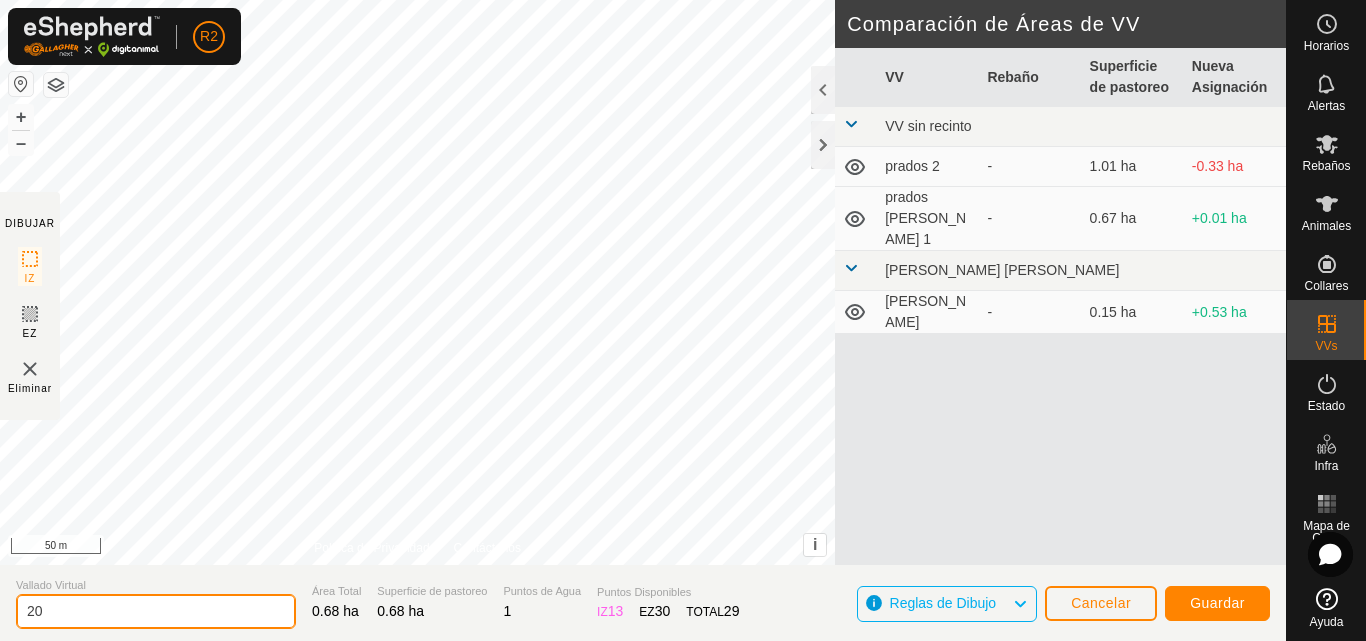 type on "2" 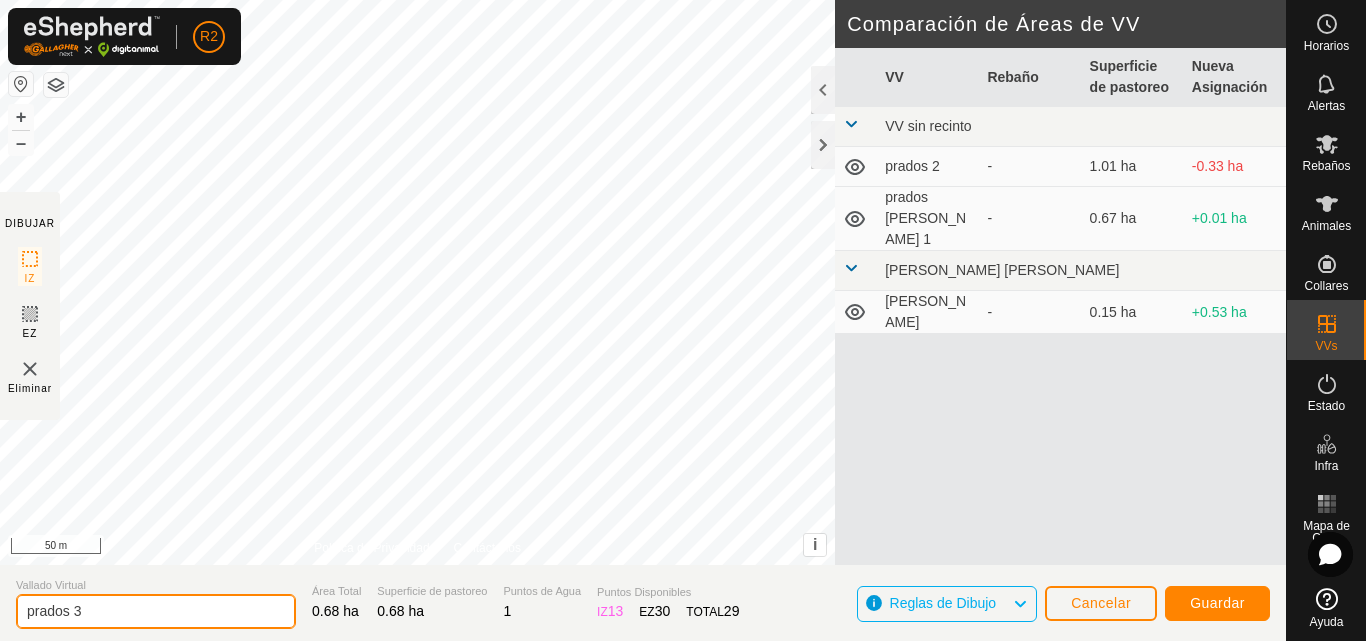 type on "prados 3" 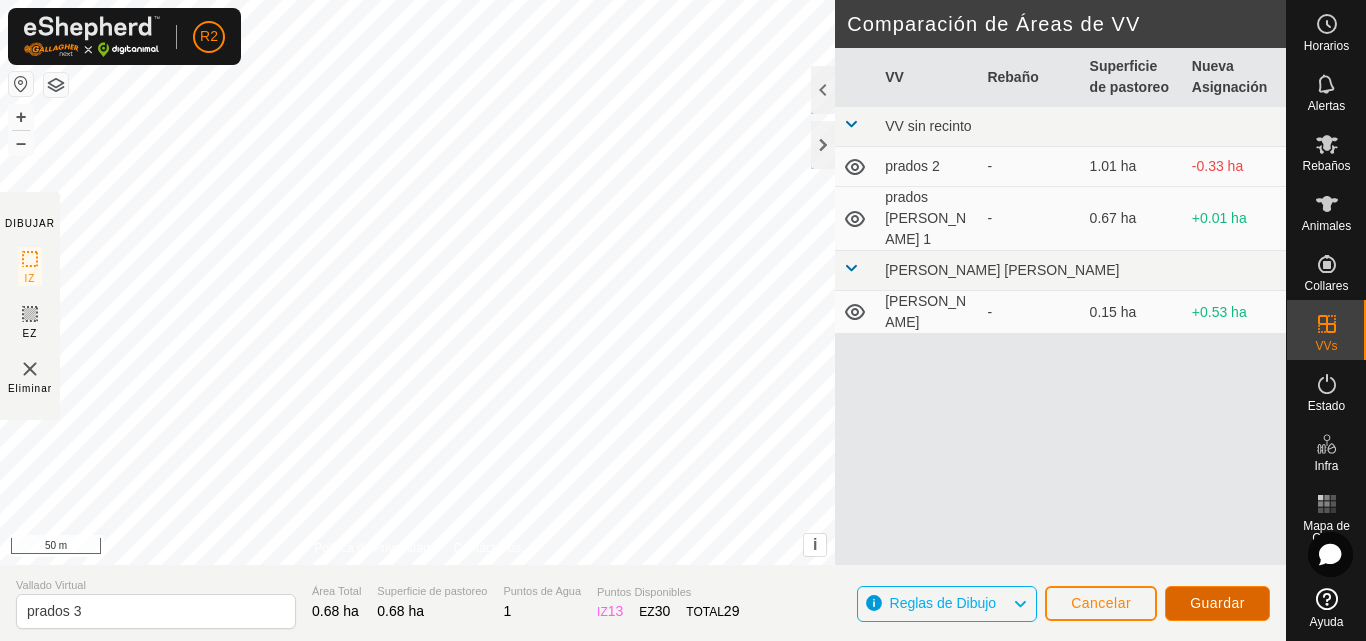 click on "Guardar" 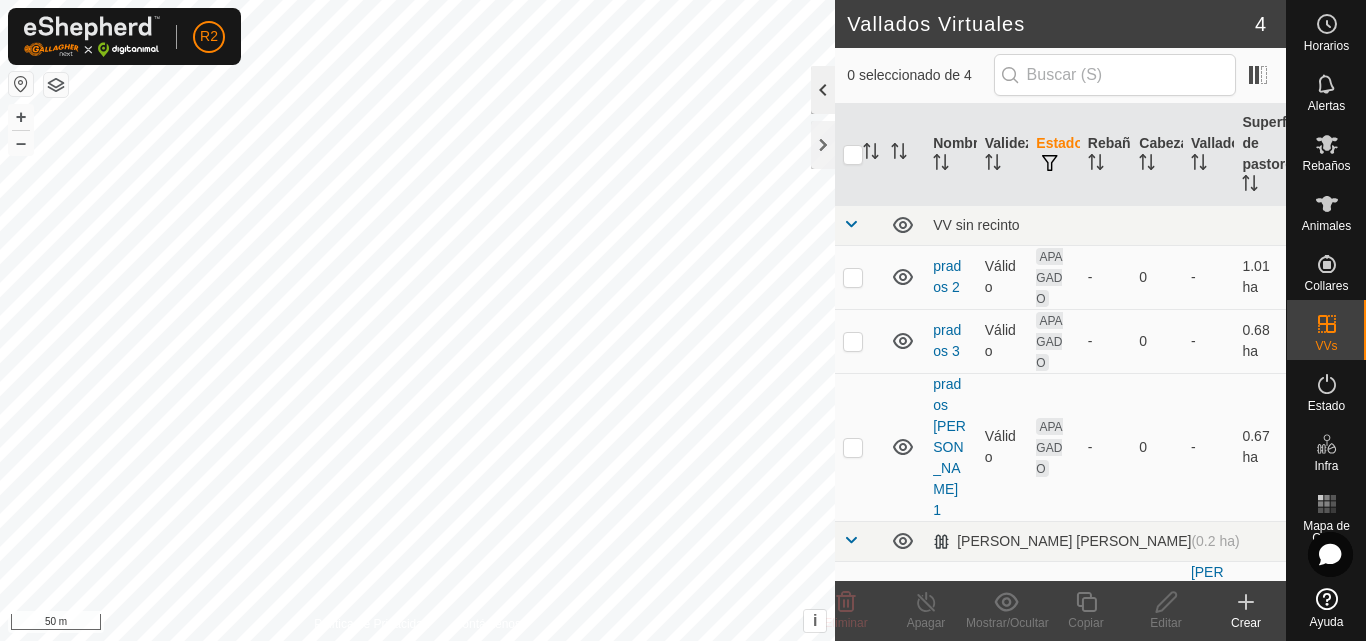click 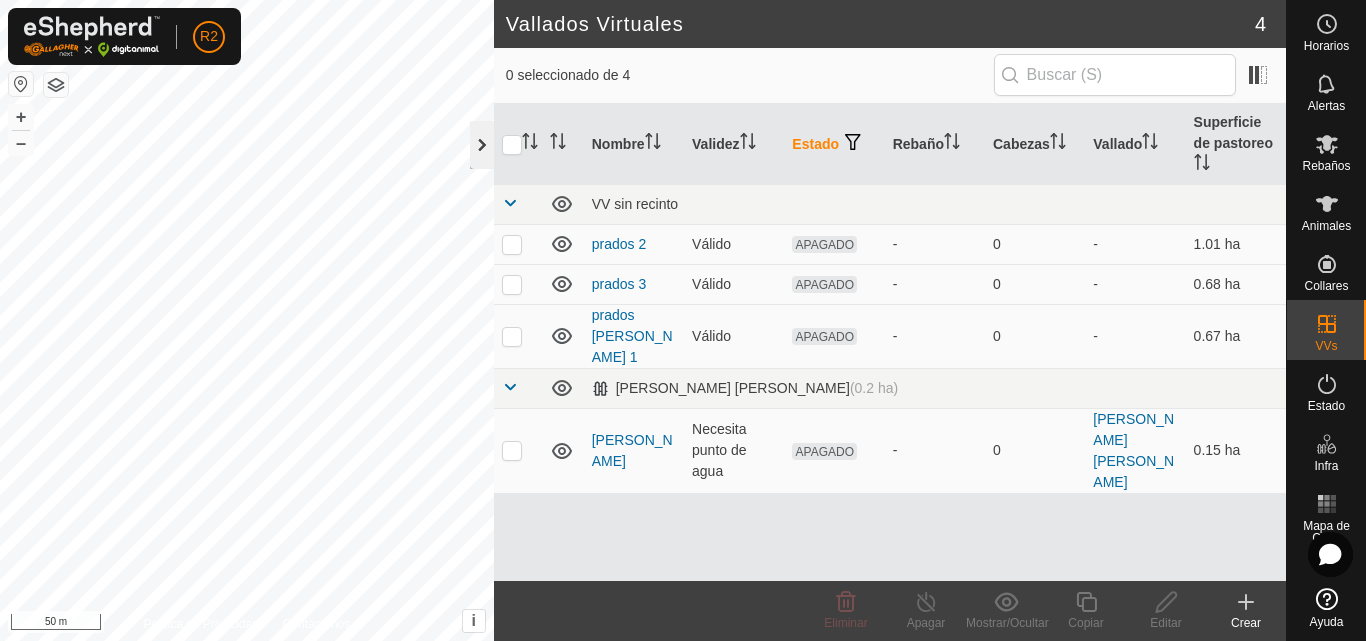 click 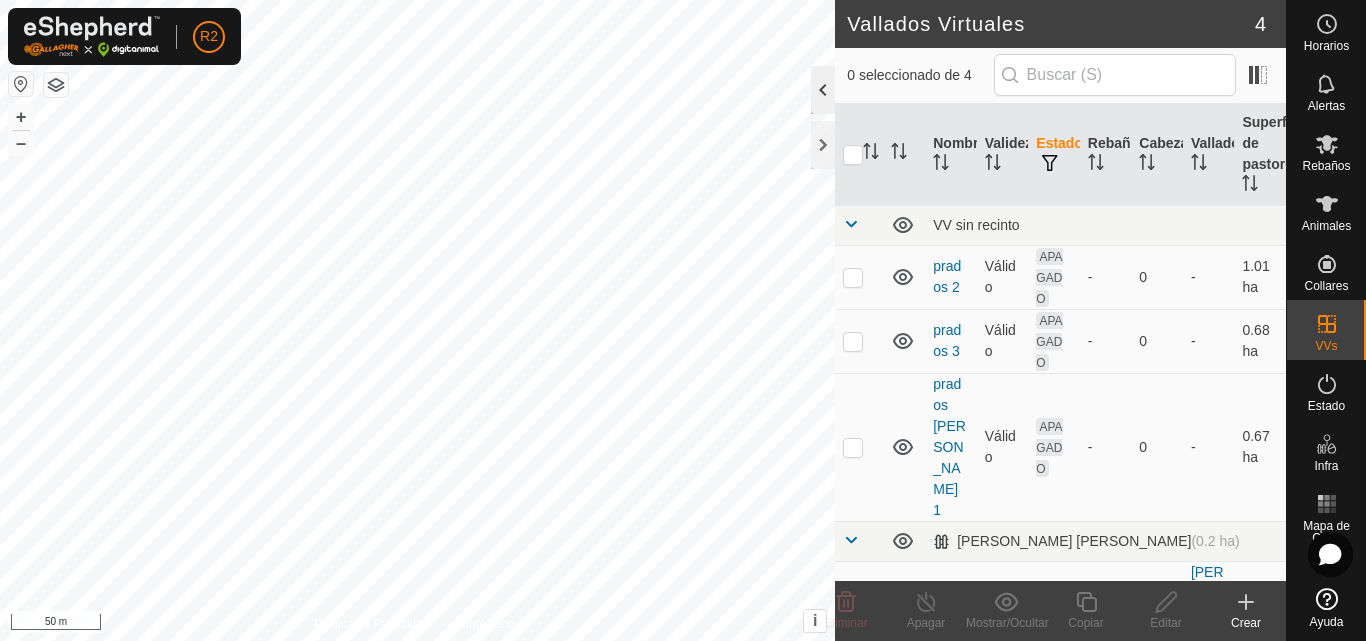 click 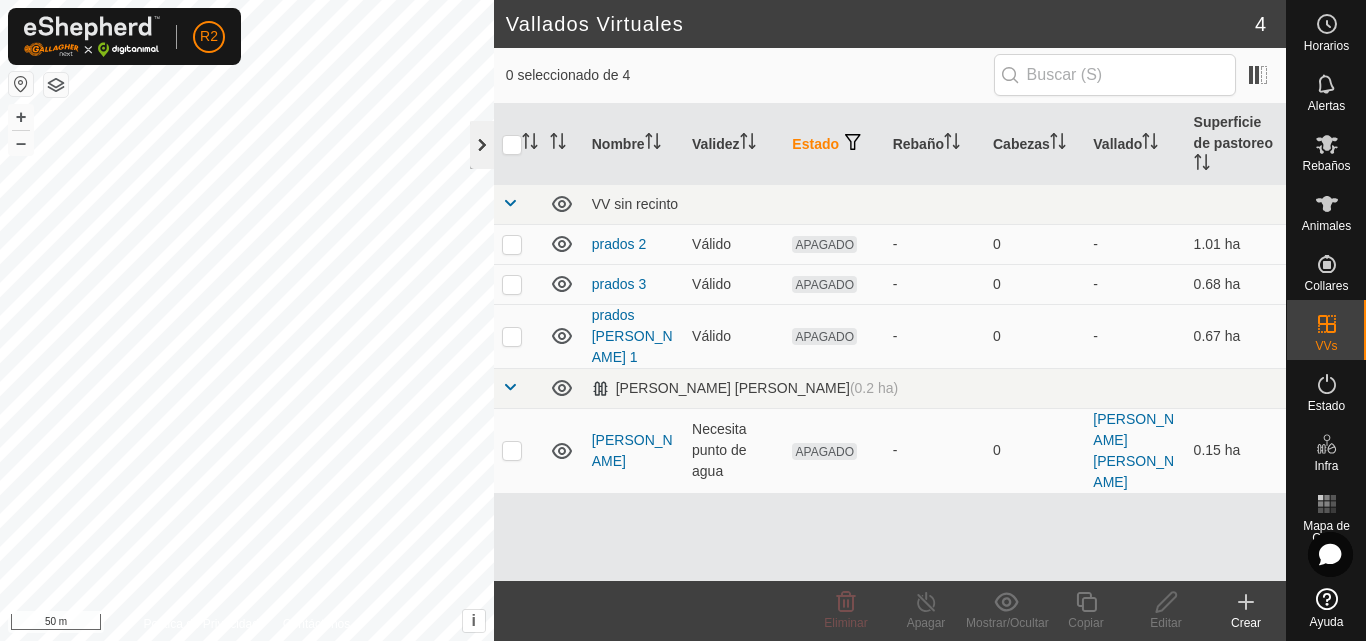 click 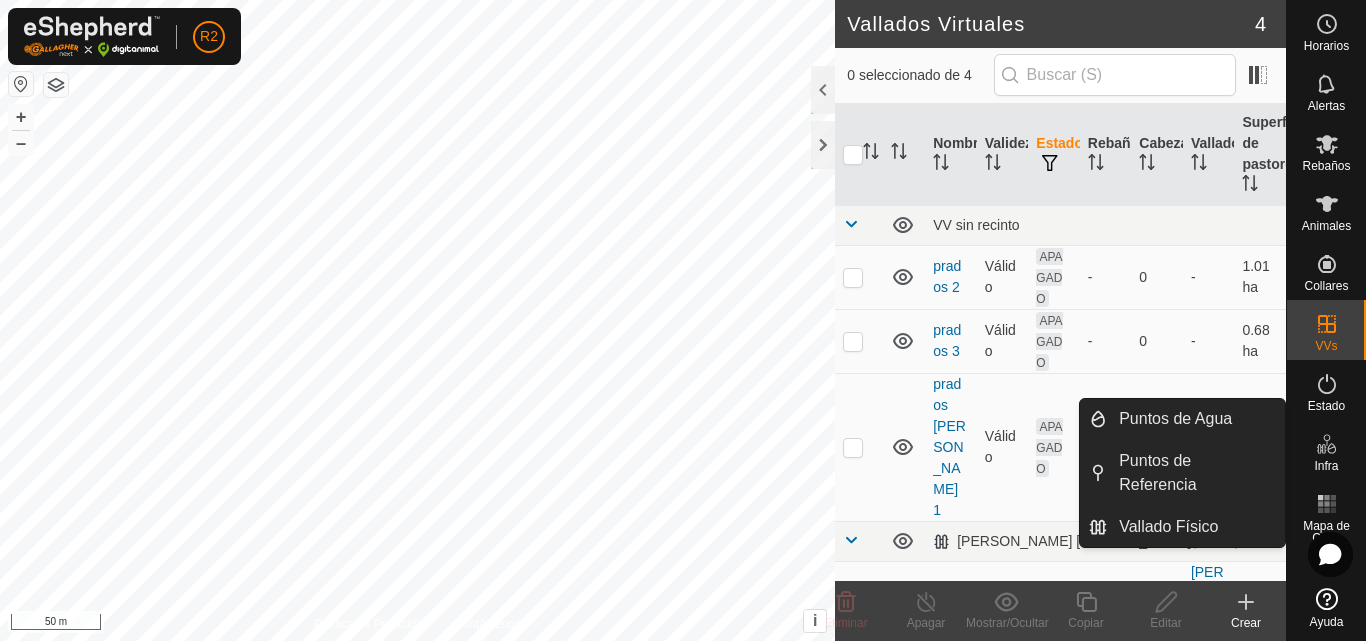 click at bounding box center (1327, 444) 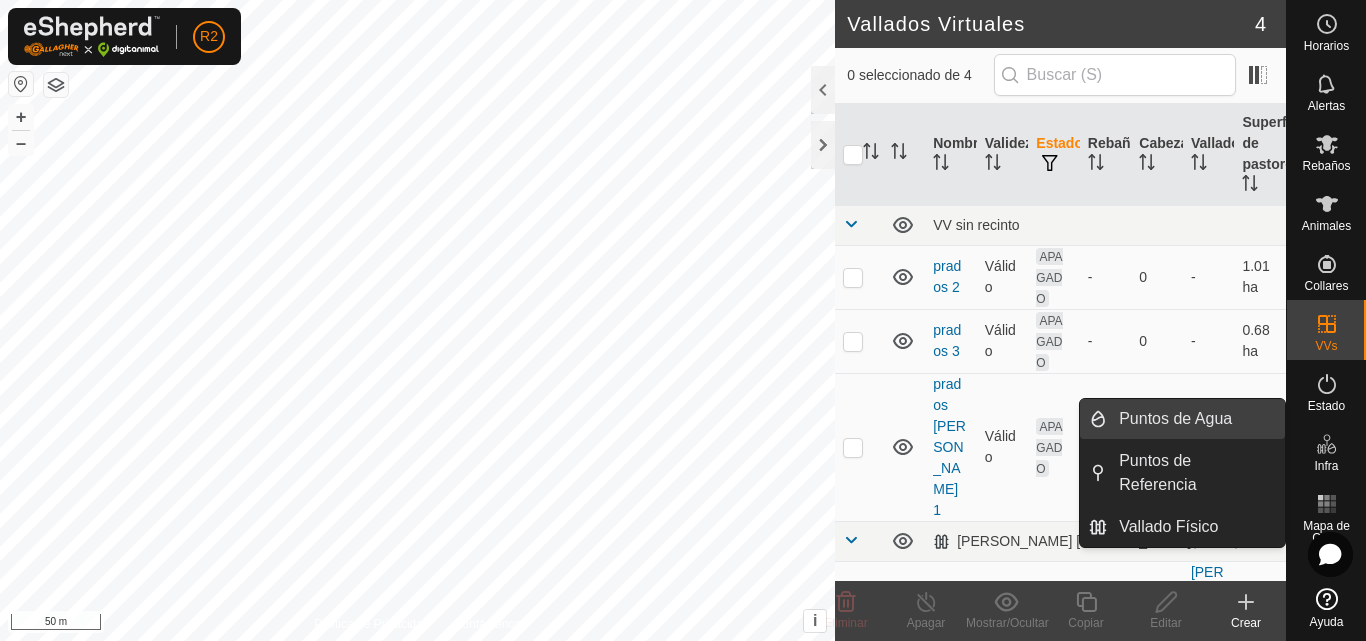 click on "Puntos de Agua" at bounding box center [1196, 419] 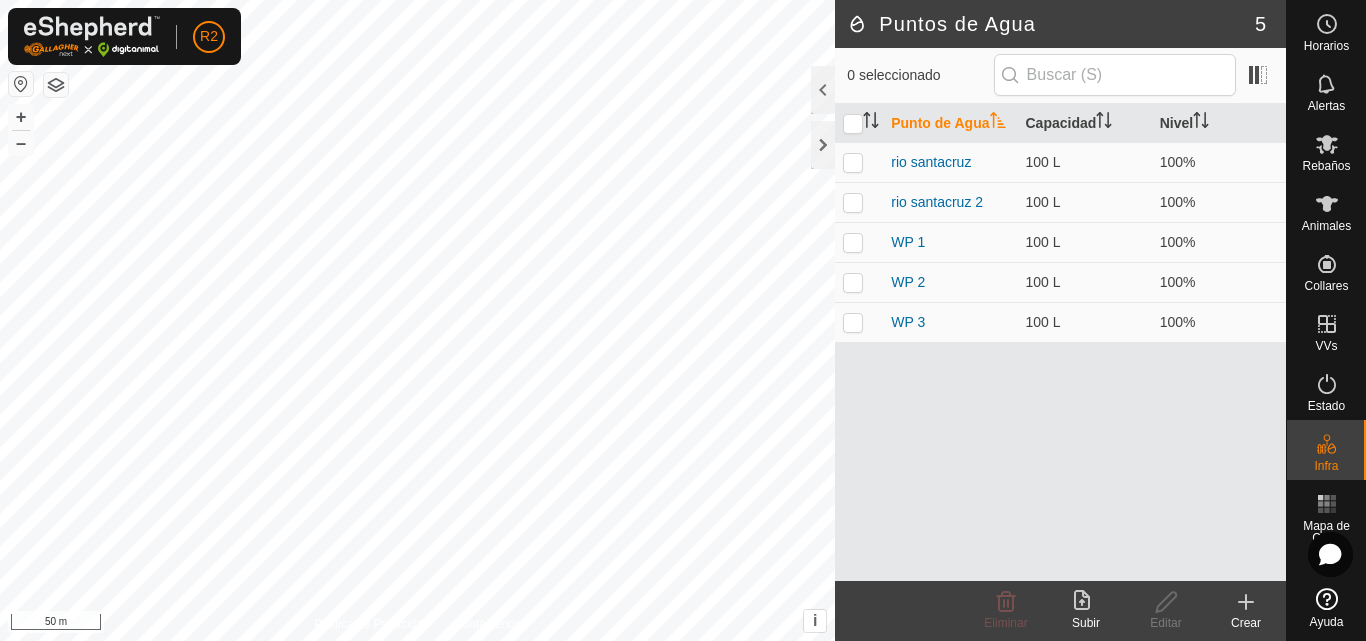 click 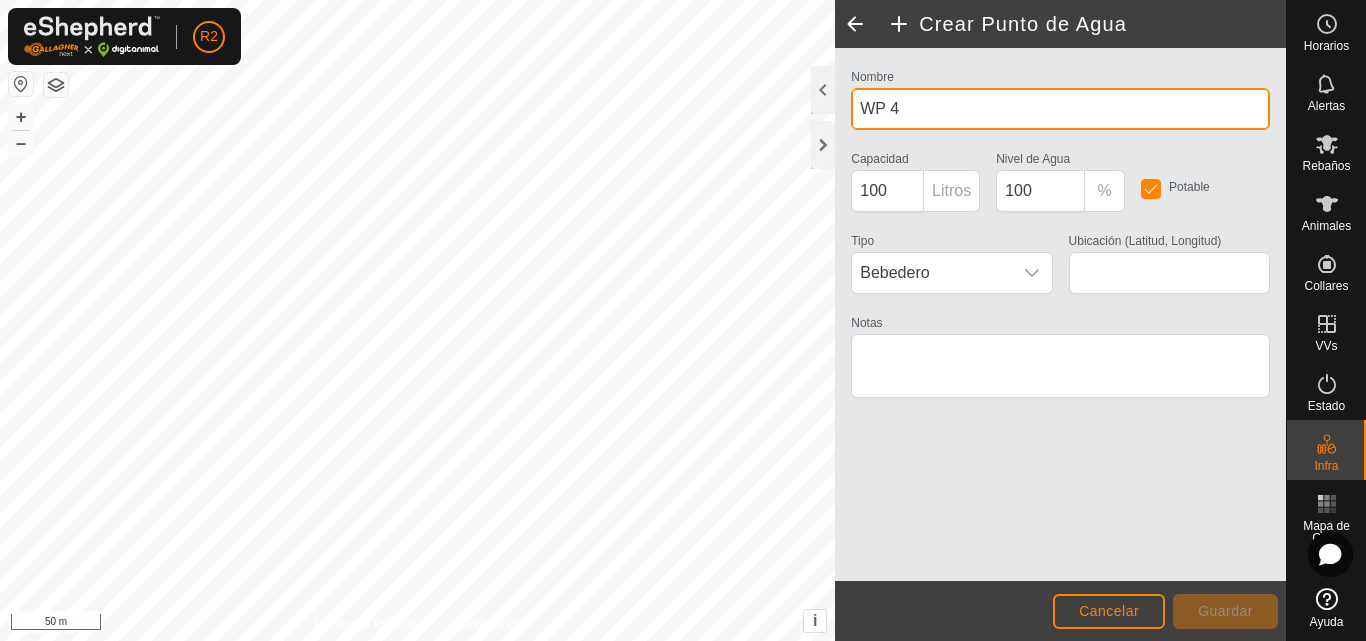 click on "WP 4" at bounding box center (1060, 109) 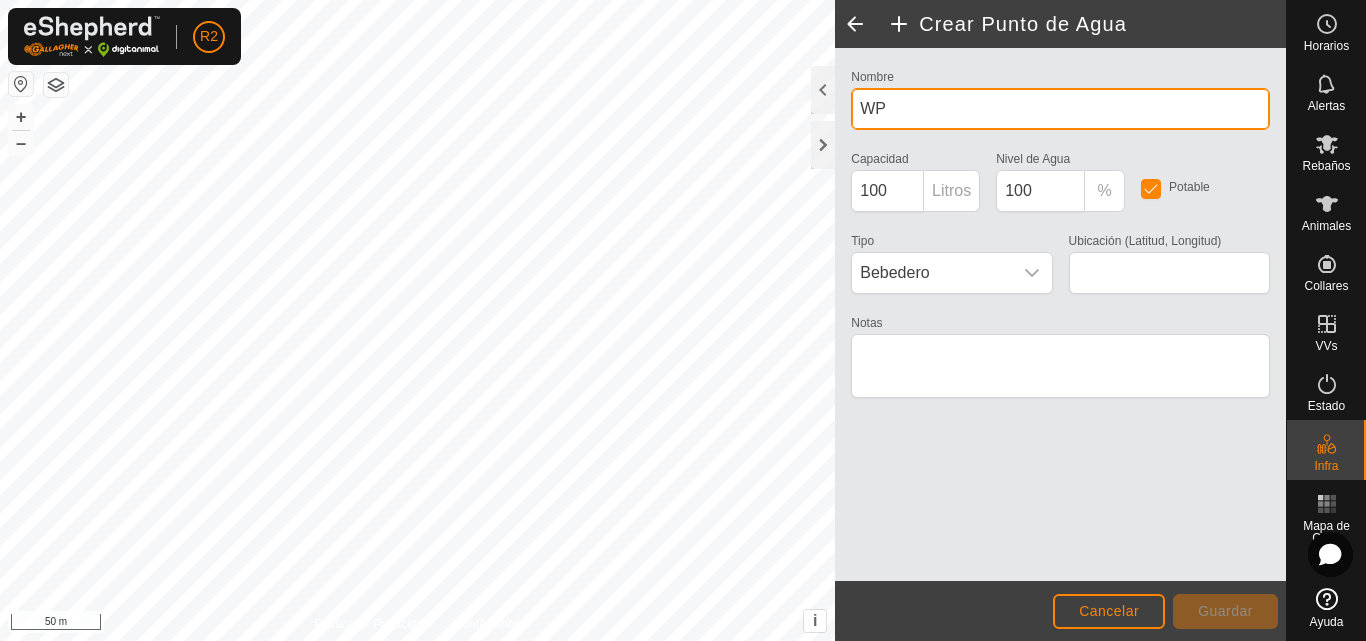 type on "W" 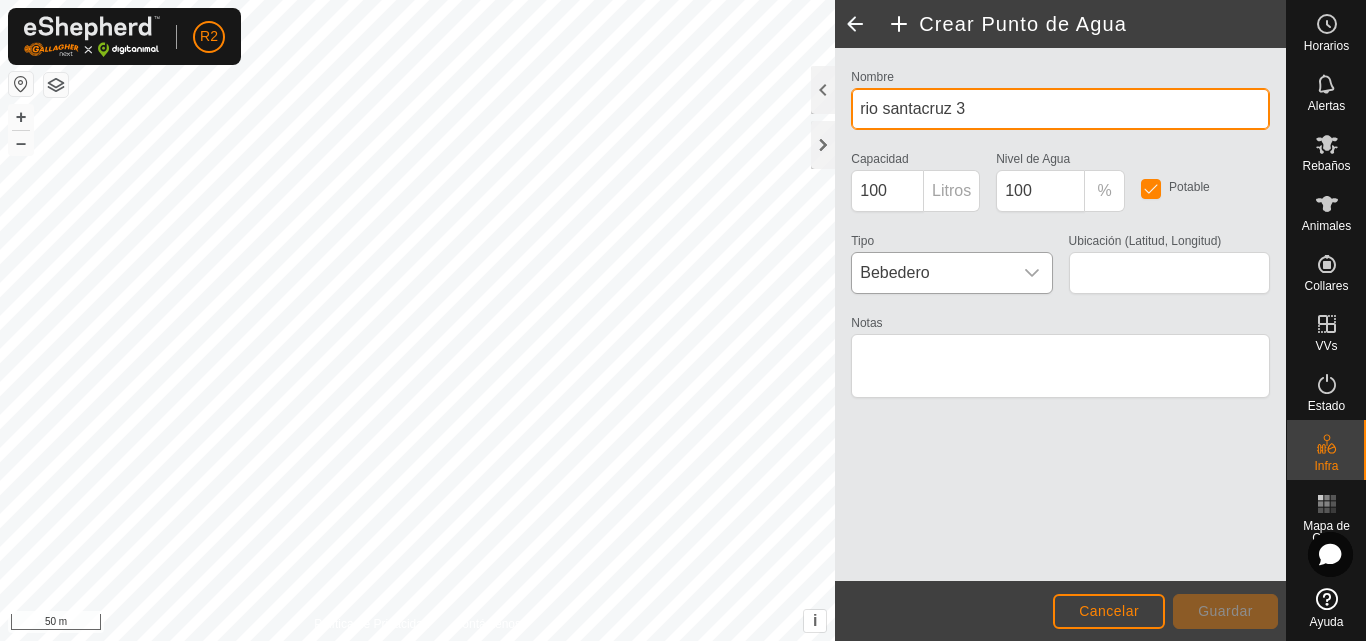 type on "rio santacruz 3" 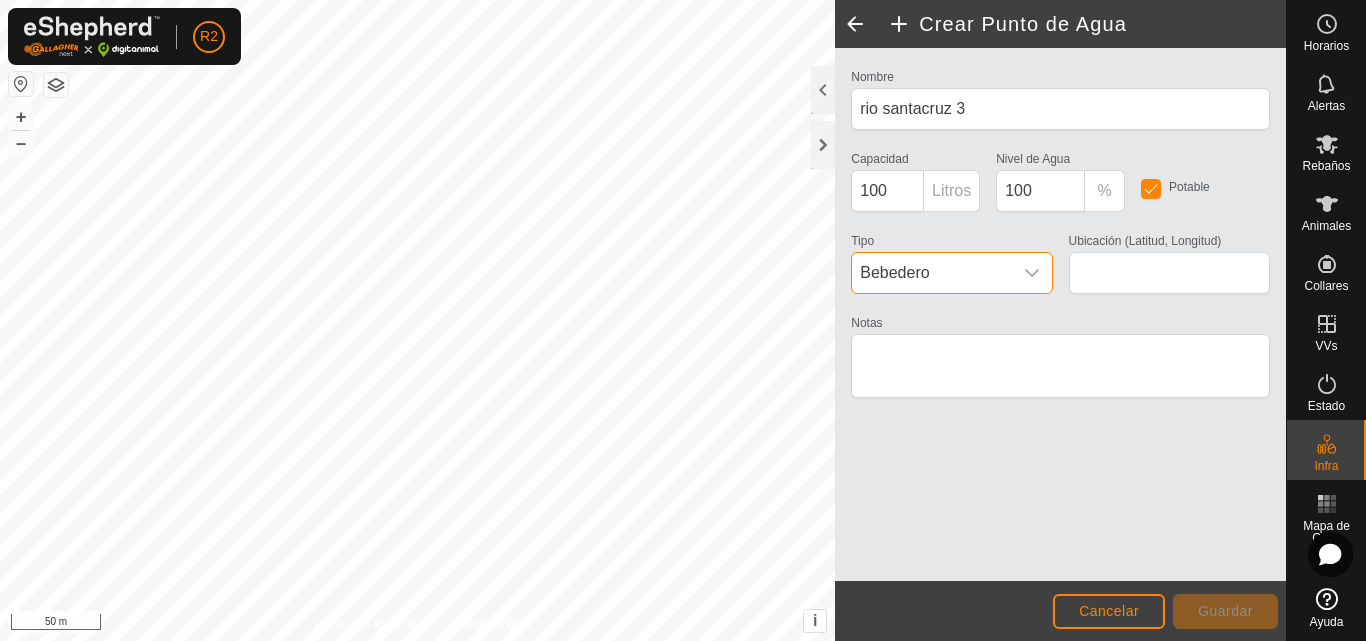 click on "Bebedero" at bounding box center (931, 273) 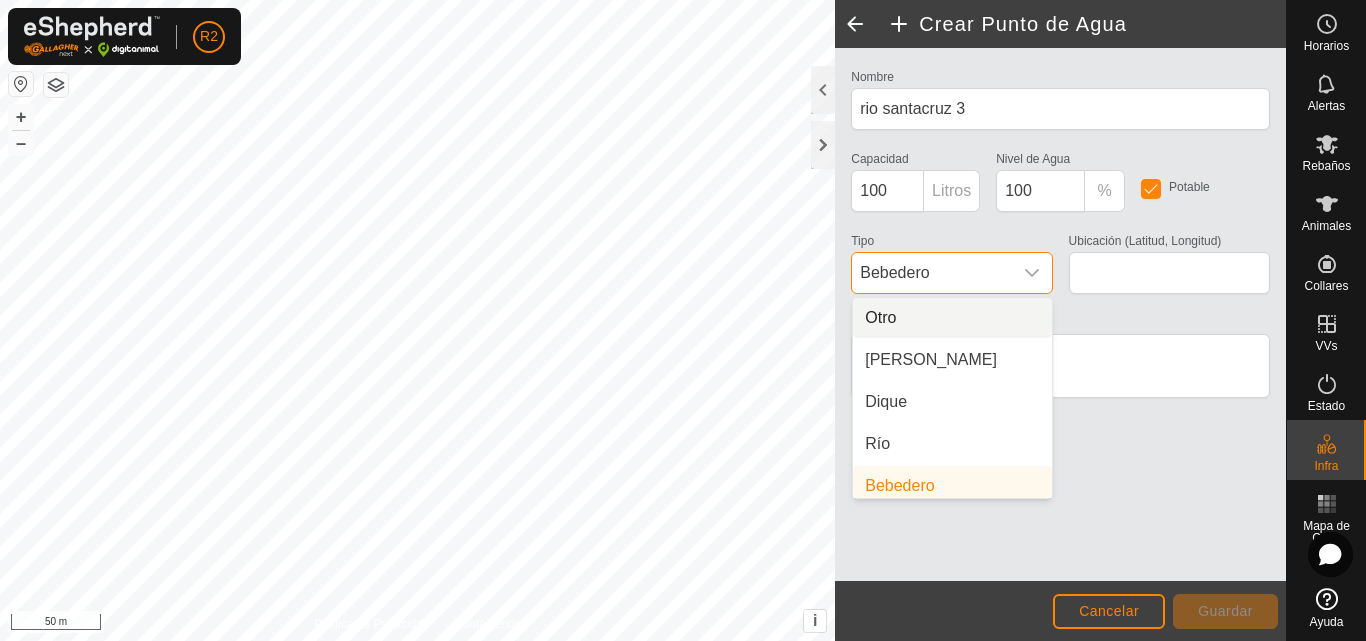 scroll, scrollTop: 8, scrollLeft: 0, axis: vertical 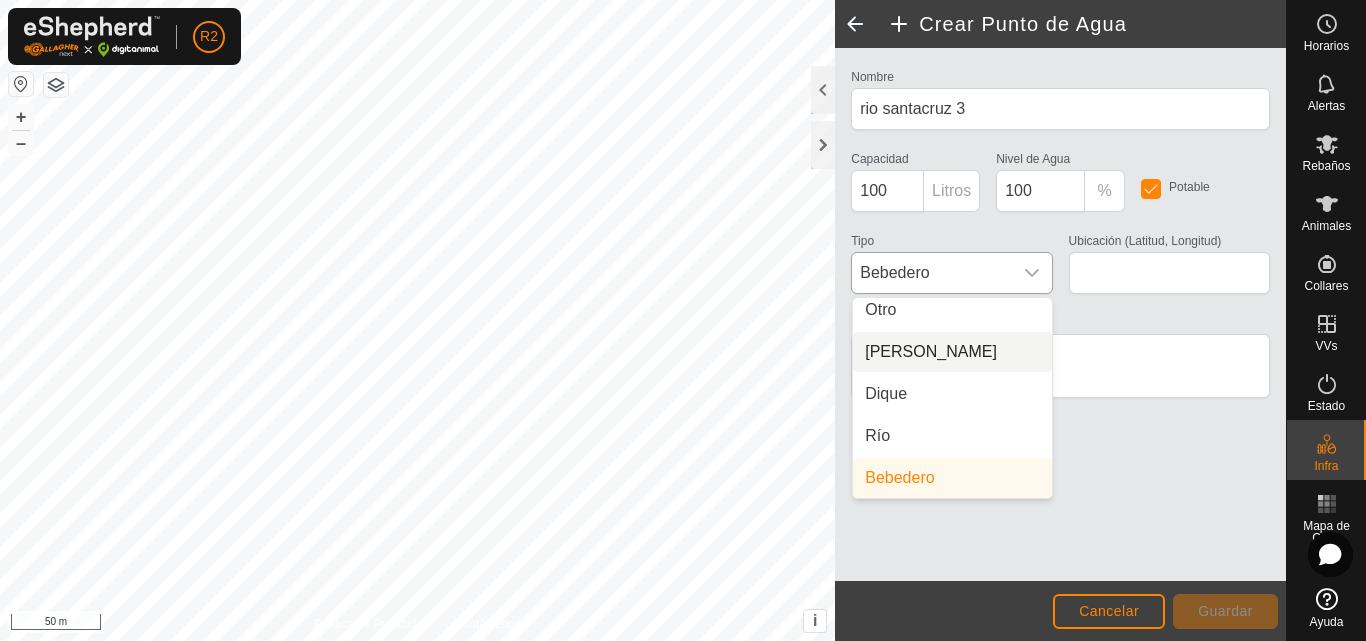 click on "[PERSON_NAME]" at bounding box center [952, 352] 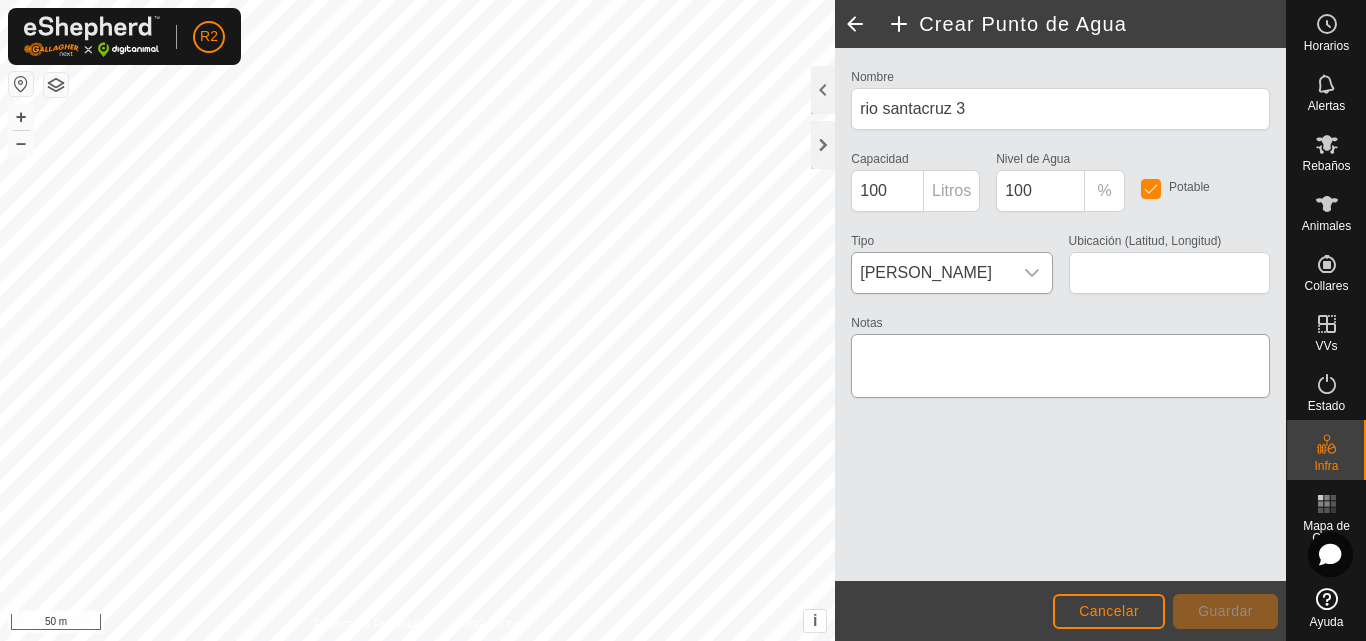type on "42.274108, -3.525380" 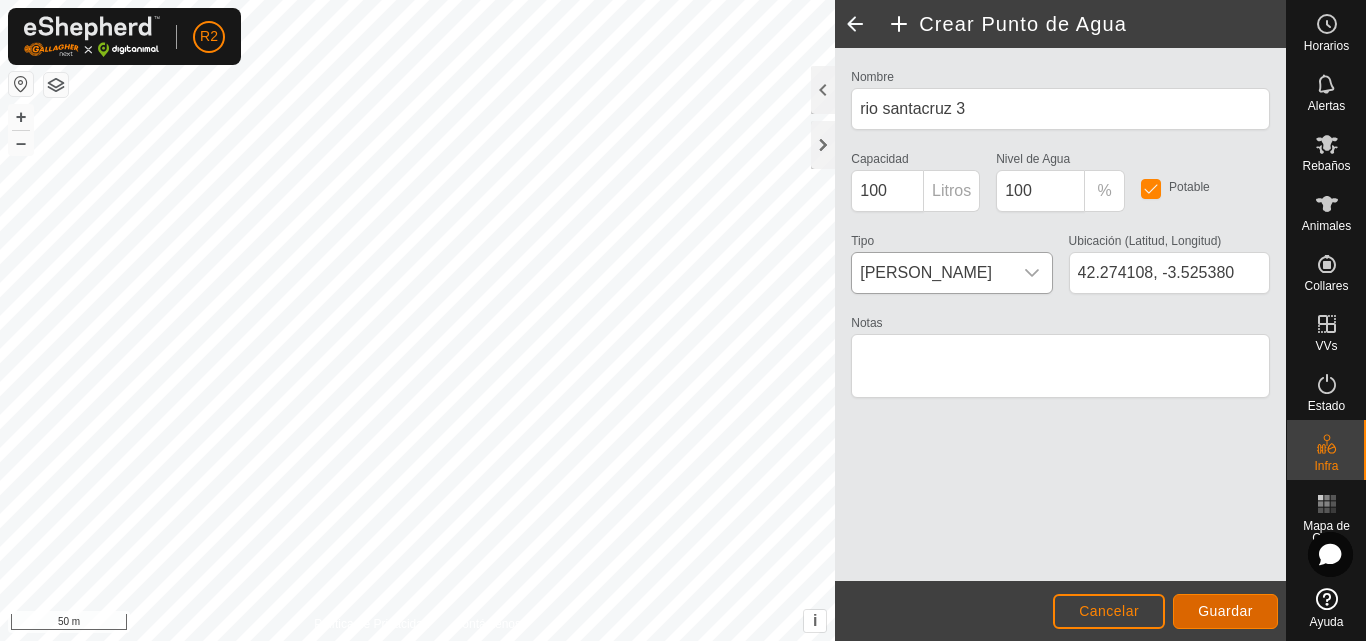 click on "Guardar" 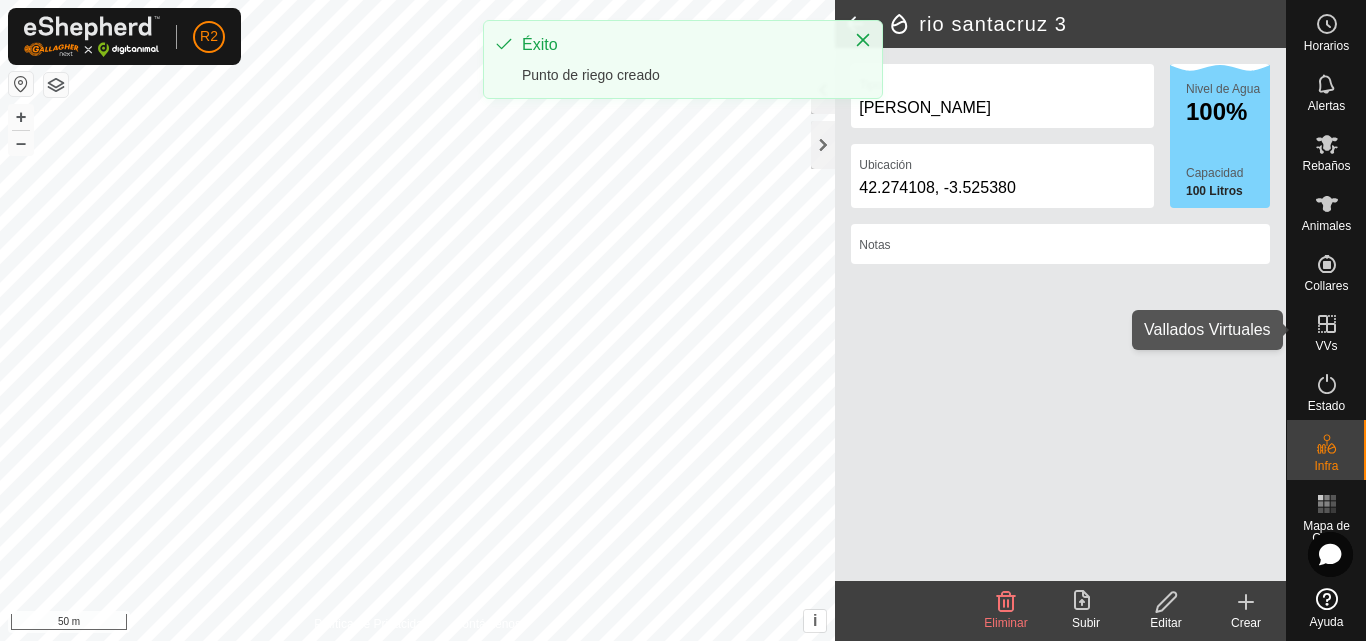 click at bounding box center (1327, 324) 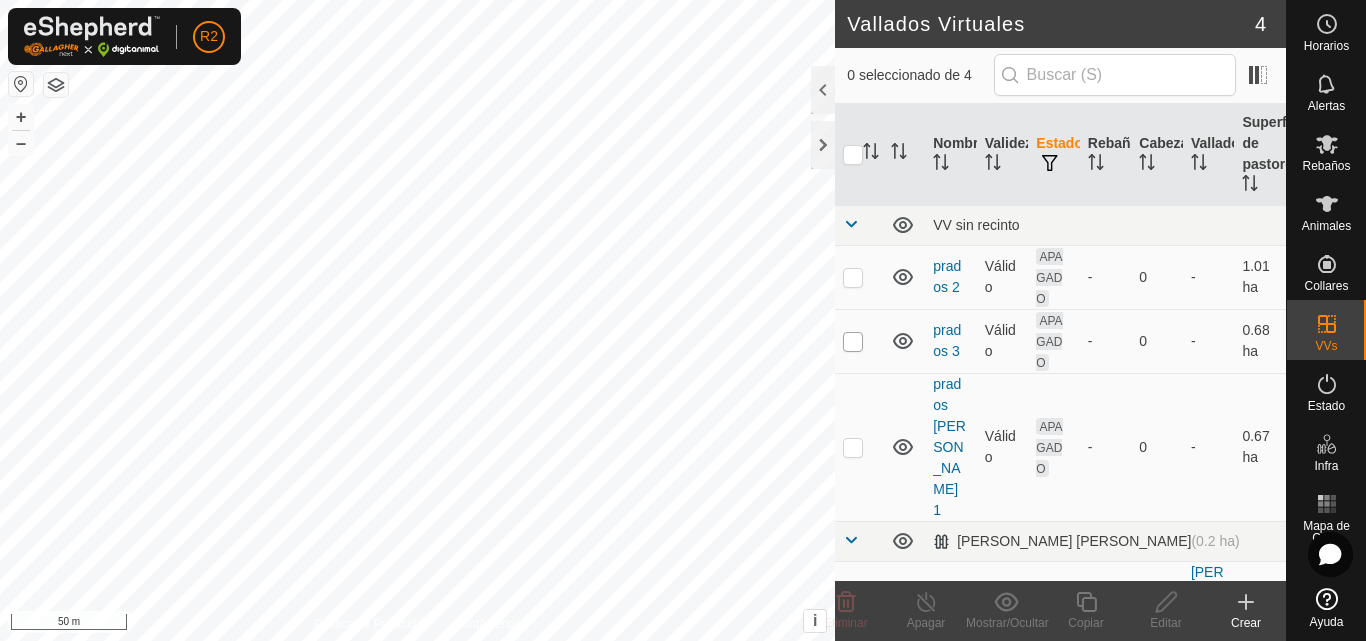 click at bounding box center (853, 342) 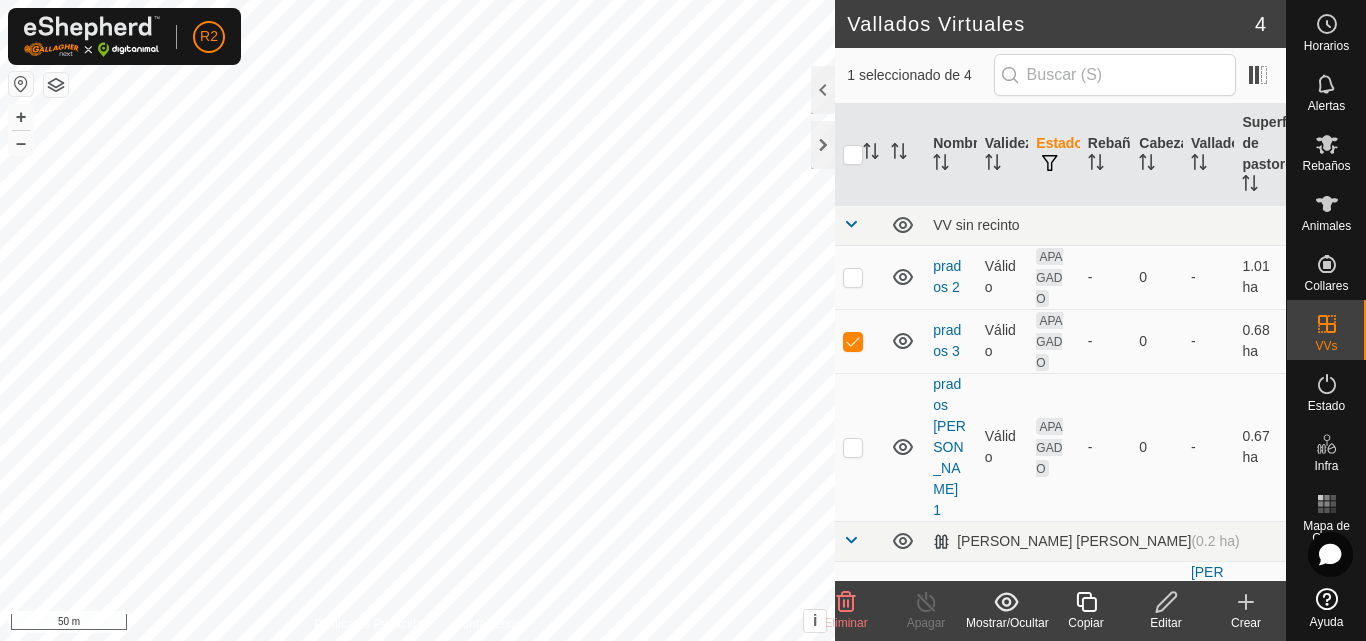 click 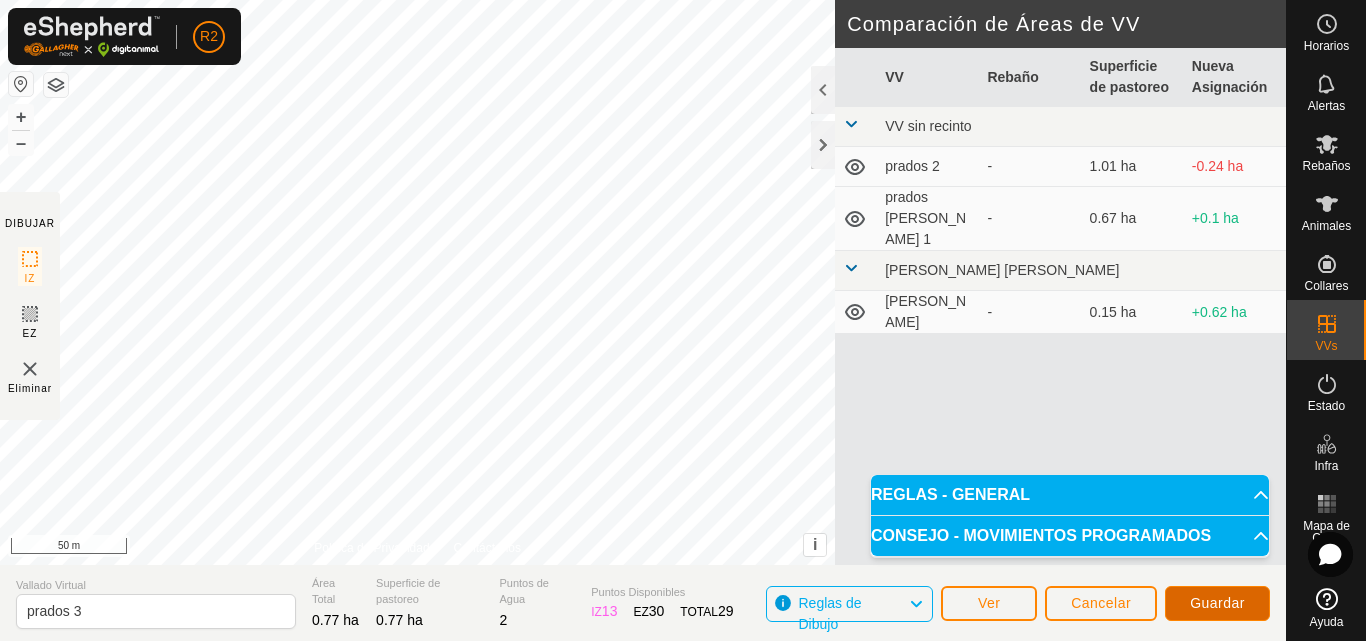 click on "Guardar" 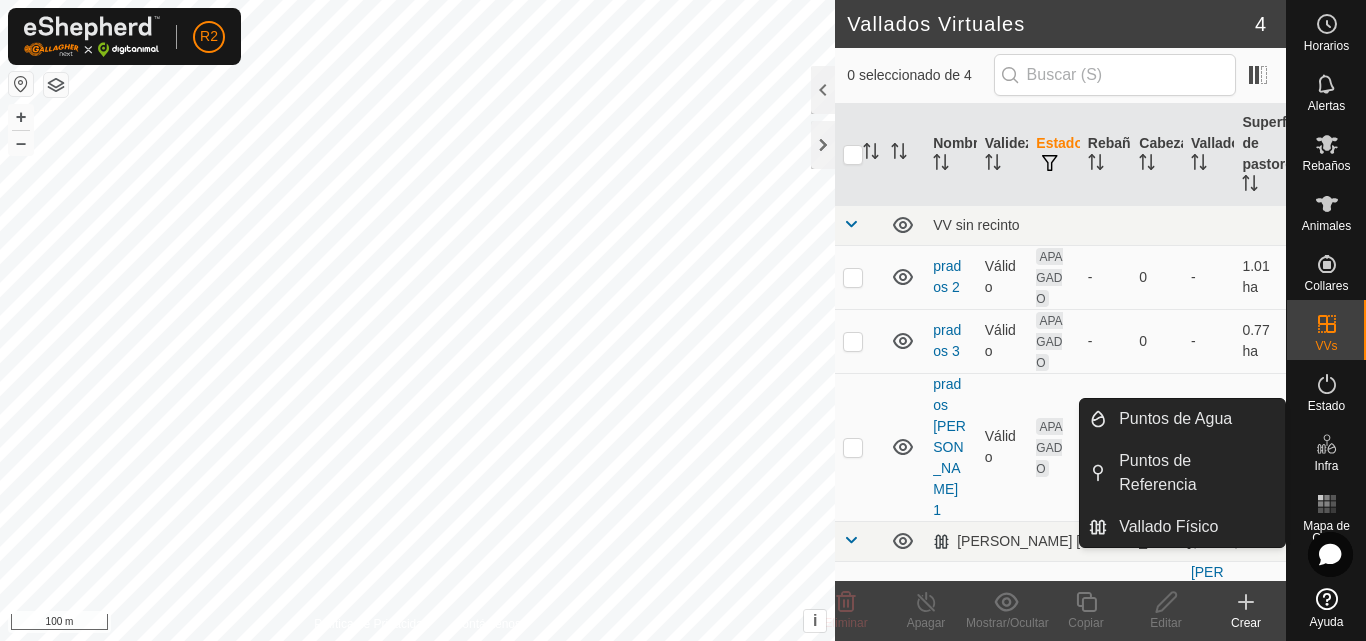 click on "Crear" 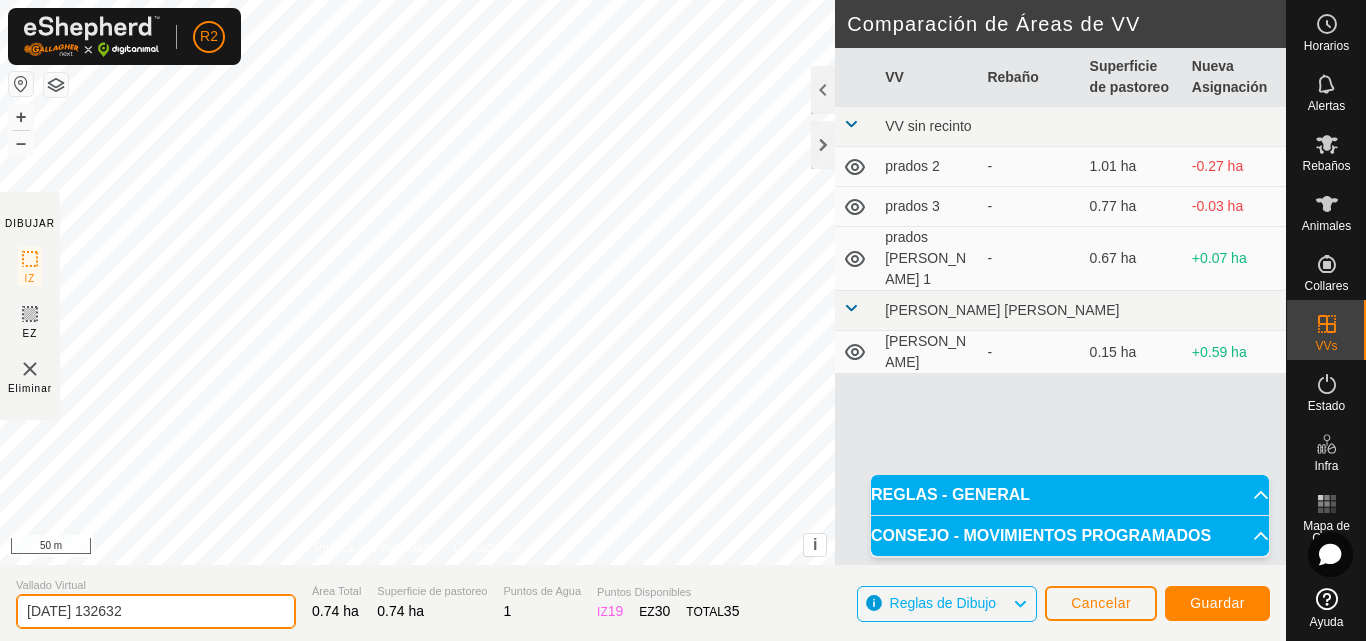 click on "[DATE] 132632" 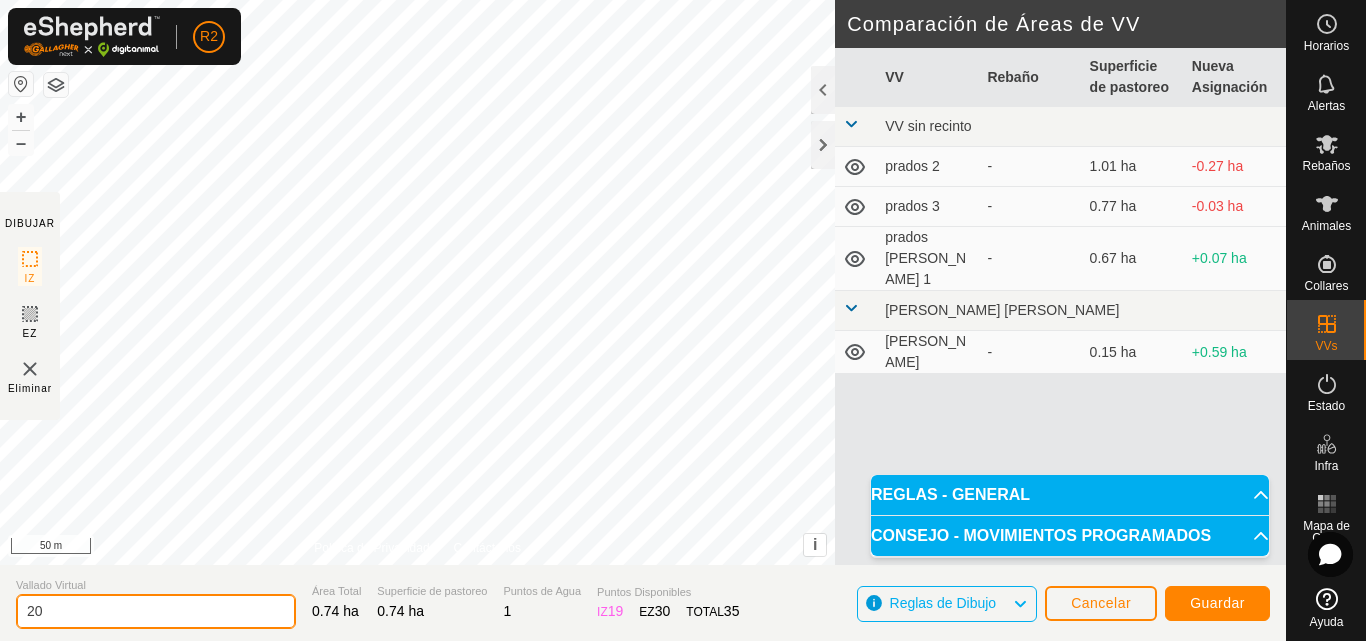 type on "2" 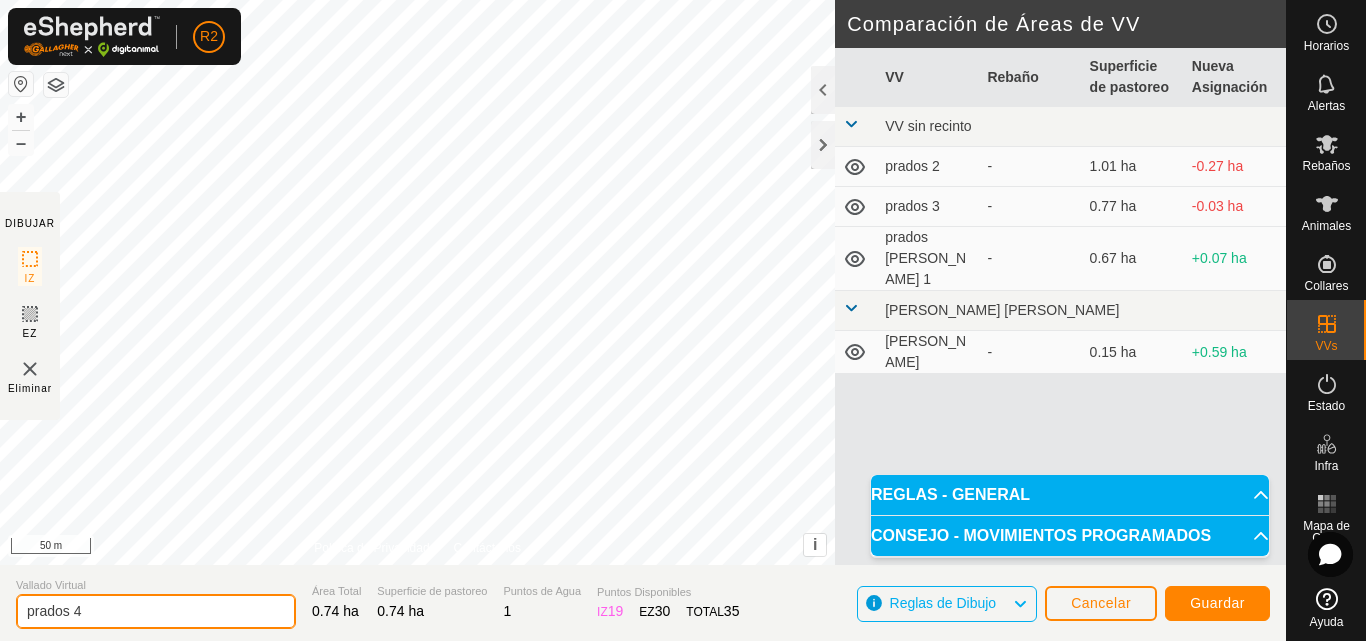 type on "prados 4" 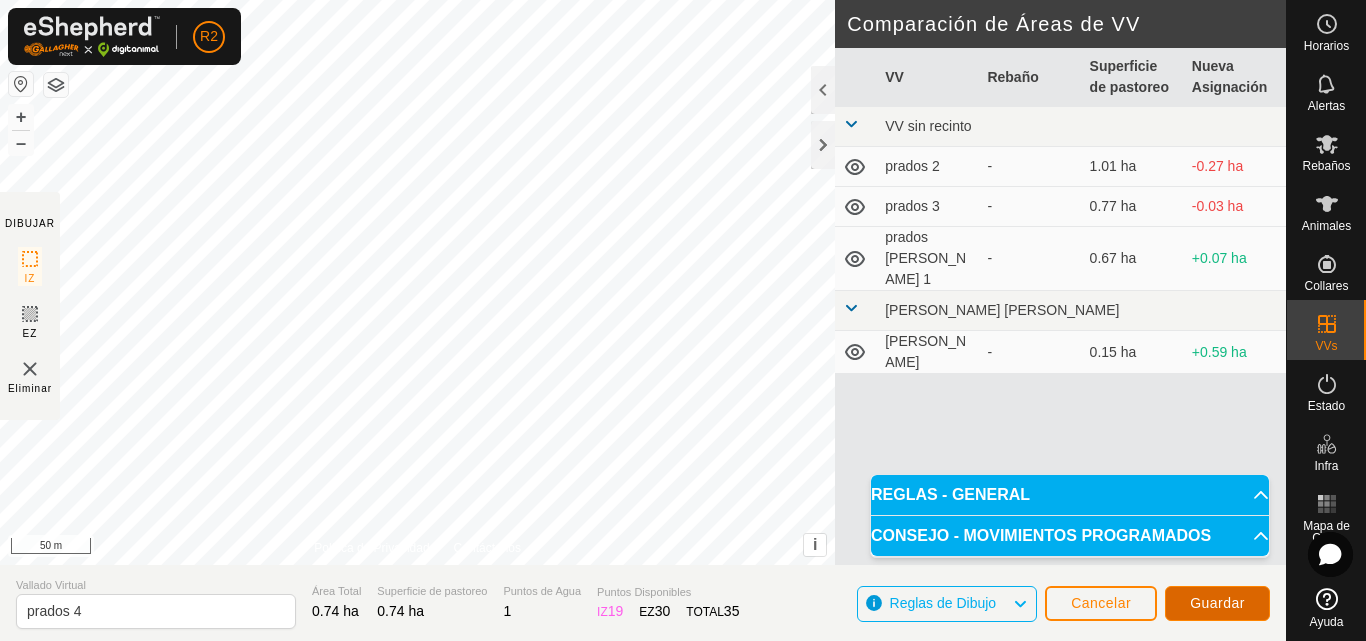 click on "Guardar" 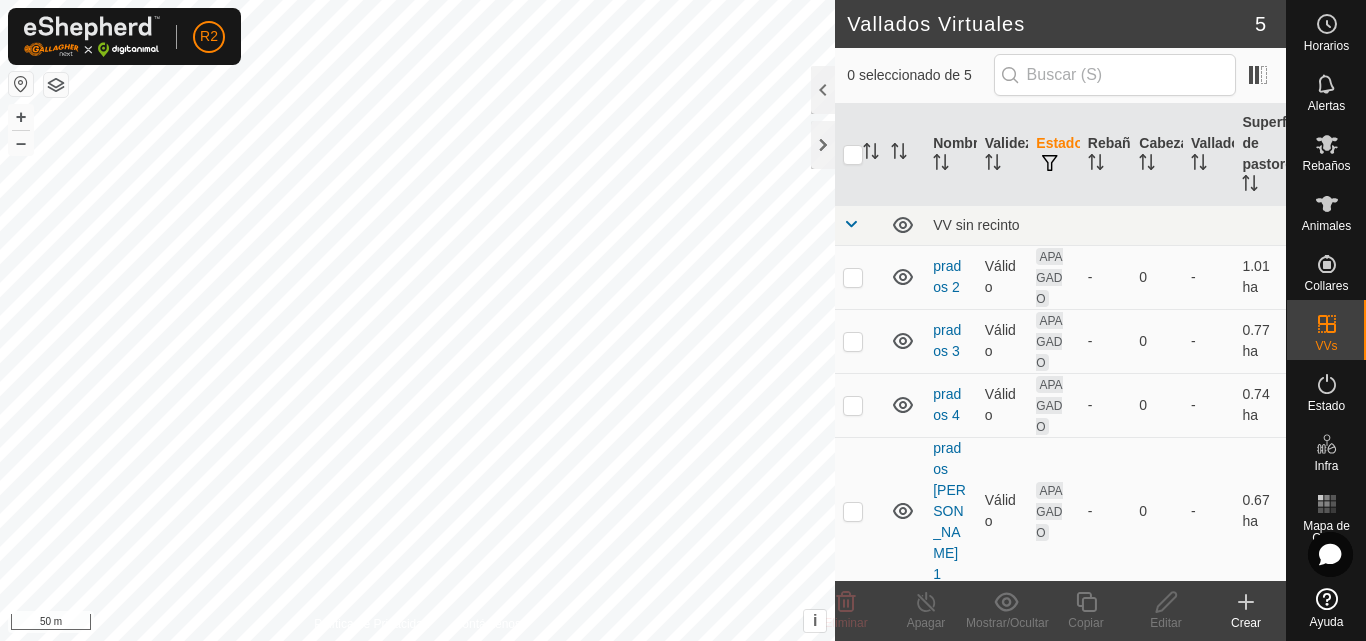 click 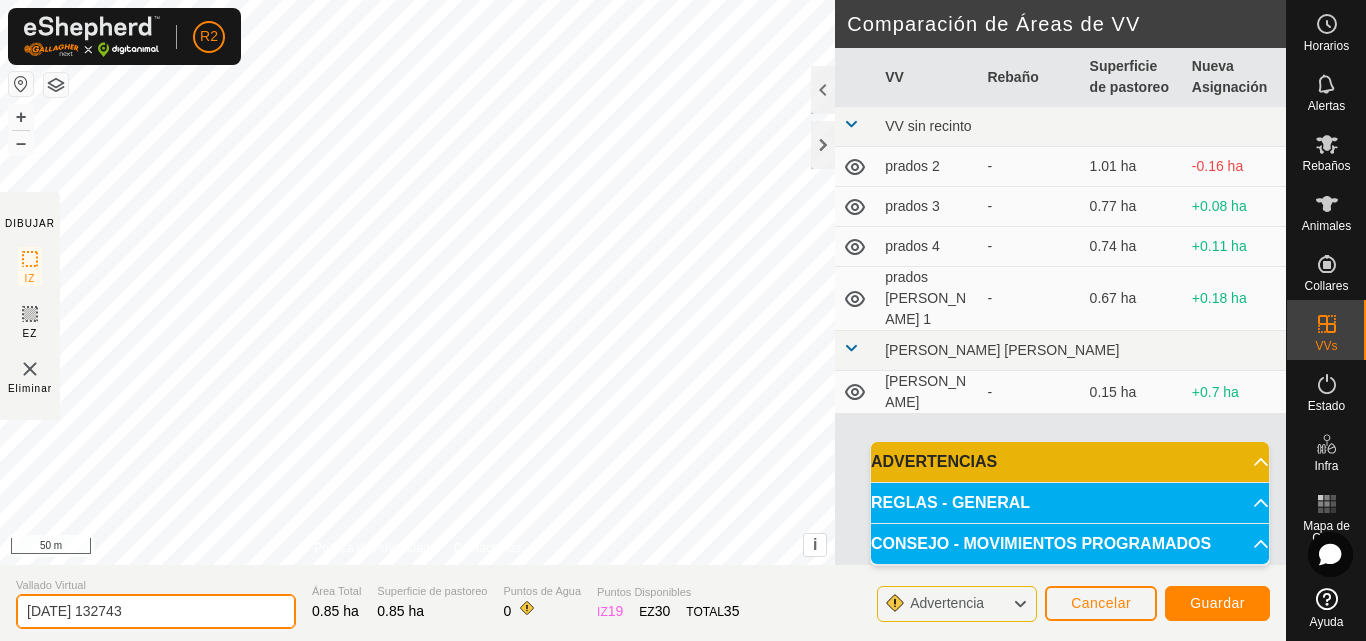 click on "[DATE] 132743" 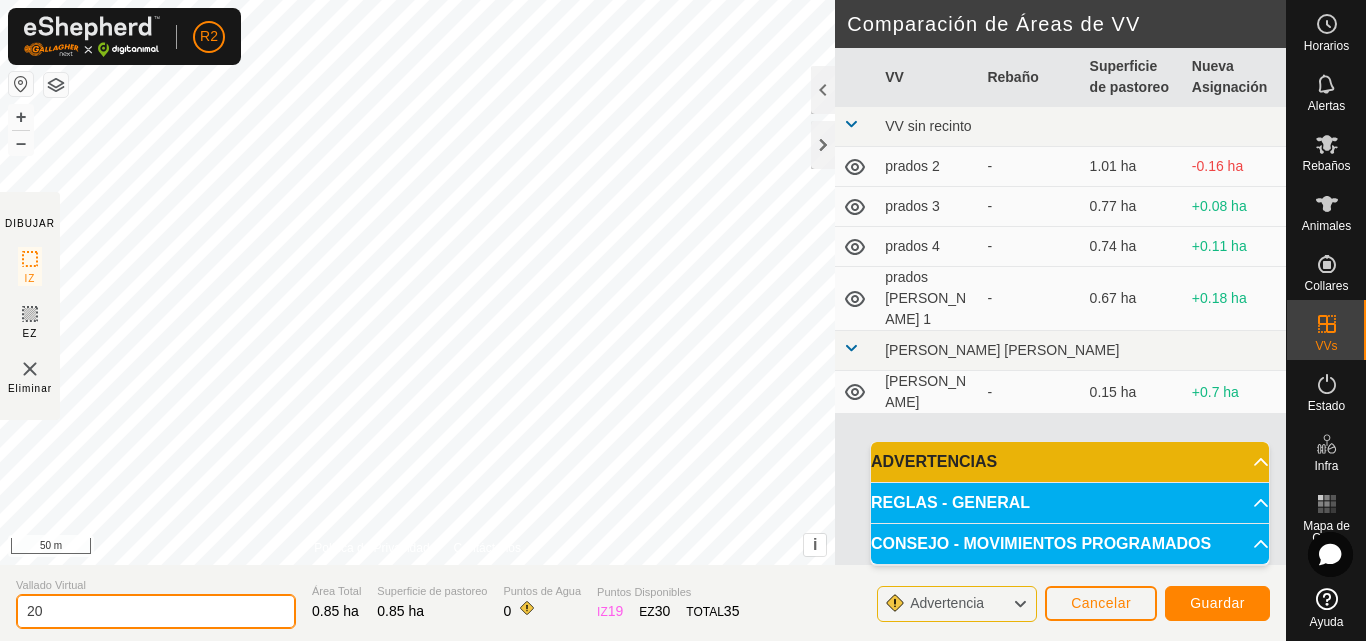 type on "2" 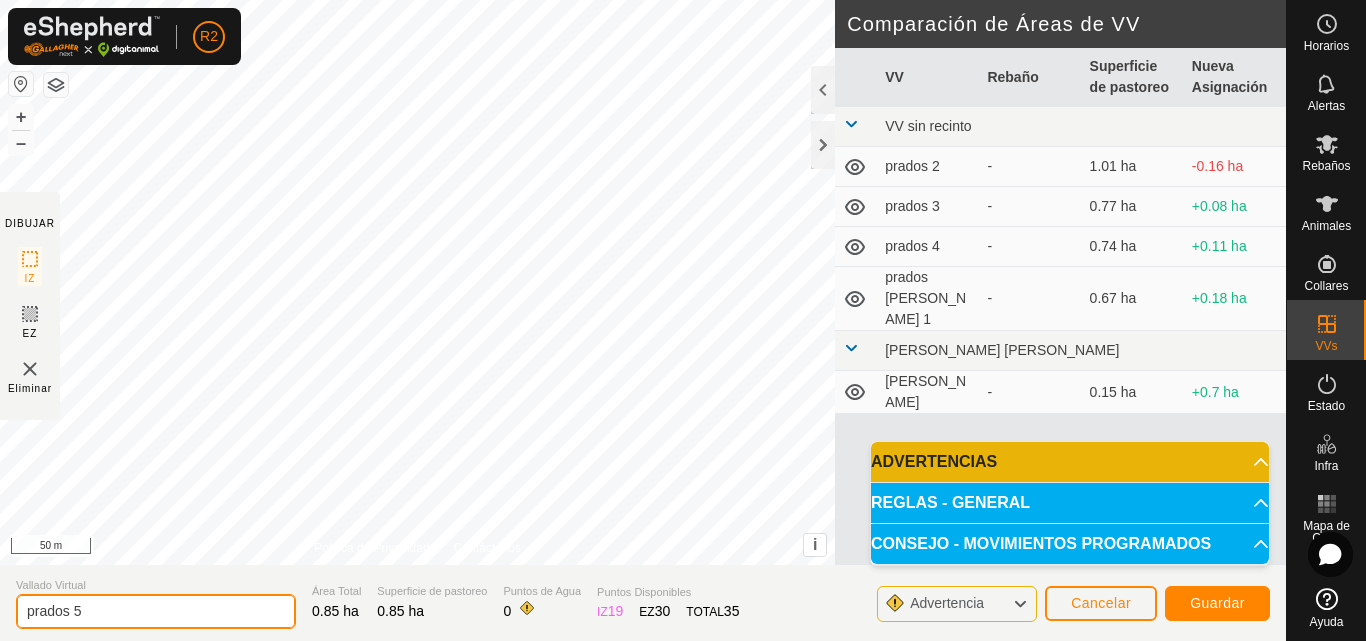 type on "prados 5" 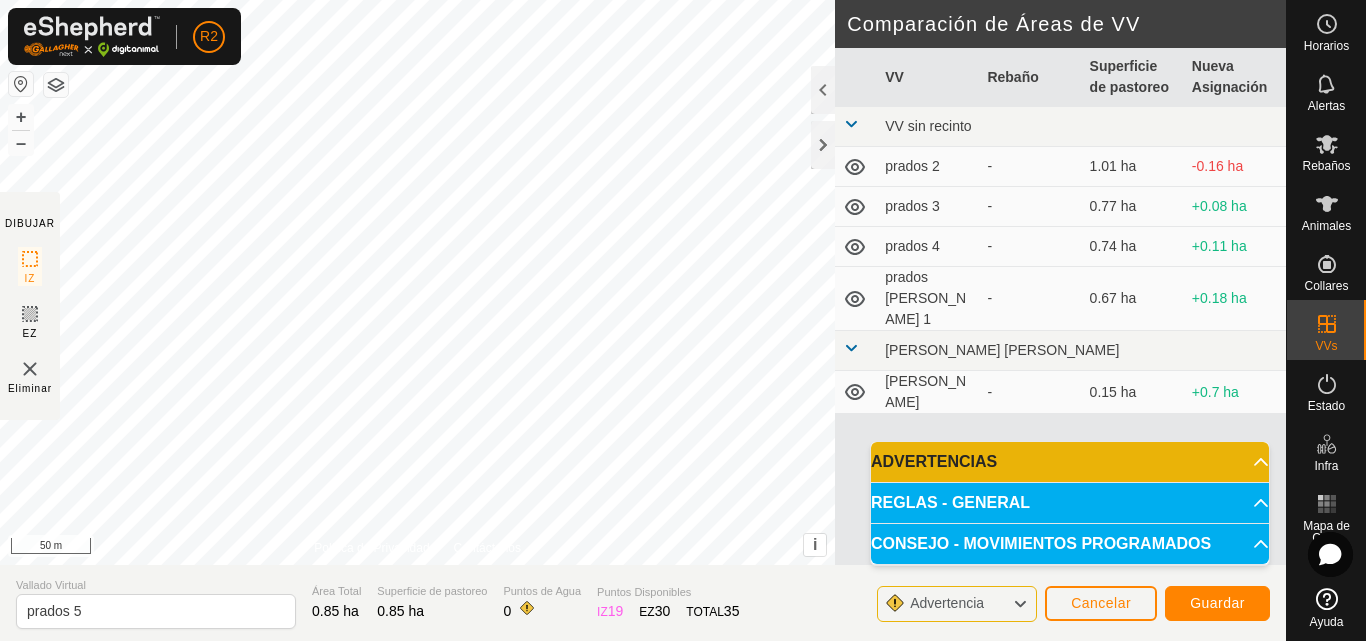 click on "ADVERTENCIAS" at bounding box center (1070, 462) 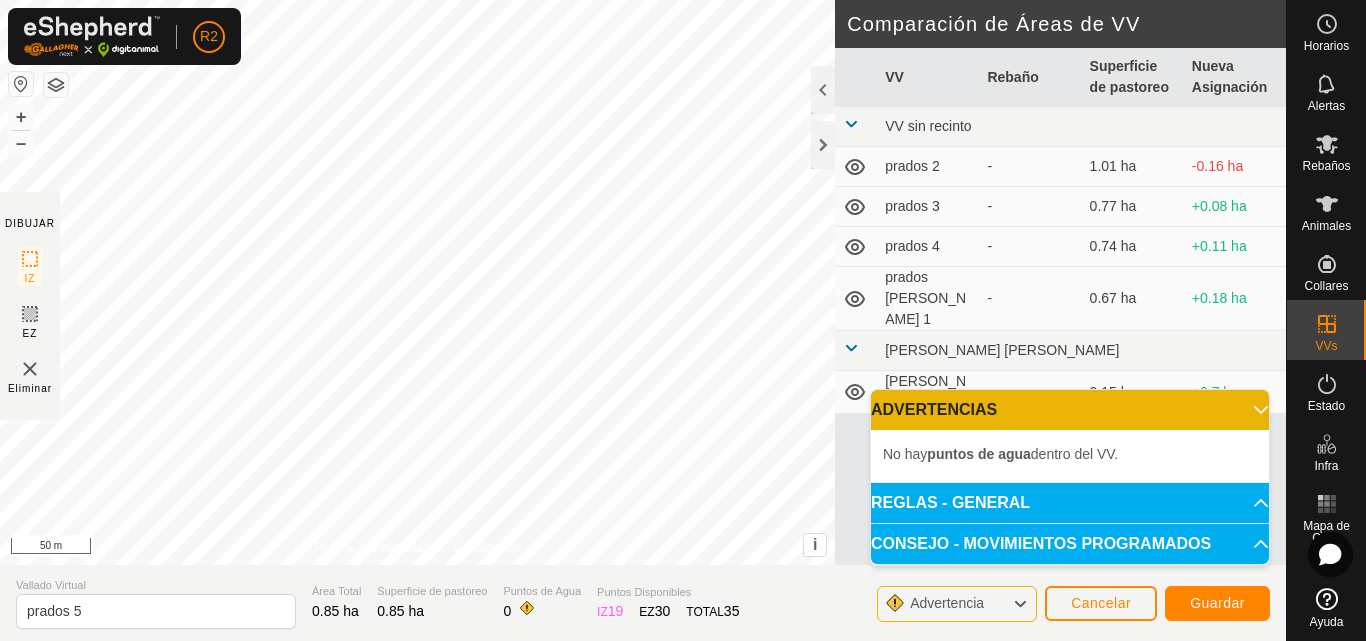 click on "ADVERTENCIAS" at bounding box center (1070, 410) 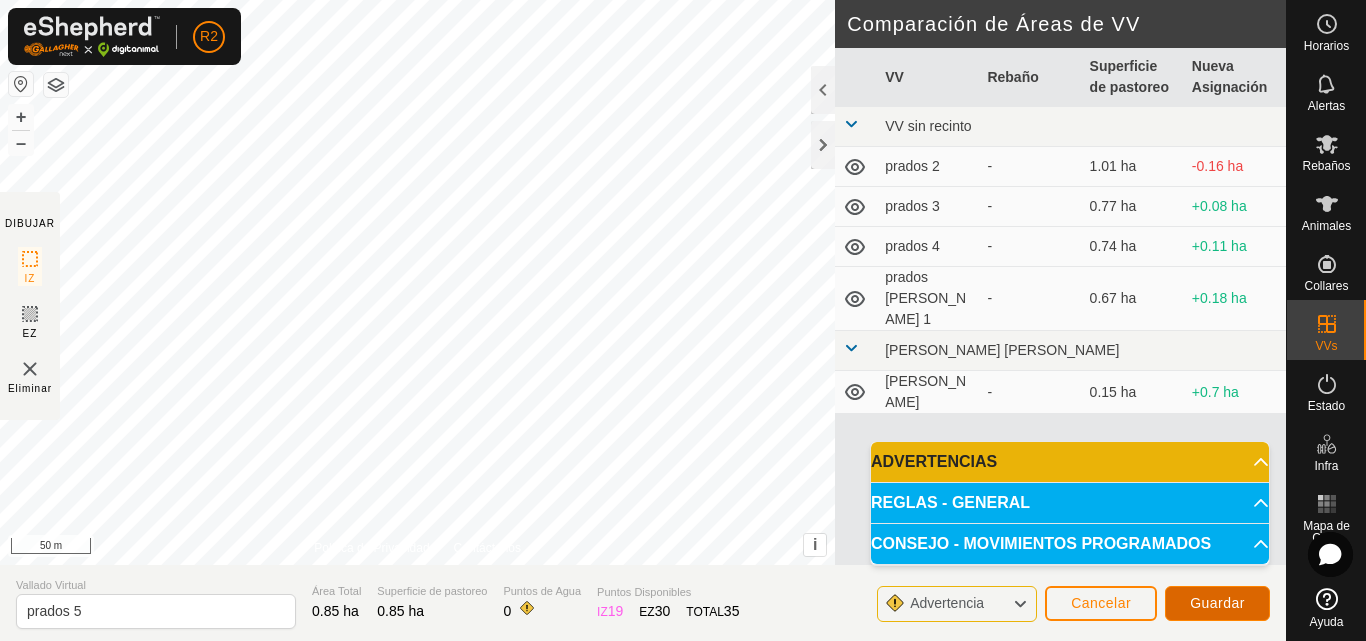 click on "Guardar" 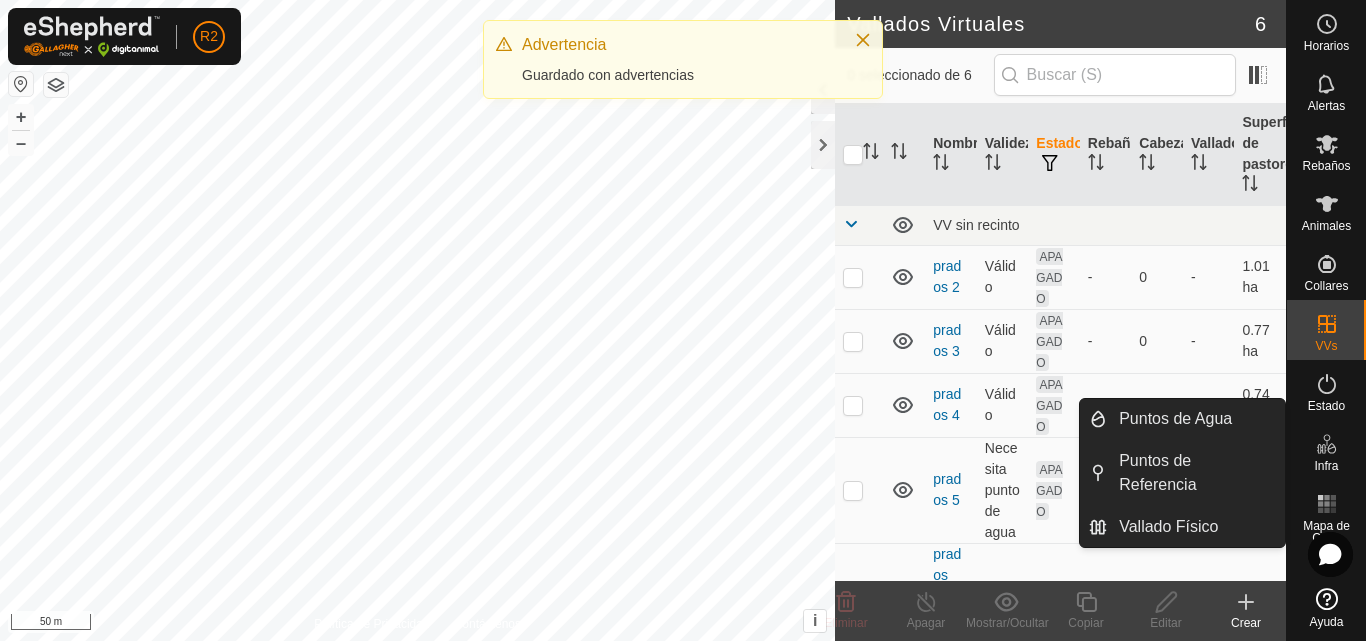click 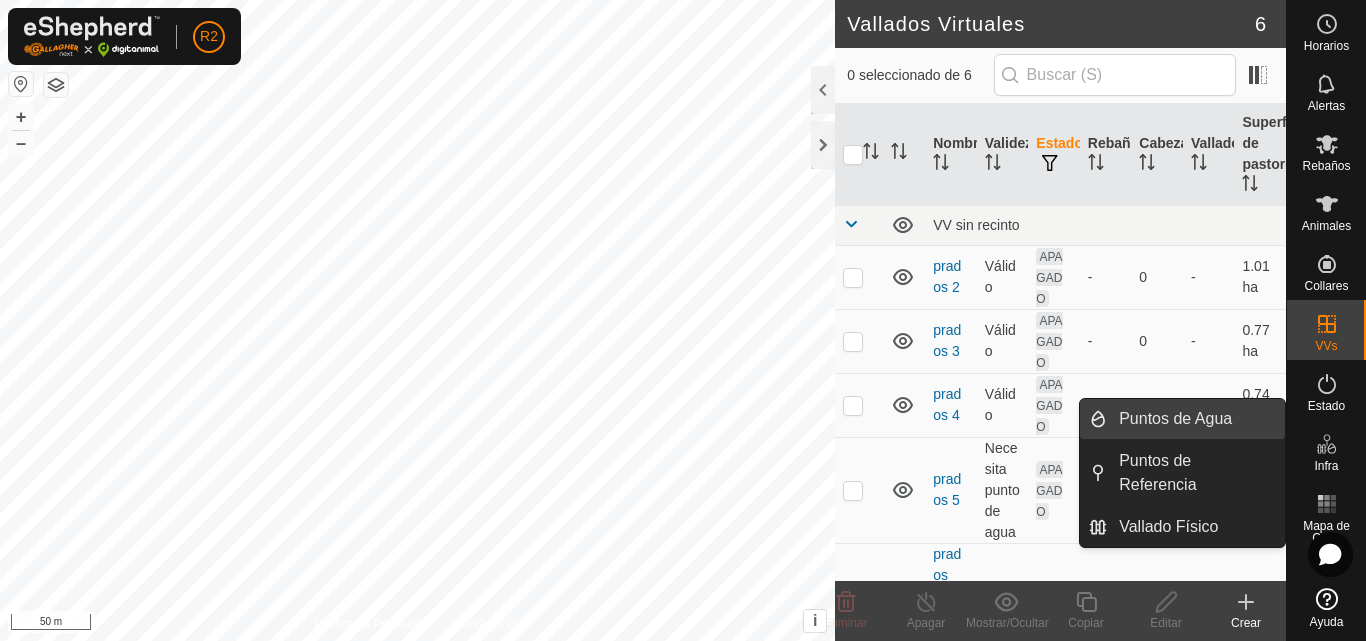 click on "Puntos de Agua" at bounding box center [1196, 419] 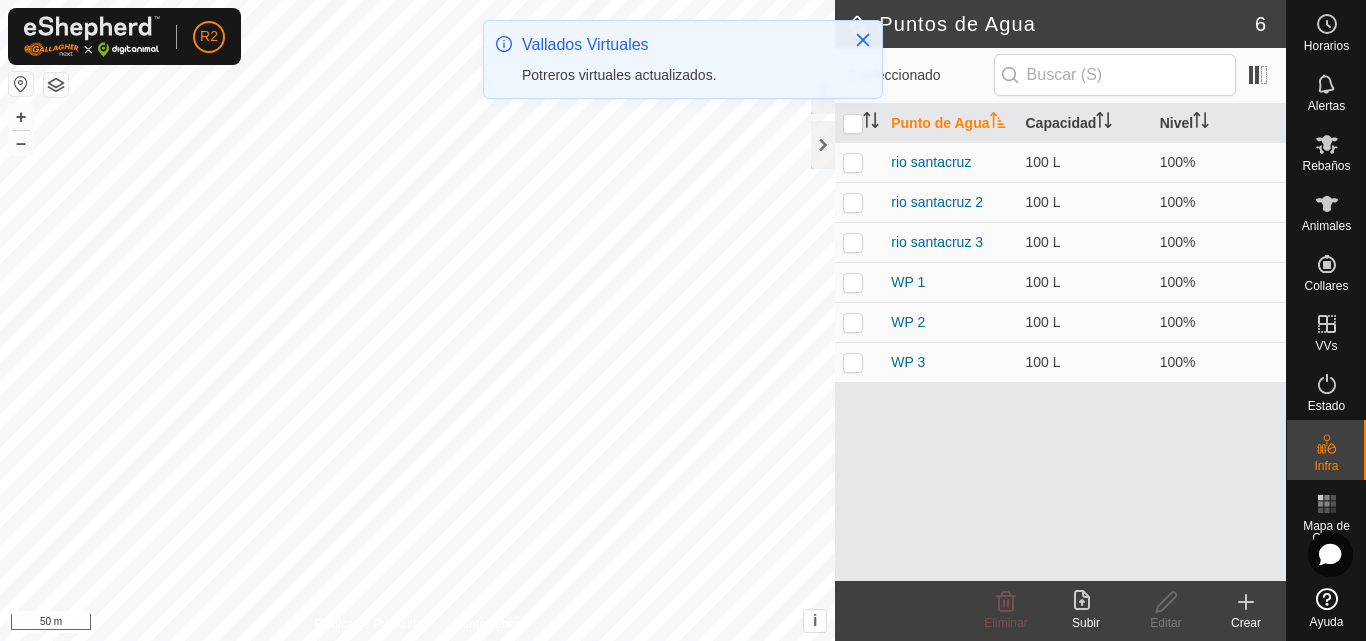 click on "Crear" 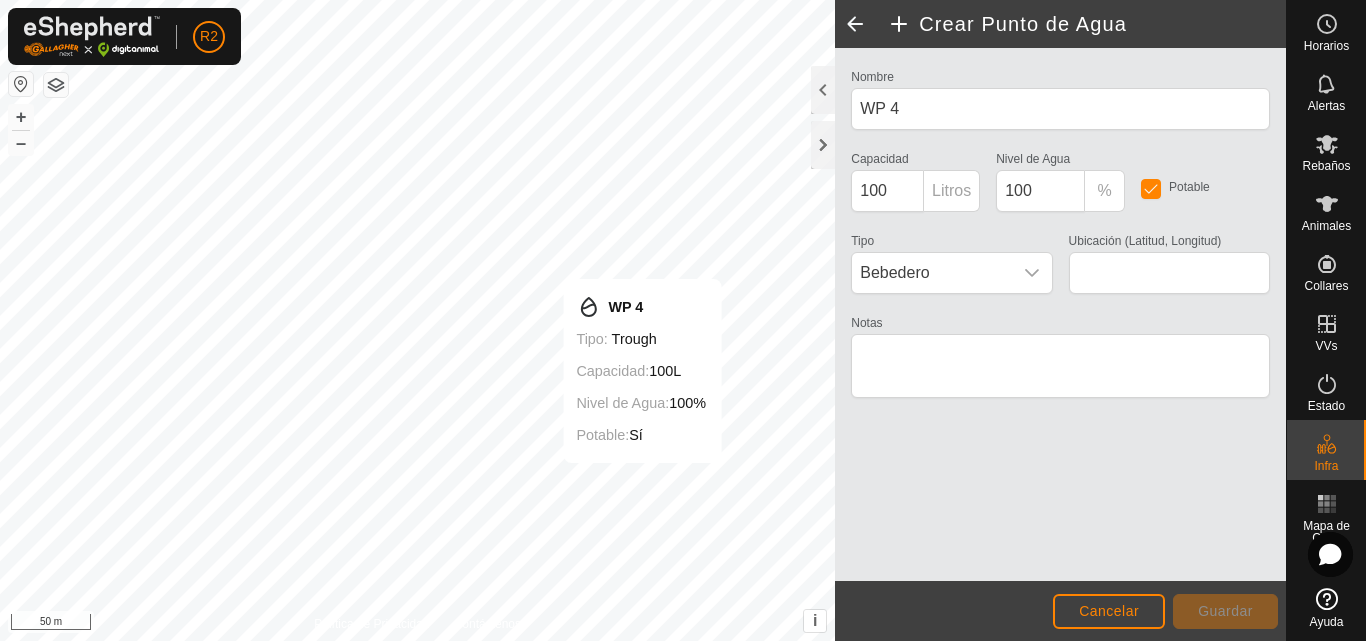 type on "42.275678, -3.526093" 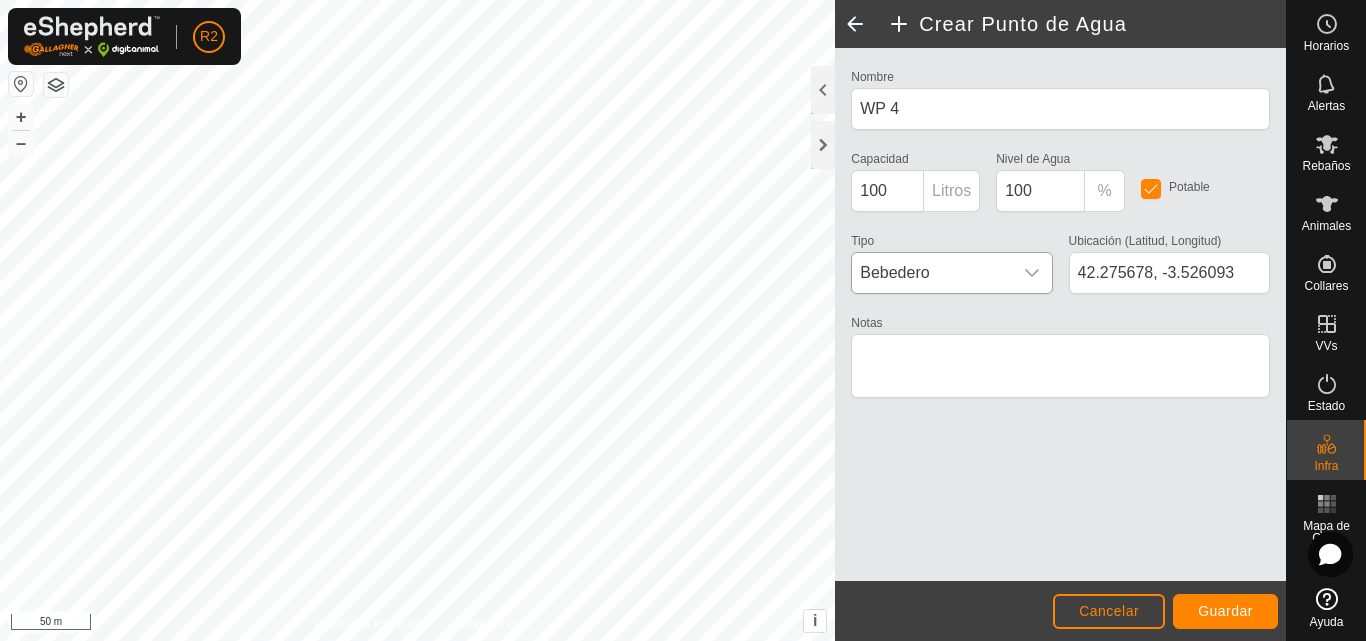 click on "Bebedero" at bounding box center (931, 273) 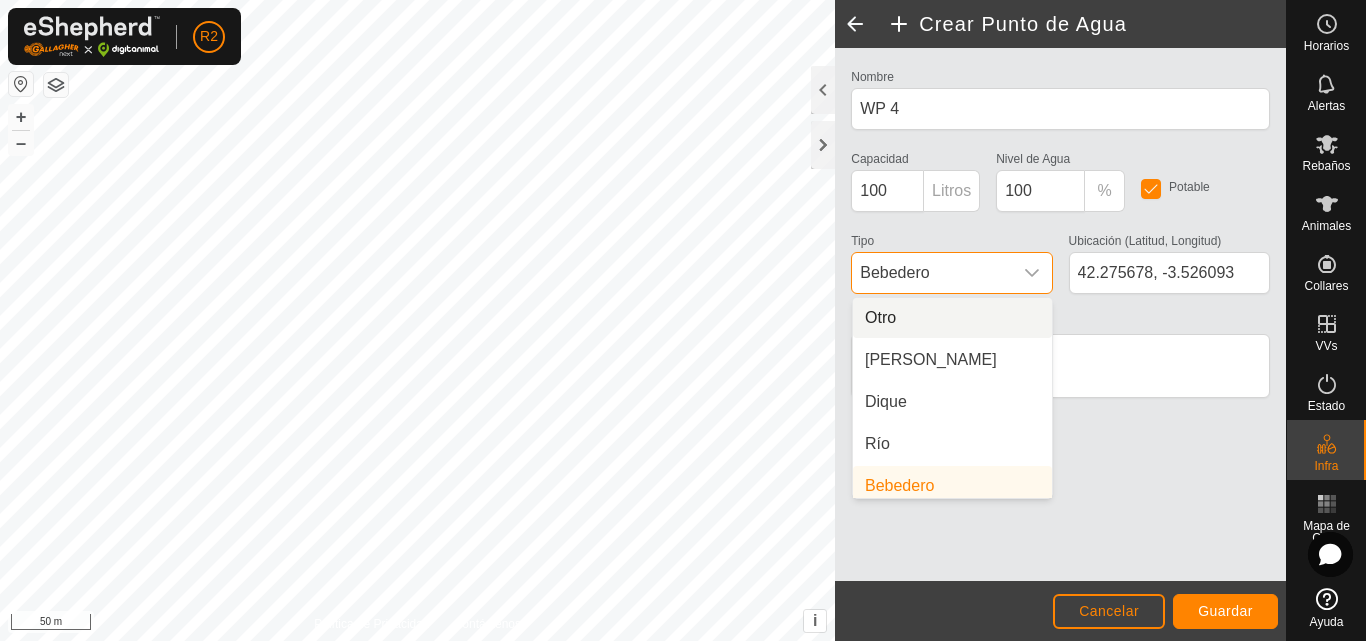 scroll, scrollTop: 8, scrollLeft: 0, axis: vertical 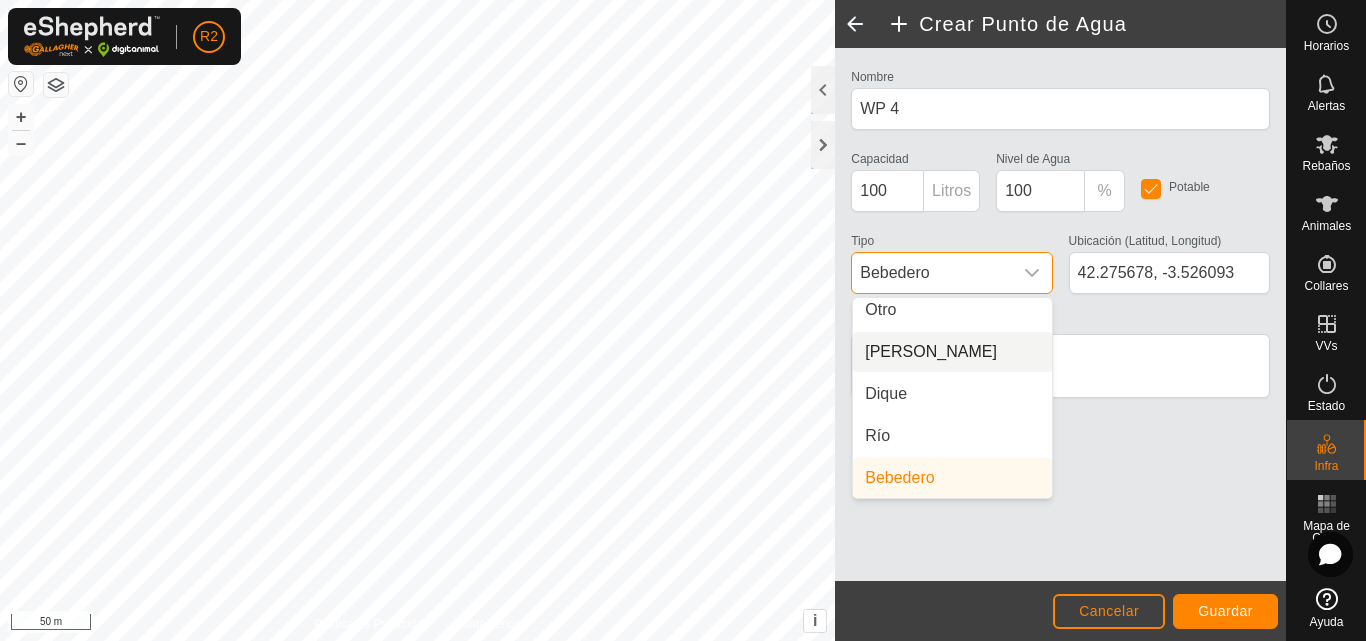 click on "[PERSON_NAME]" at bounding box center [952, 352] 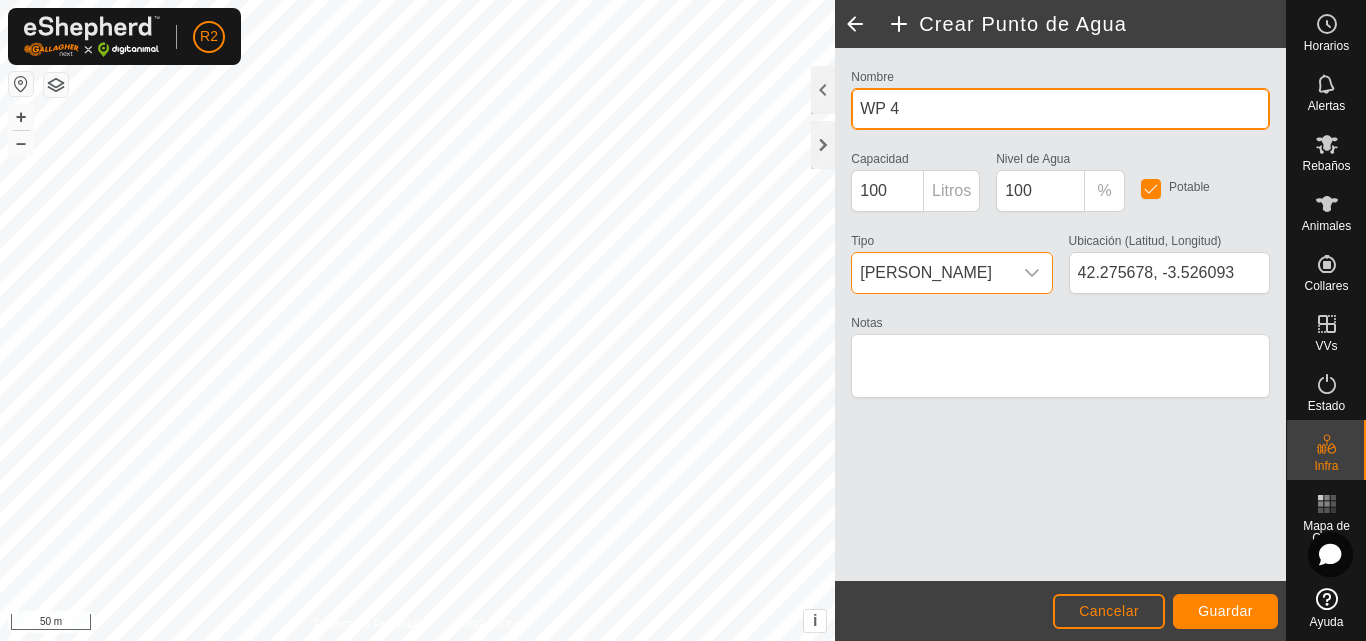 click on "WP 4" at bounding box center (1060, 109) 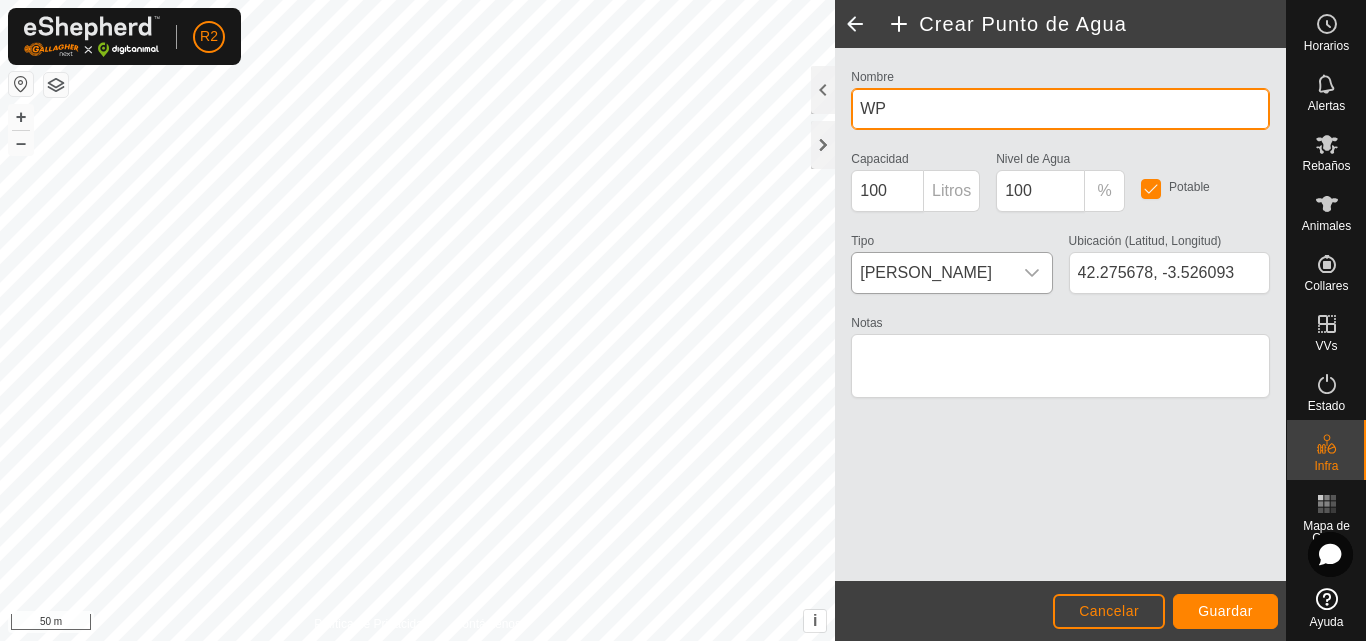 type on "W" 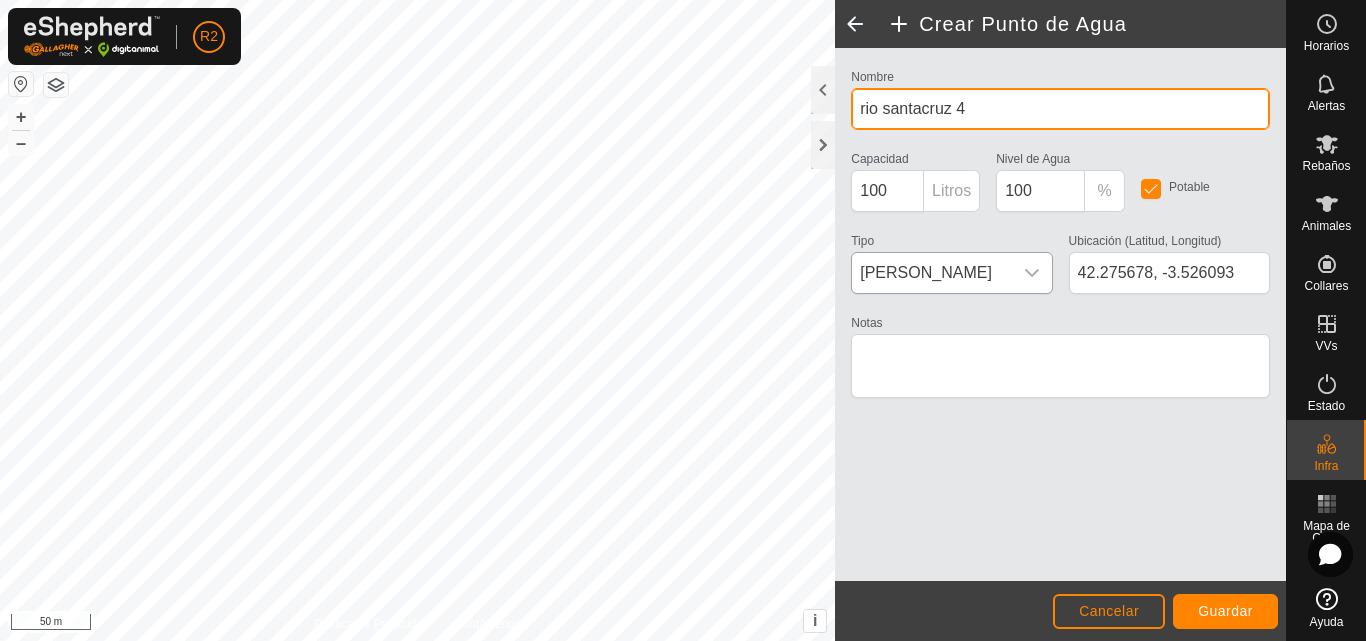 type on "rio santacruz 4" 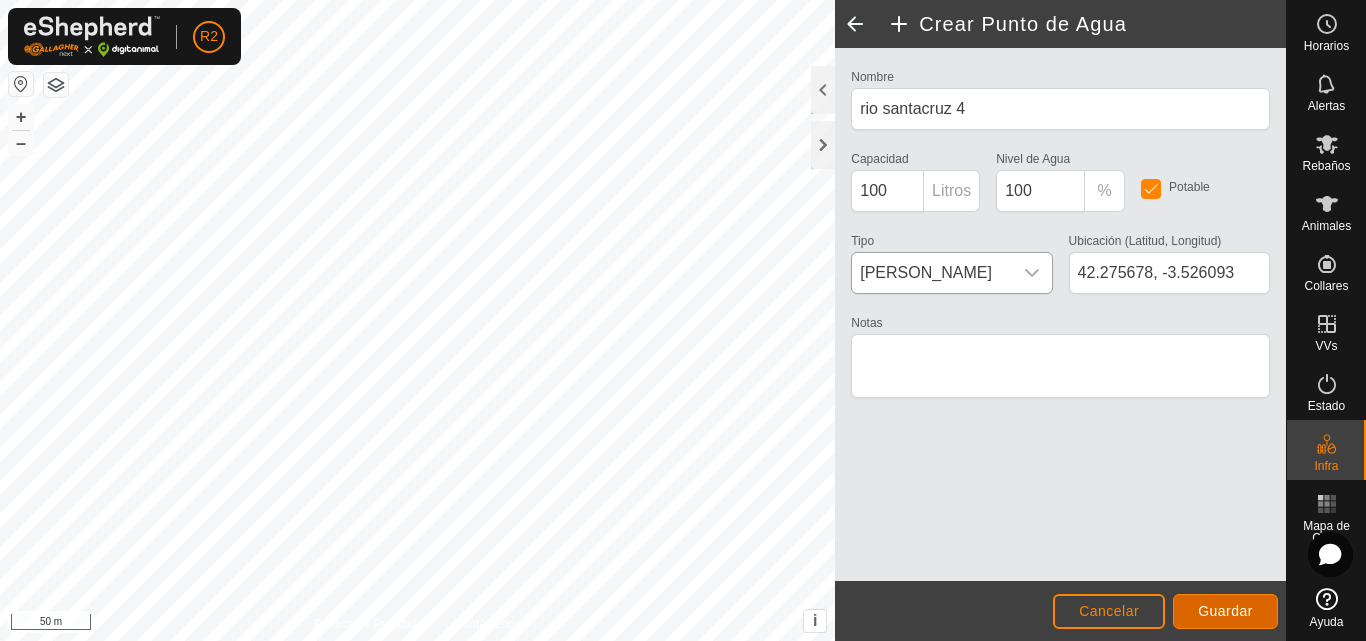 click on "Guardar" 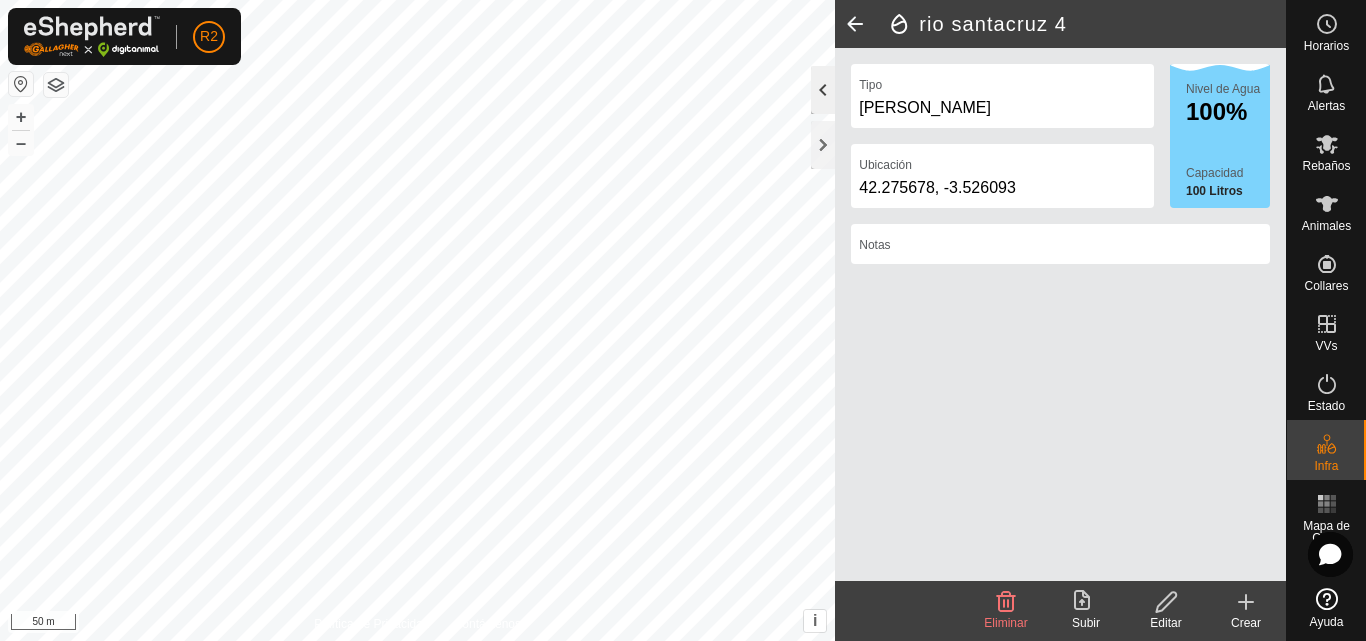 click 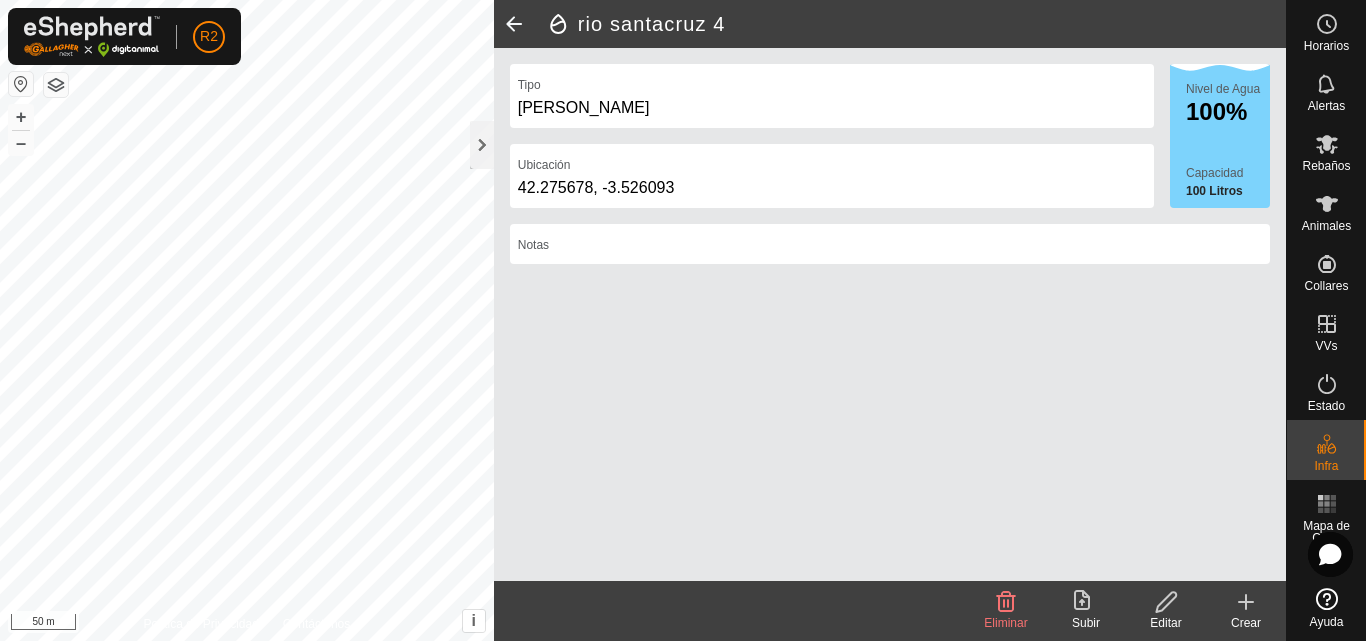 click 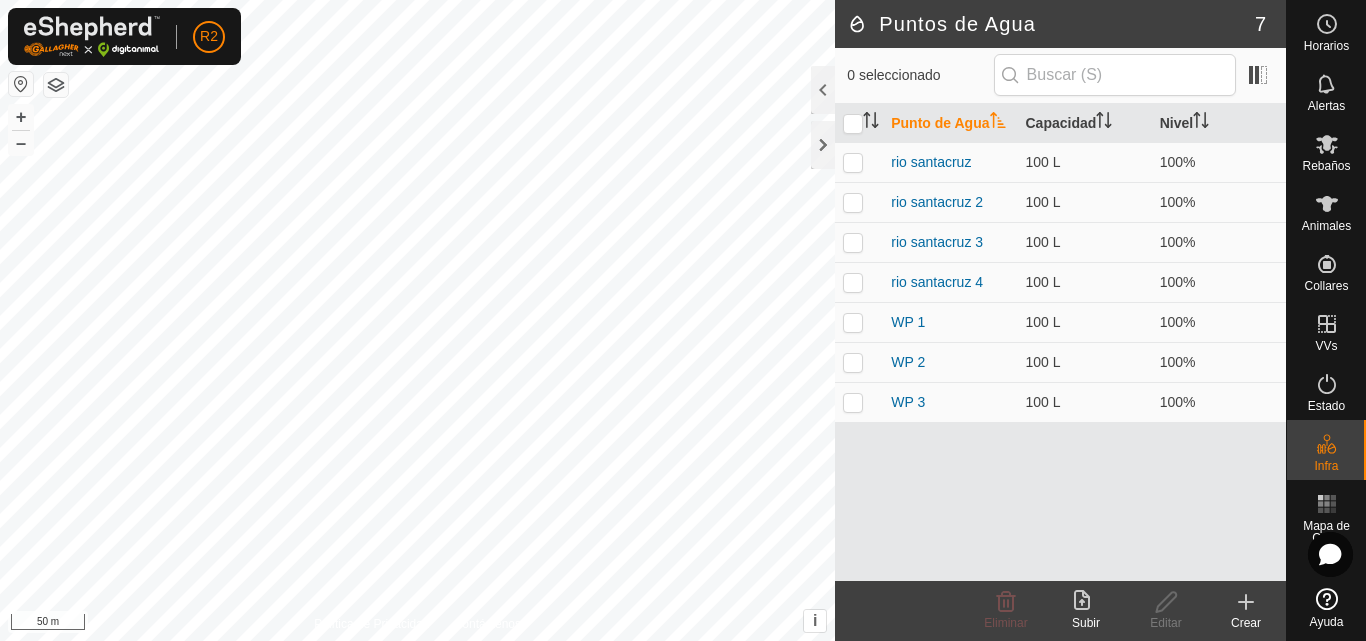 click on "Puntos de Agua 7 0 seleccionado  Punto de Agua   Capacidad   Nivel   rio santacruz   100 L   100%   rio santacruz 2   100 L   100%   rio santacruz 3   100 L   100%   rio santacruz 4   100 L   100%   WP 1   100 L   100%   WP 2   100 L   100%   WP 3   100 L   100%  Eliminar  Subir   Editar   Crear  Política de Privacidad Contáctenos + – ⇧ i This application includes HERE Maps. © 2024 HERE. All rights reserved. 50 m" 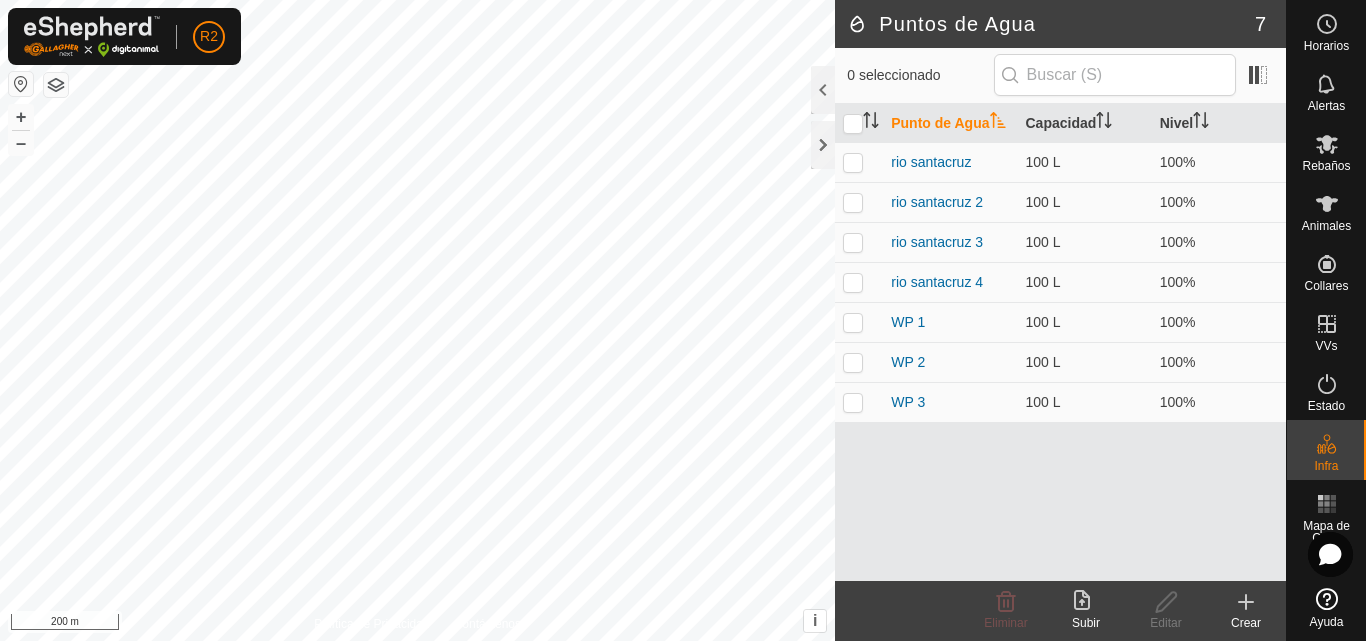 click 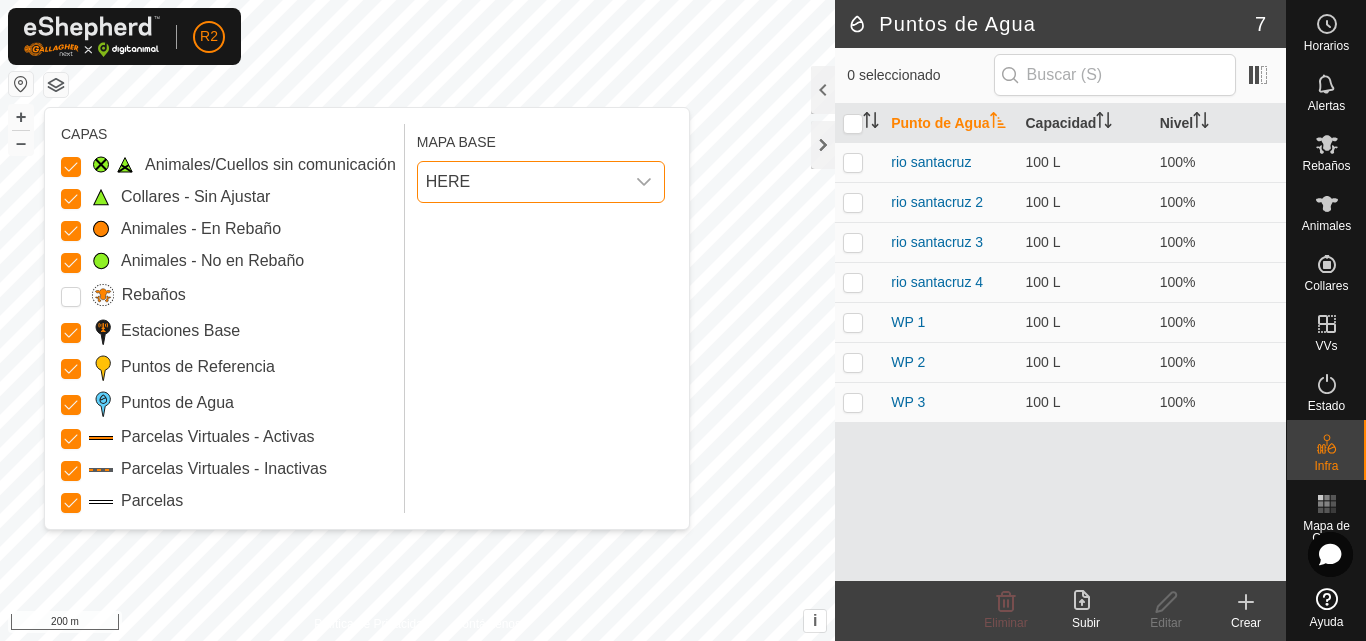 click on "HERE" at bounding box center [521, 182] 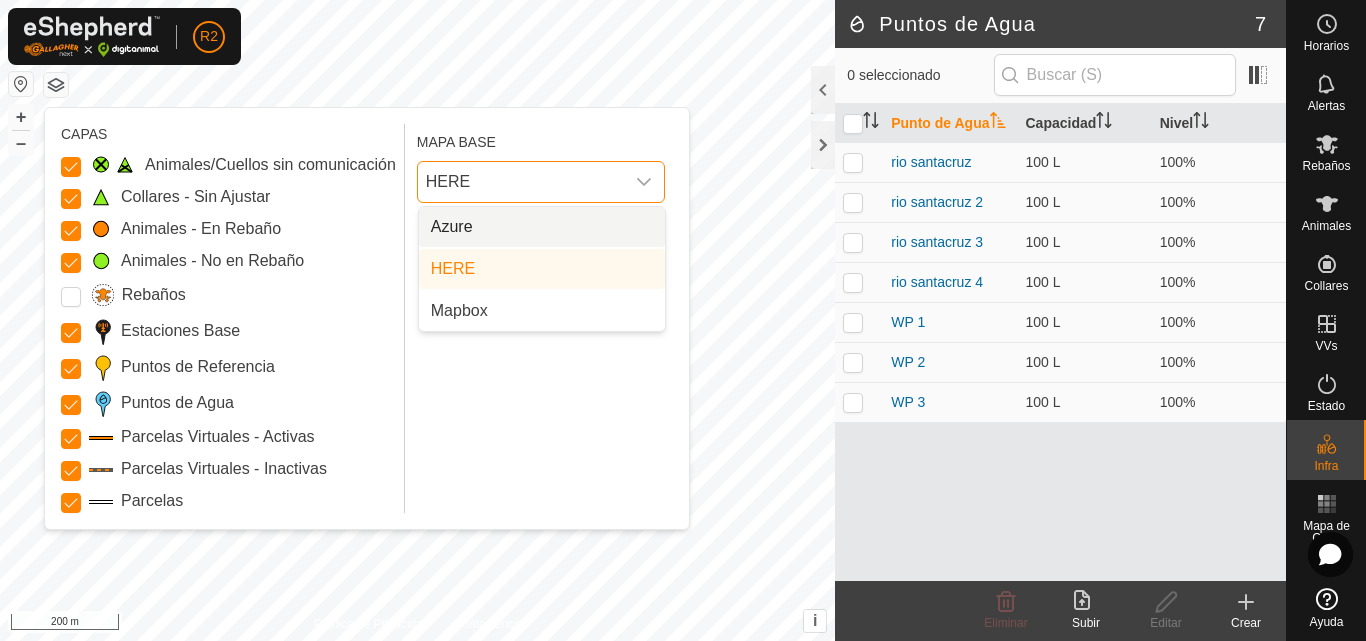 click on "HERE" at bounding box center [521, 182] 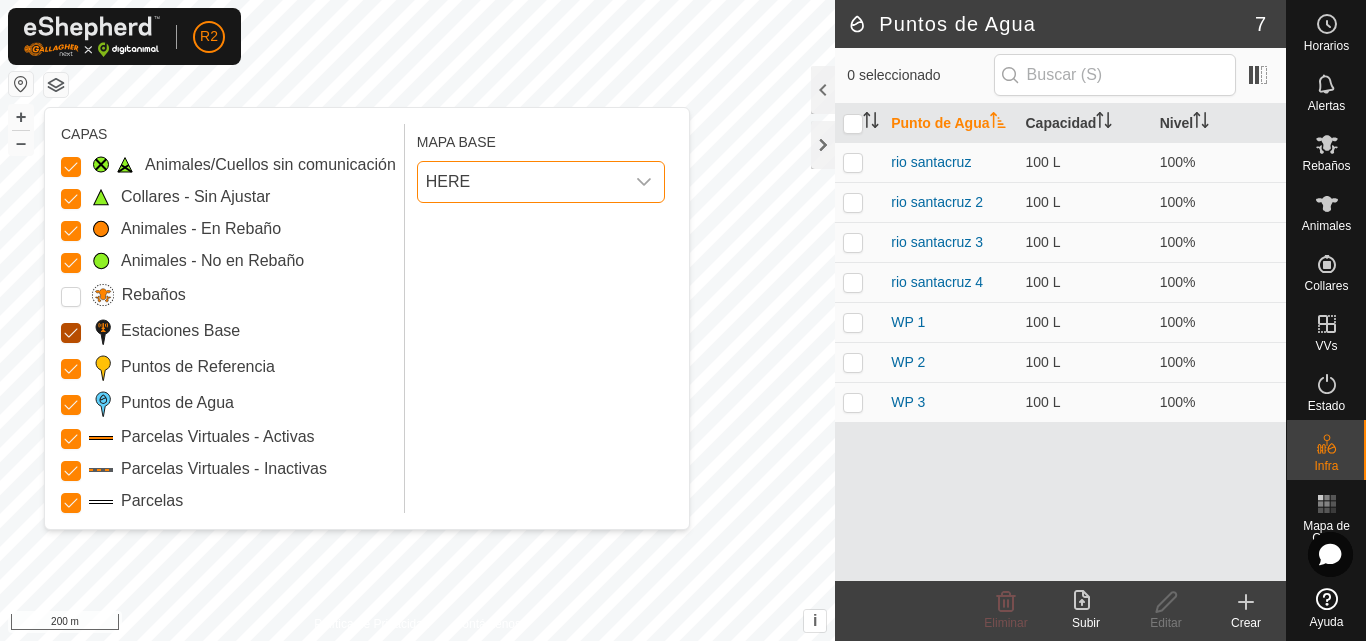 click on "Estaciones Base" at bounding box center [71, 333] 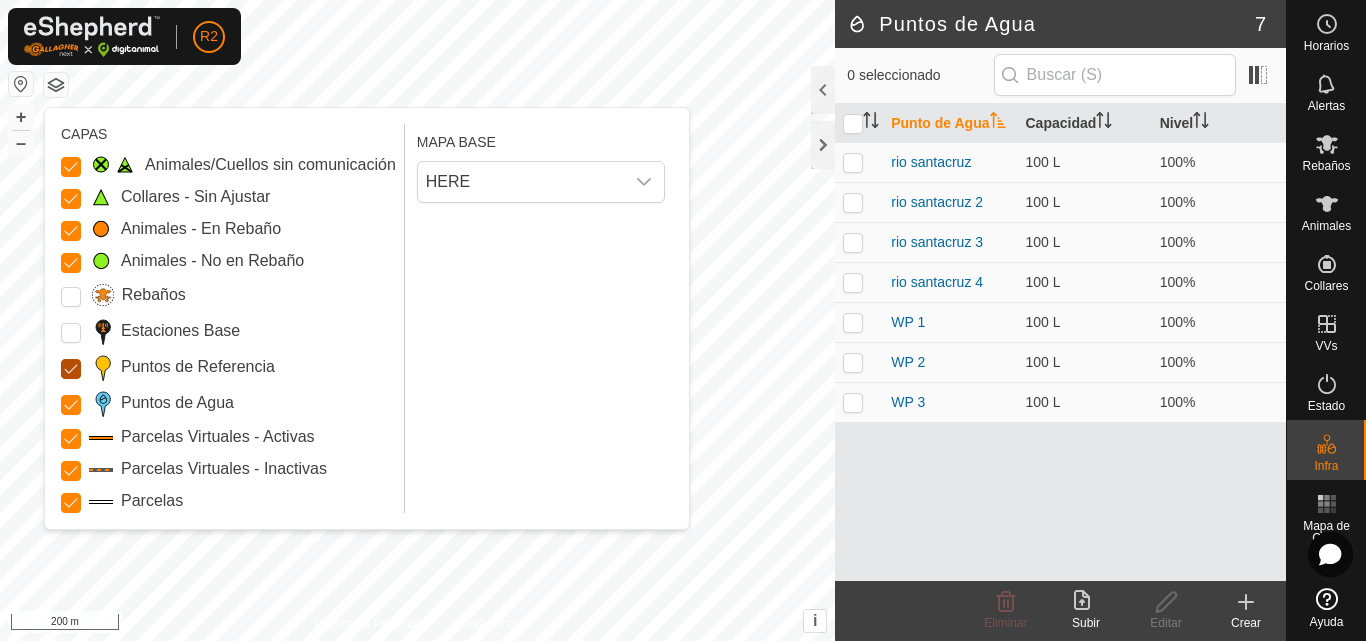 click on "Puntos de Referencia" at bounding box center (71, 369) 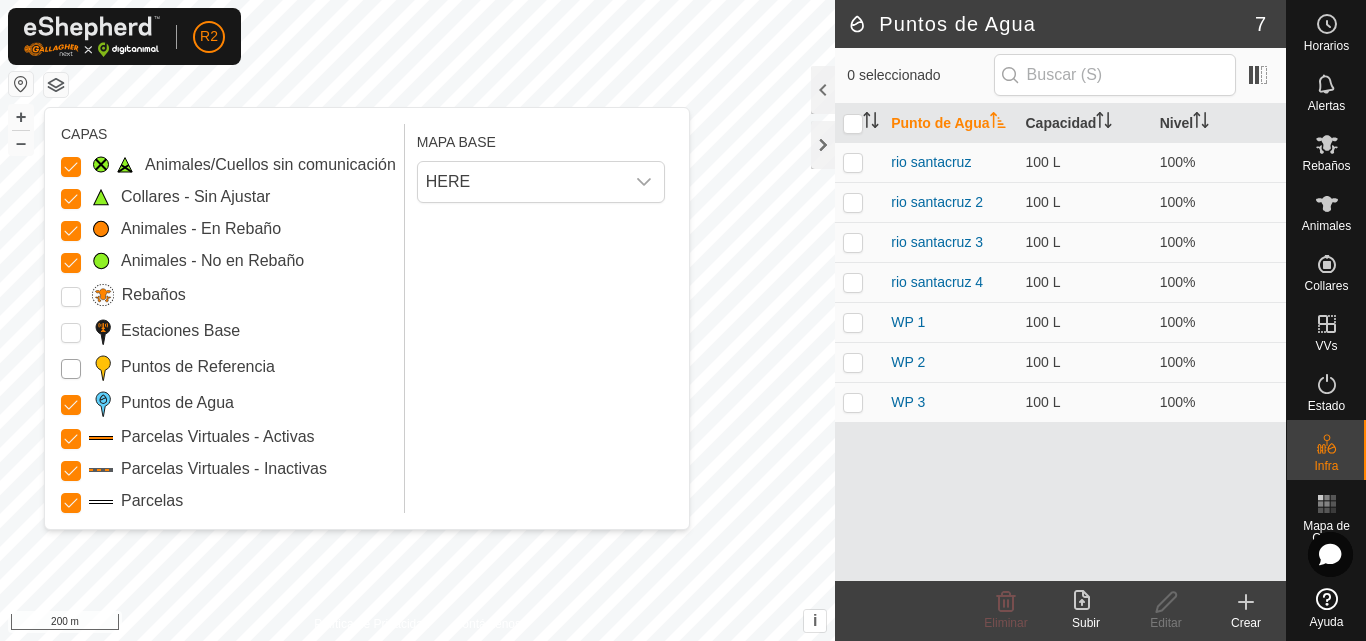 click on "Puntos de Referencia" at bounding box center [71, 369] 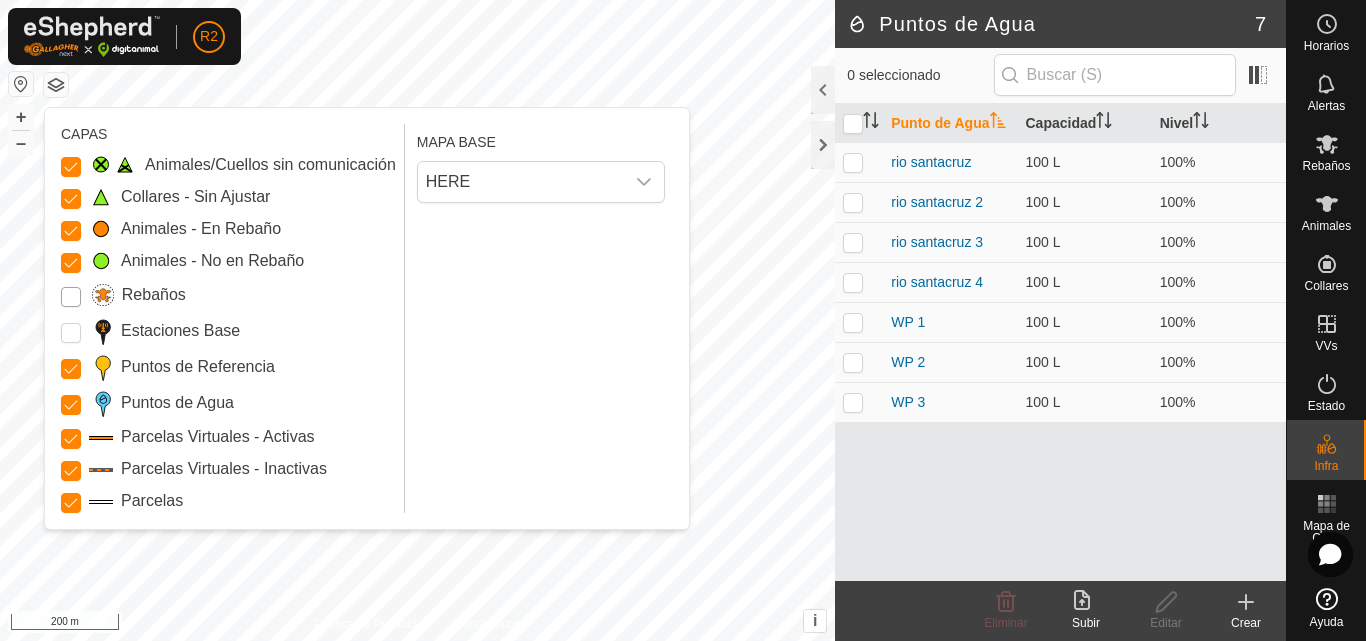 click on "Rebaños" at bounding box center (71, 297) 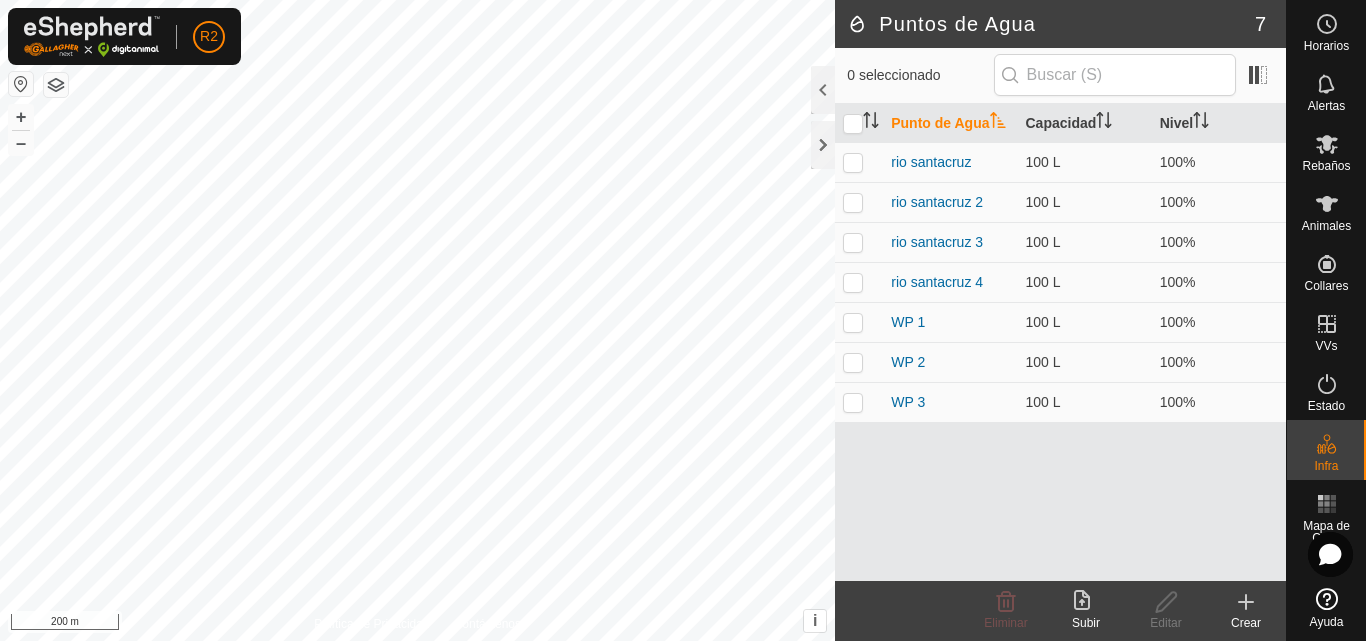 click on "Puntos de Agua 7 0 seleccionado  Punto de Agua   Capacidad   Nivel   rio santacruz   100 L   100%   rio santacruz 2   100 L   100%   rio santacruz 3   100 L   100%   rio santacruz 4   100 L   100%   WP 1   100 L   100%   WP 2   100 L   100%   WP 3   100 L   100%  Eliminar  Subir   Editar   Crear  Política de Privacidad Contáctenos + – ⇧ i This application includes HERE Maps. © 2024 HERE. All rights reserved. 200 m" 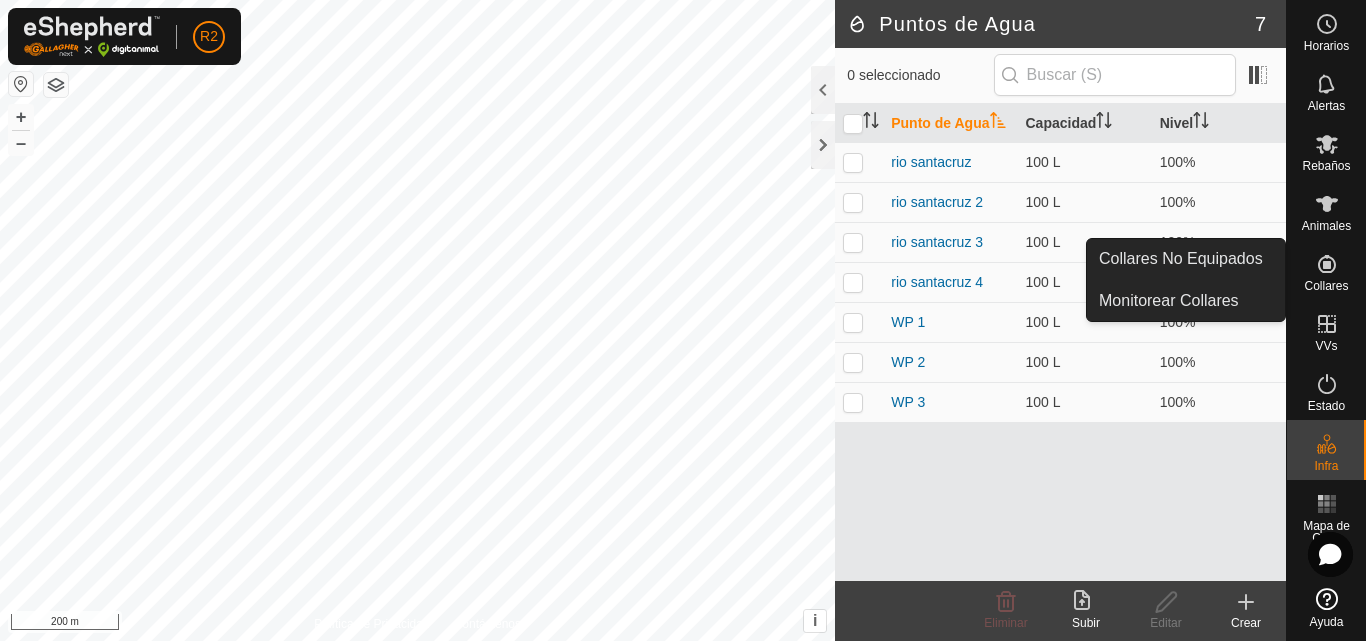 click on "Collares" at bounding box center (1326, 286) 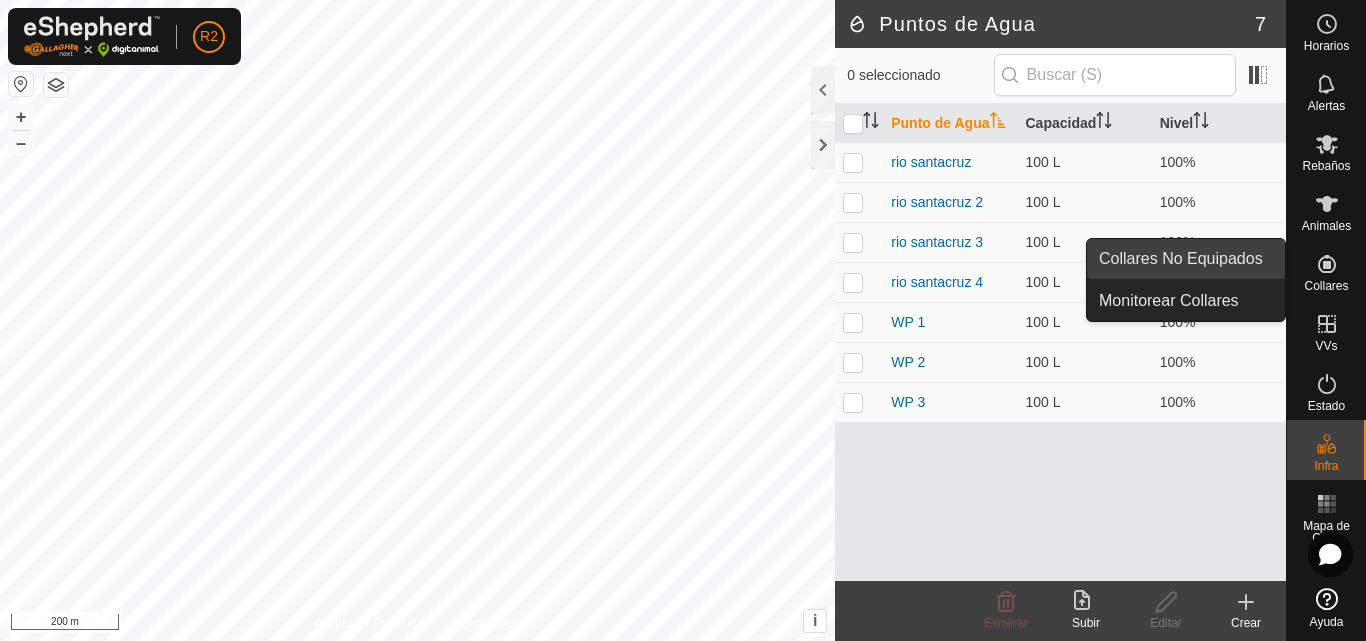 click on "Collares No Equipados" at bounding box center [1186, 259] 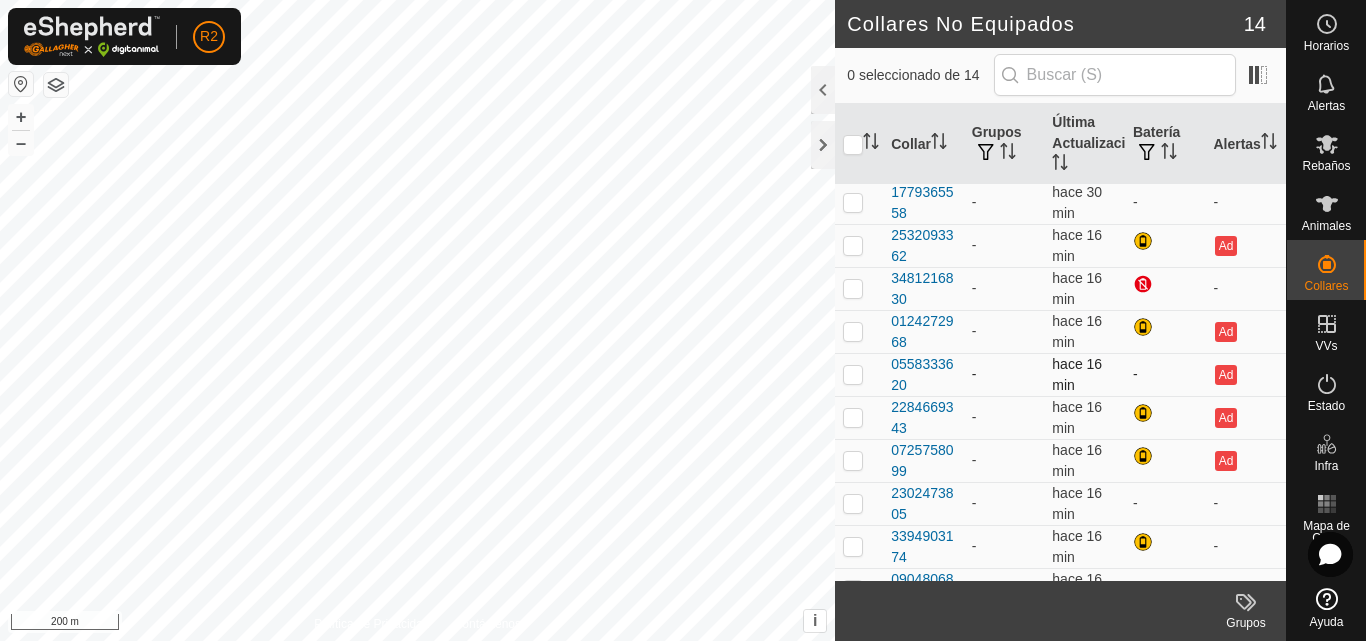 scroll, scrollTop: 0, scrollLeft: 0, axis: both 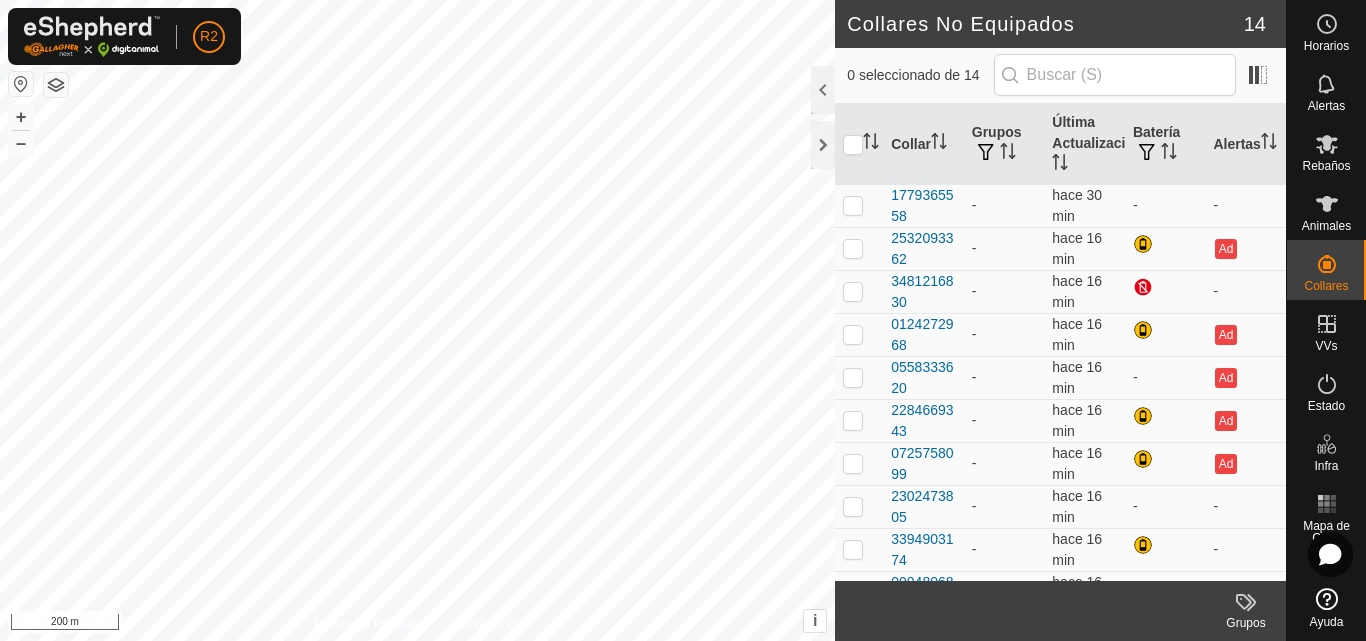 click on "R2 Horarios Alertas Rebaños Animales Collares VVs Estado Infra Mapa de Calor Ayuda Collares No Equipados 14  0 seleccionado de 14   Collar   Grupos   Última Actualización   Batería   Alertas   1779365558   -  hace 30 min -  -   2532093362   -  hace 16 min  Ad   3481216830   -  hace 16 min  -   0124272968   -  hace 16 min  Ad   0558333620   -  hace 16 min -  Ad   2284669343   -  hace 16 min  Ad   0725758099   -  hace 16 min  Ad   2302473805   -  hace 16 min -  -   3394903174   -  hace 16 min  -   0904806829   -  hace 16 min -  -   2482990342   -  hace 16 min -  Ad   0158527275   -  hace 16 min -  Ad   2622782452   -  hace 16 min -  -   2313232938   -  hace 16 min -  Ad   Grupos  Política de Privacidad Contáctenos + – ⇧ i This application includes HERE Maps. © 2024 HERE. All rights reserved. 200 m" at bounding box center (683, 320) 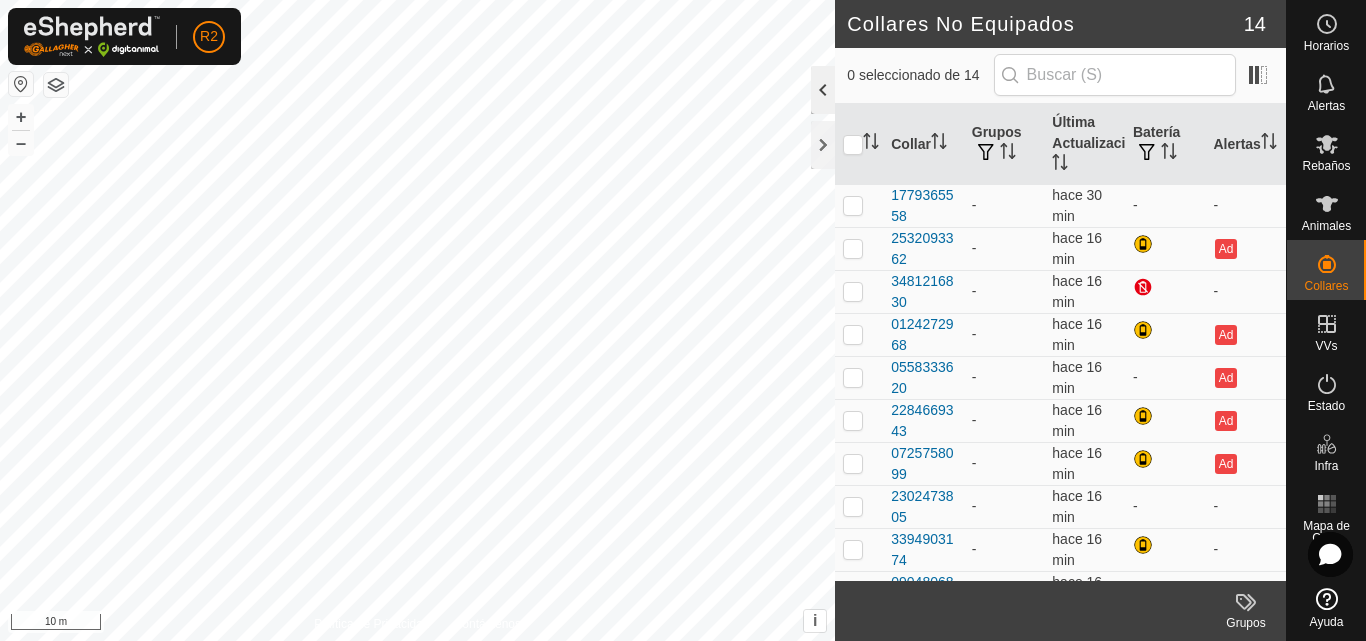 click 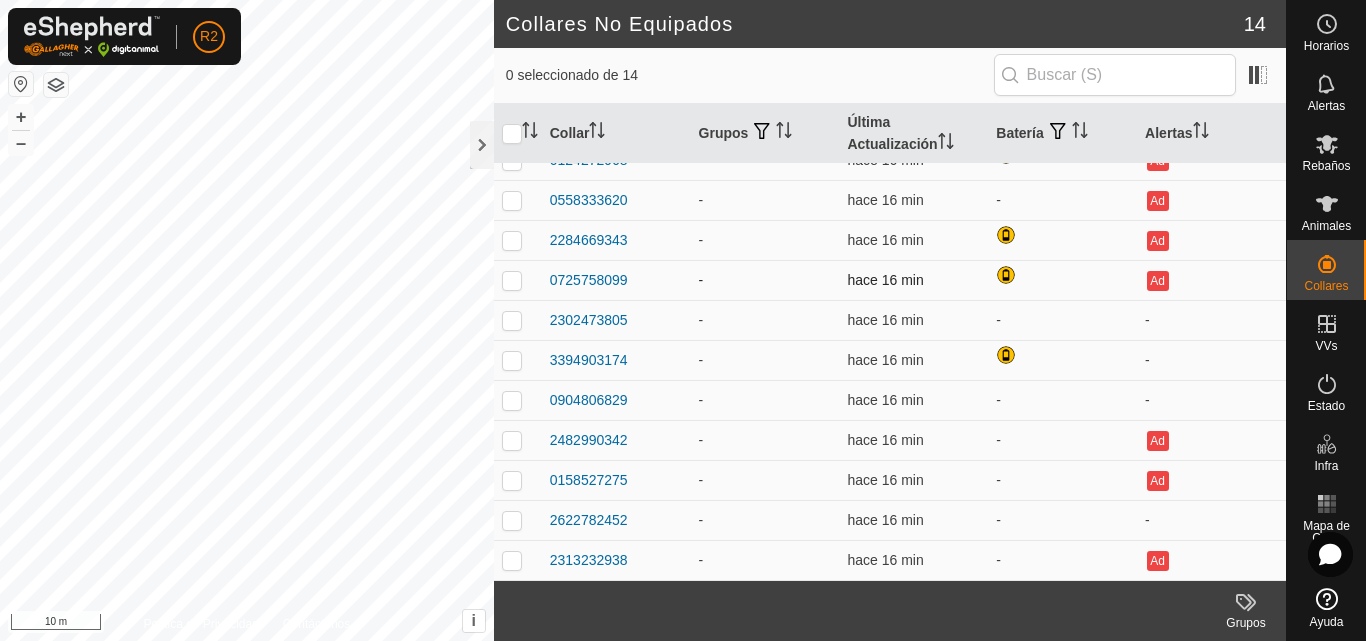 scroll, scrollTop: 0, scrollLeft: 0, axis: both 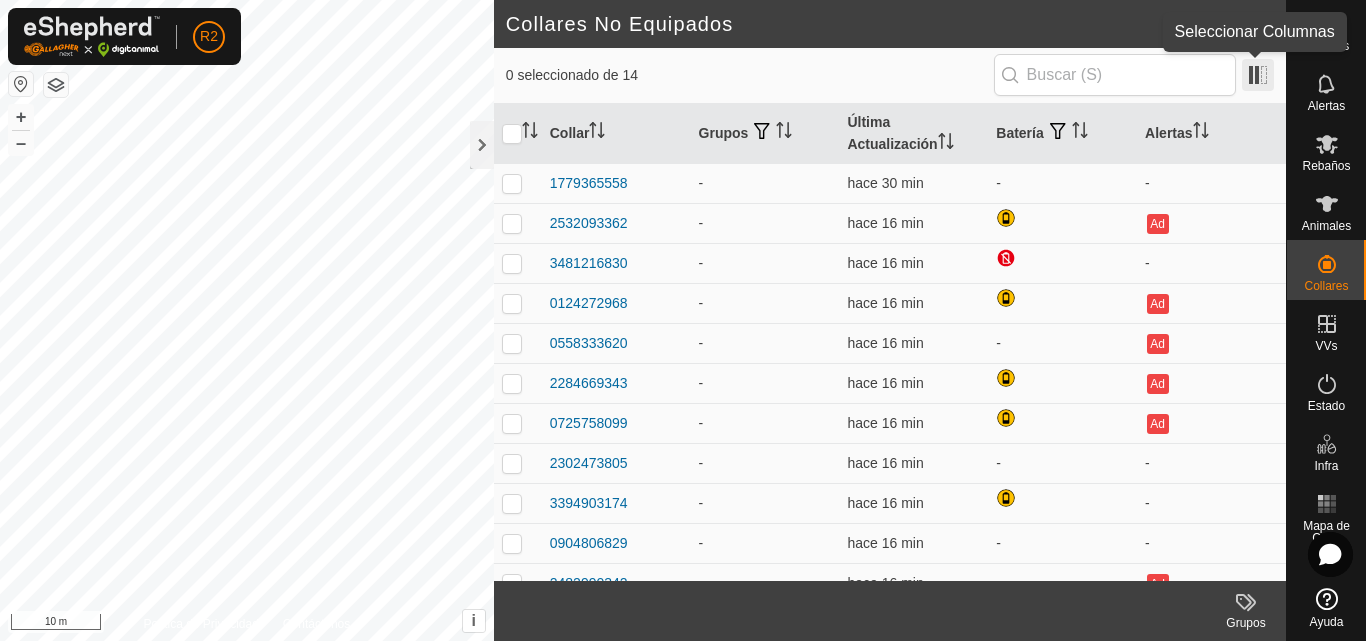 click at bounding box center (1258, 75) 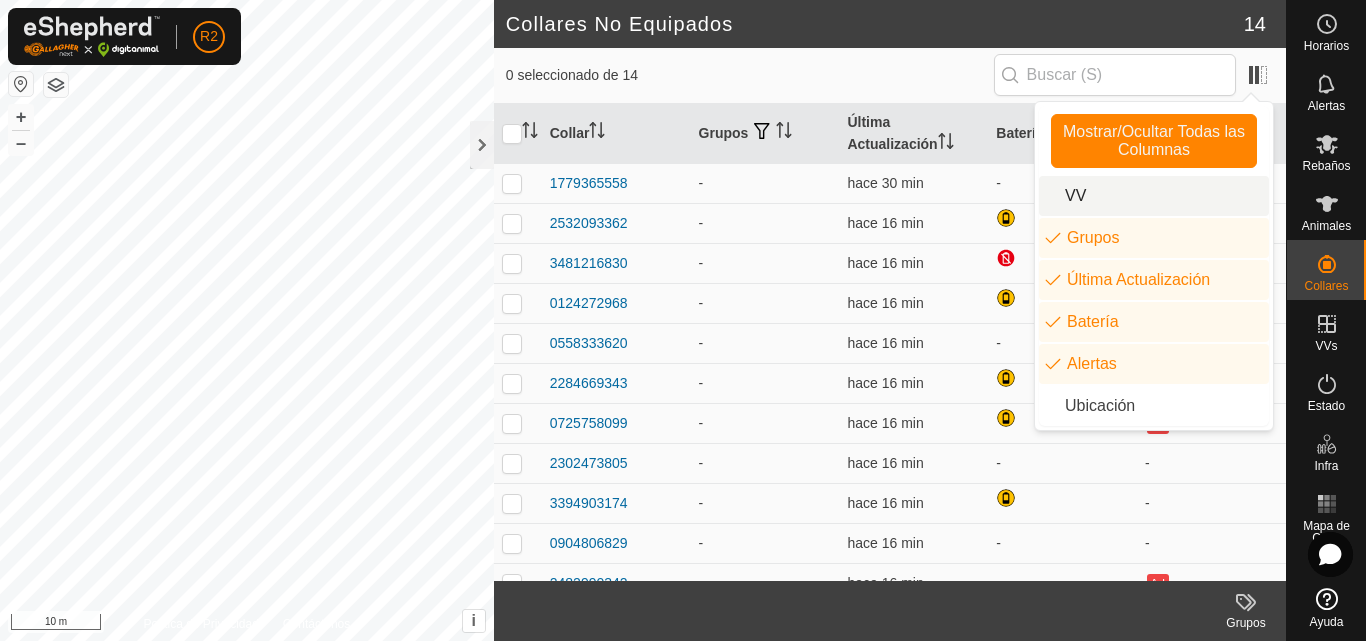 click on "VV" at bounding box center (1154, 196) 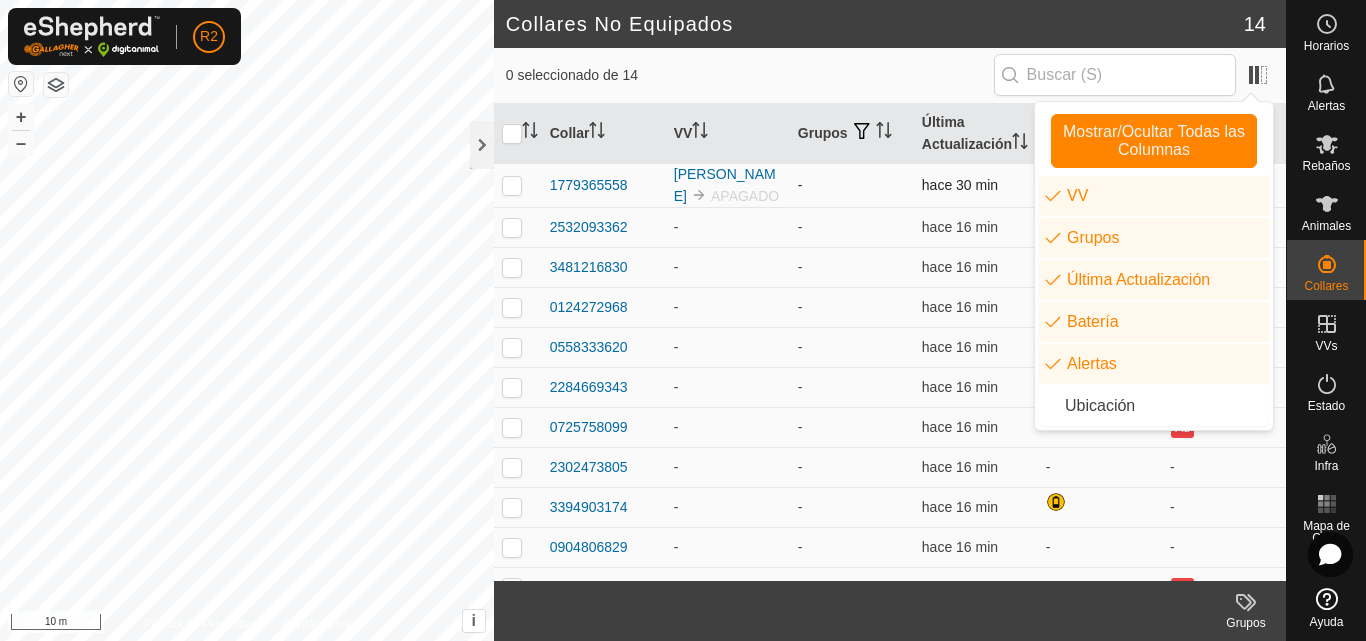 click on "-" at bounding box center (852, 185) 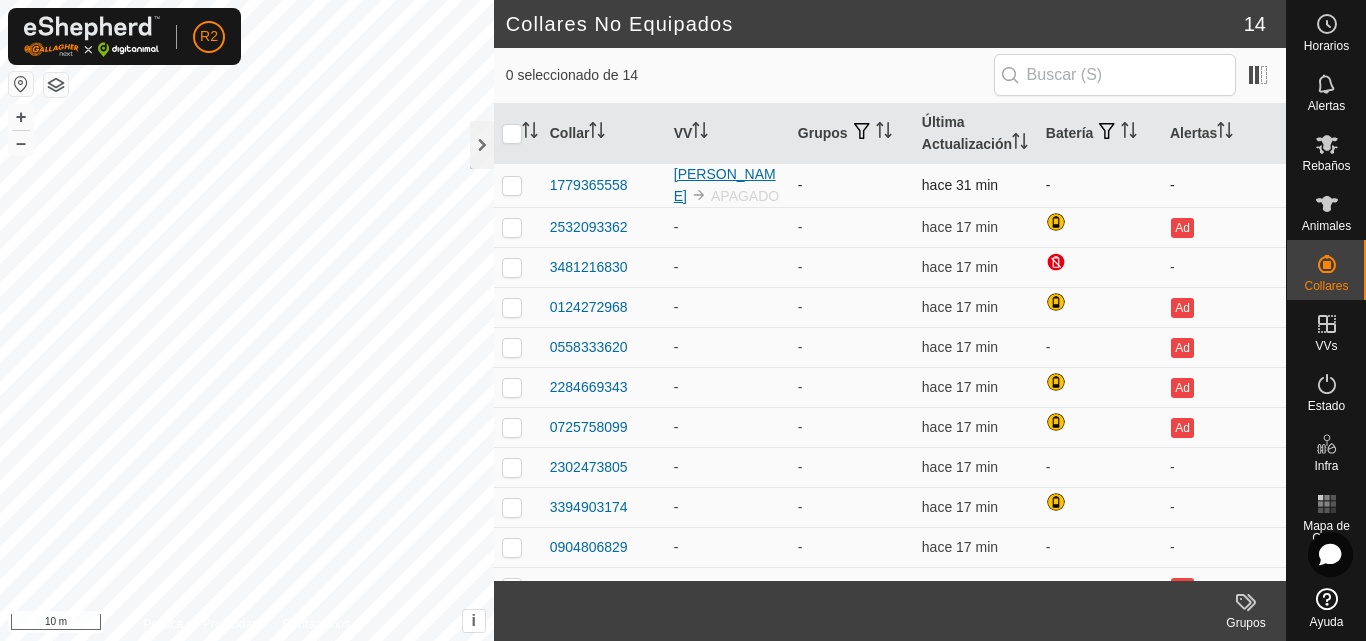 click on "[PERSON_NAME]" at bounding box center (725, 185) 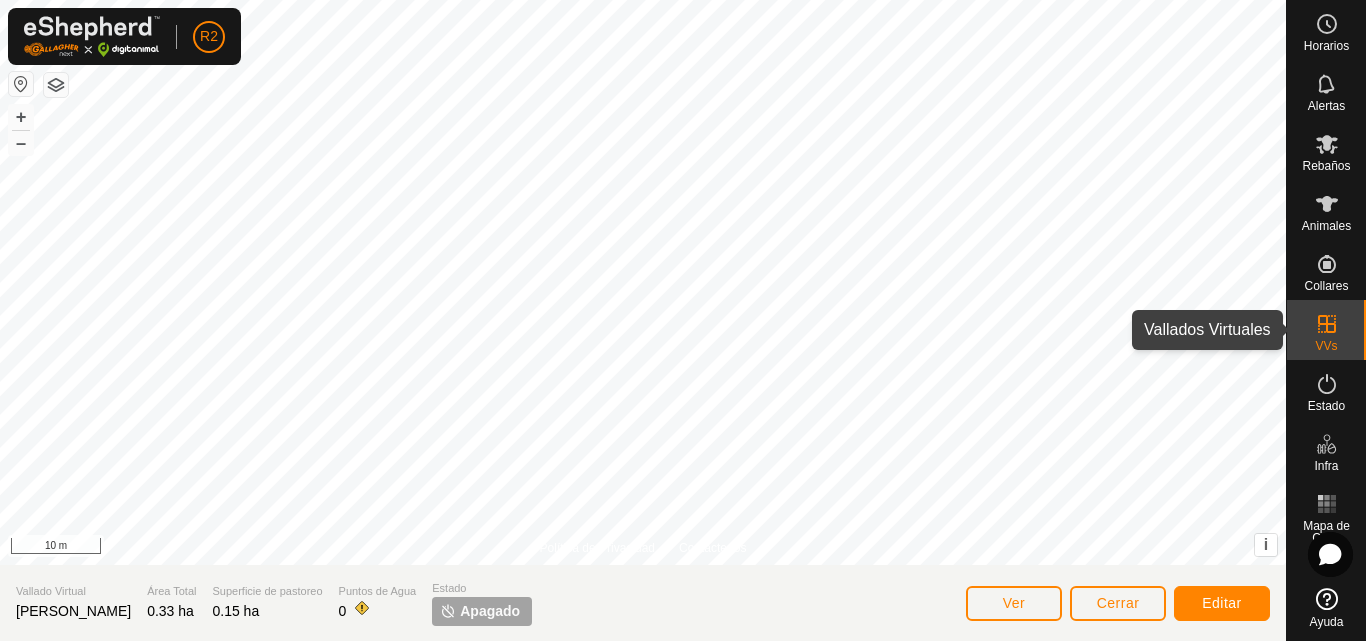 click on "VVs" at bounding box center [1326, 346] 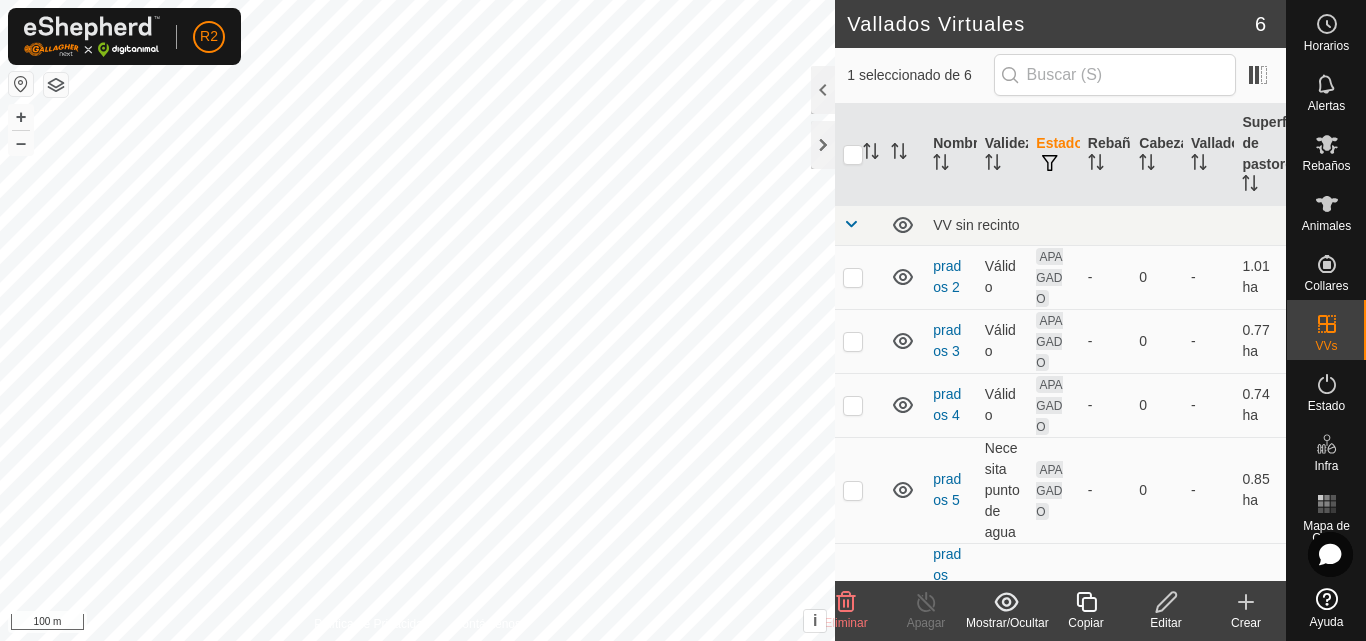 click 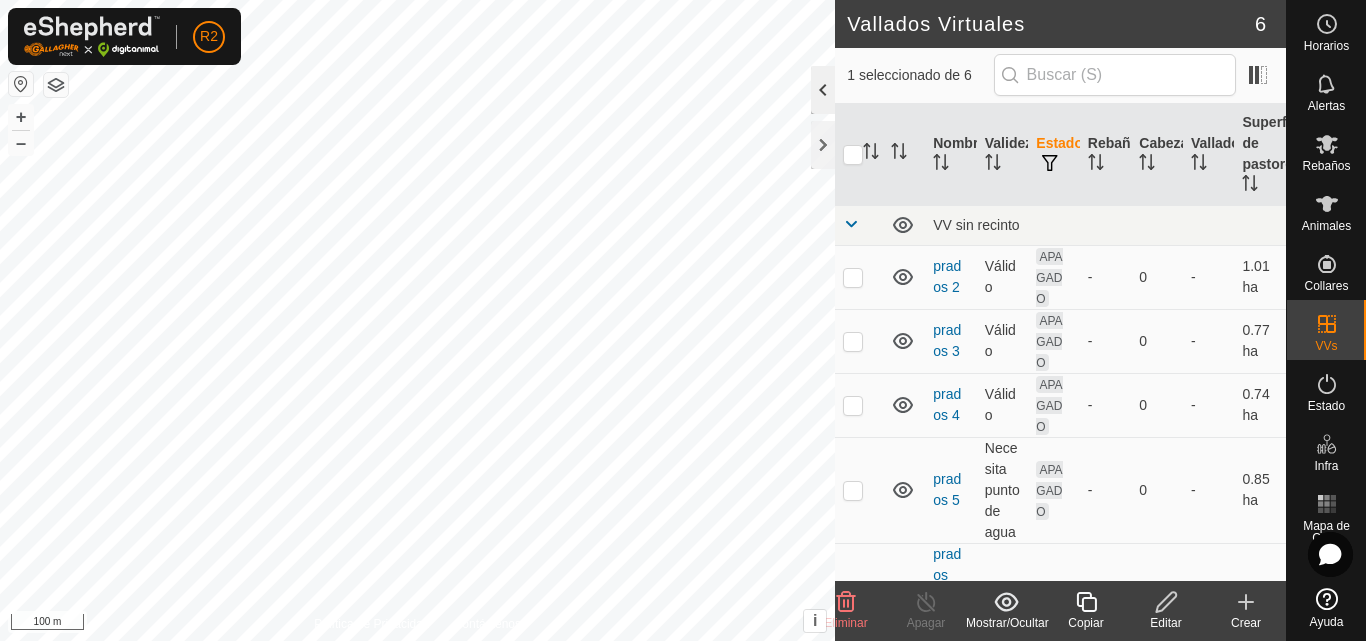 click 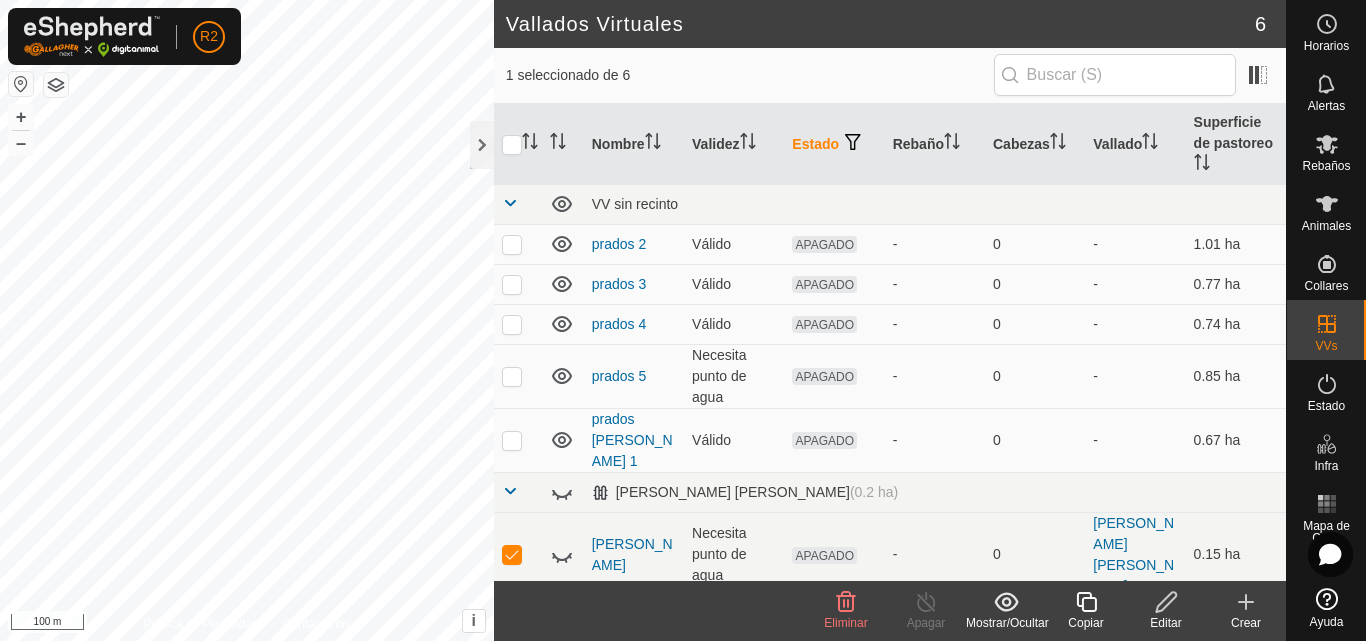 click 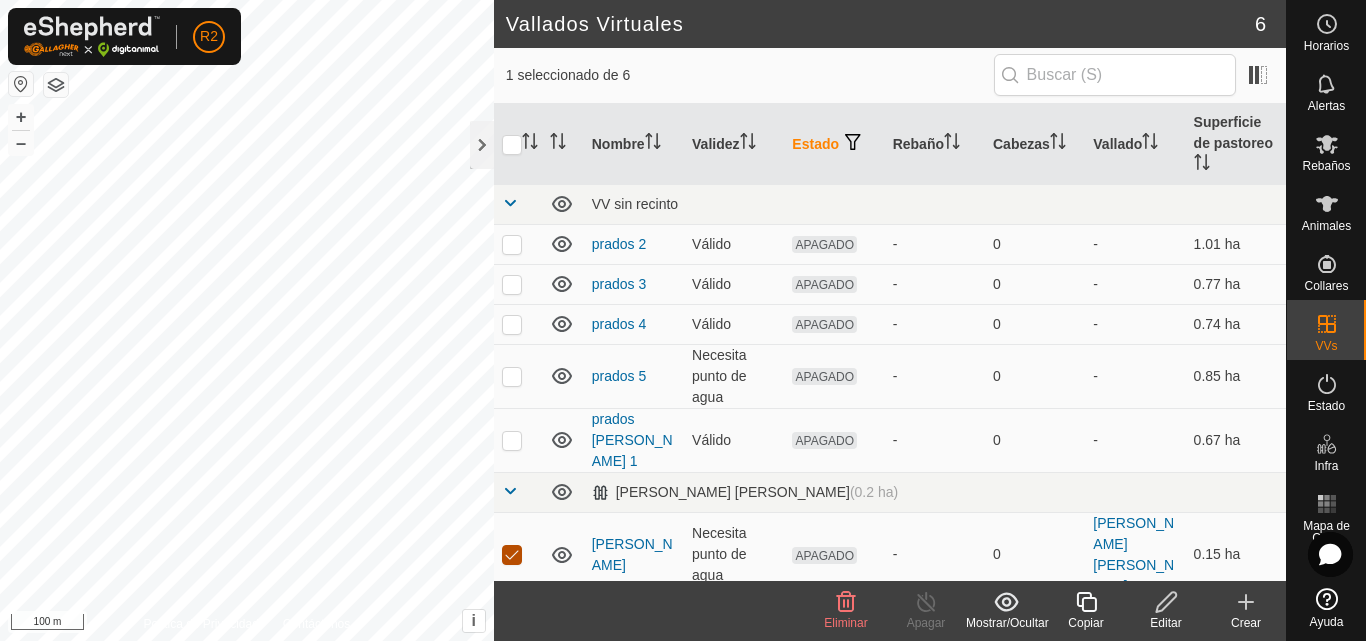 click at bounding box center [512, 555] 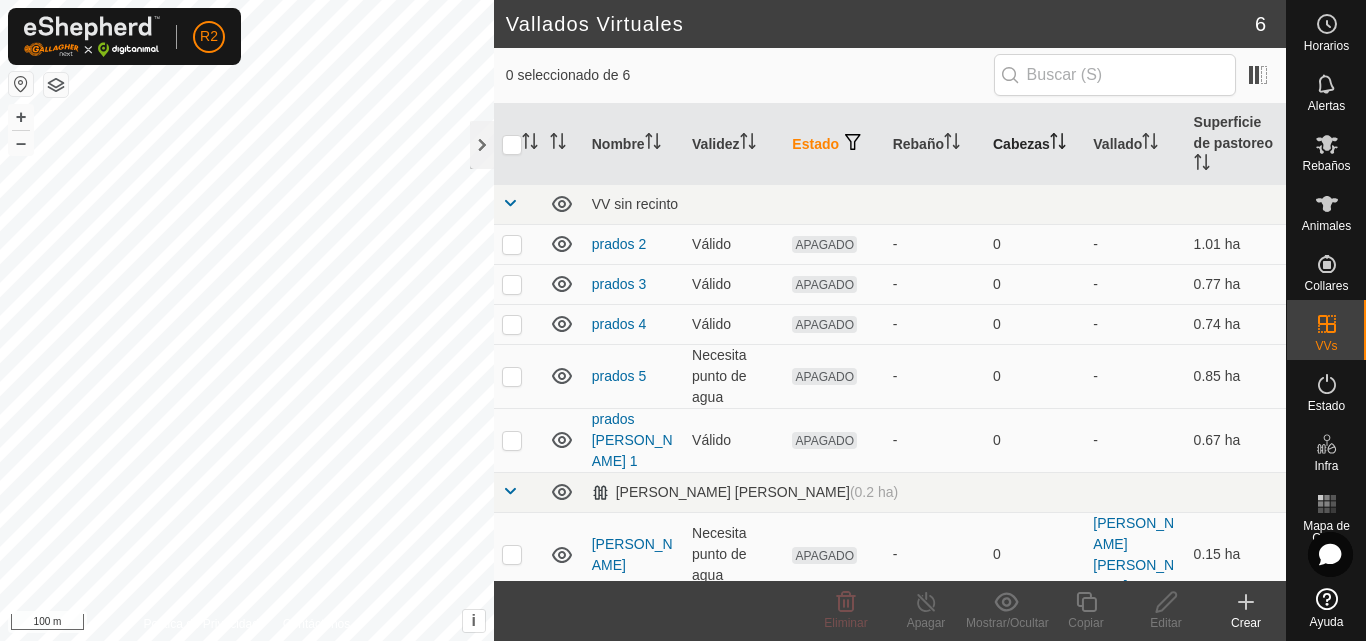 click on "Cabezas" at bounding box center (1035, 144) 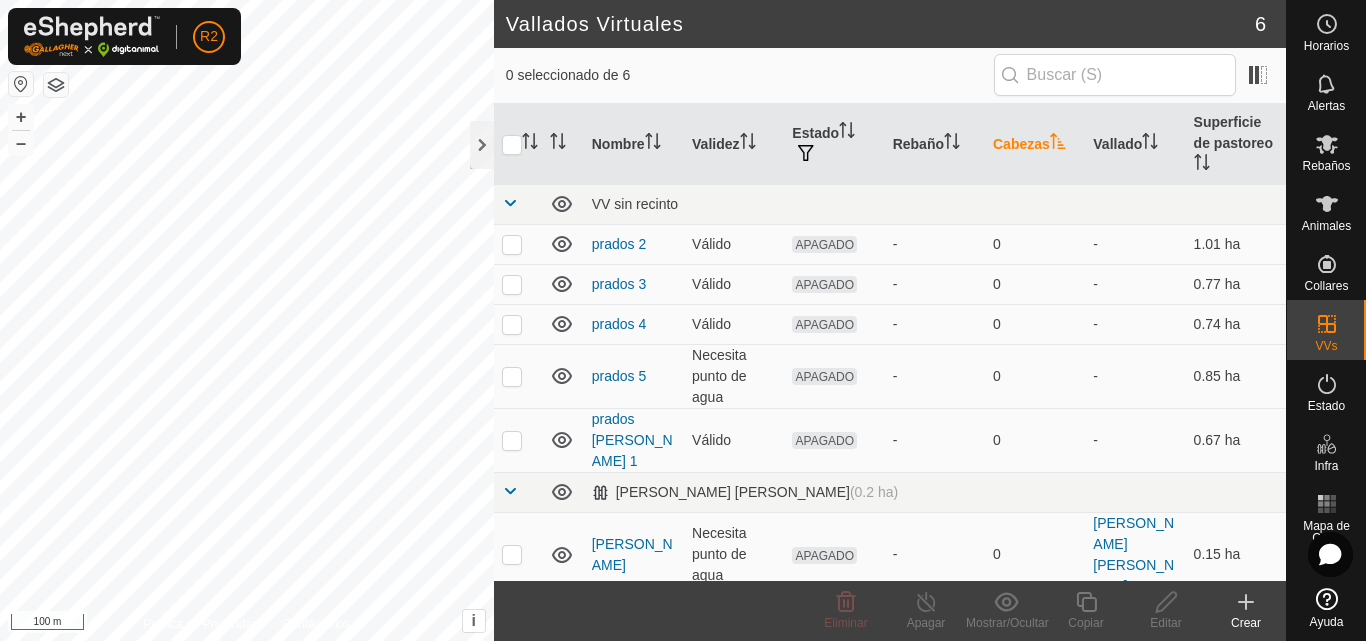 click on "Cabezas" at bounding box center [1035, 144] 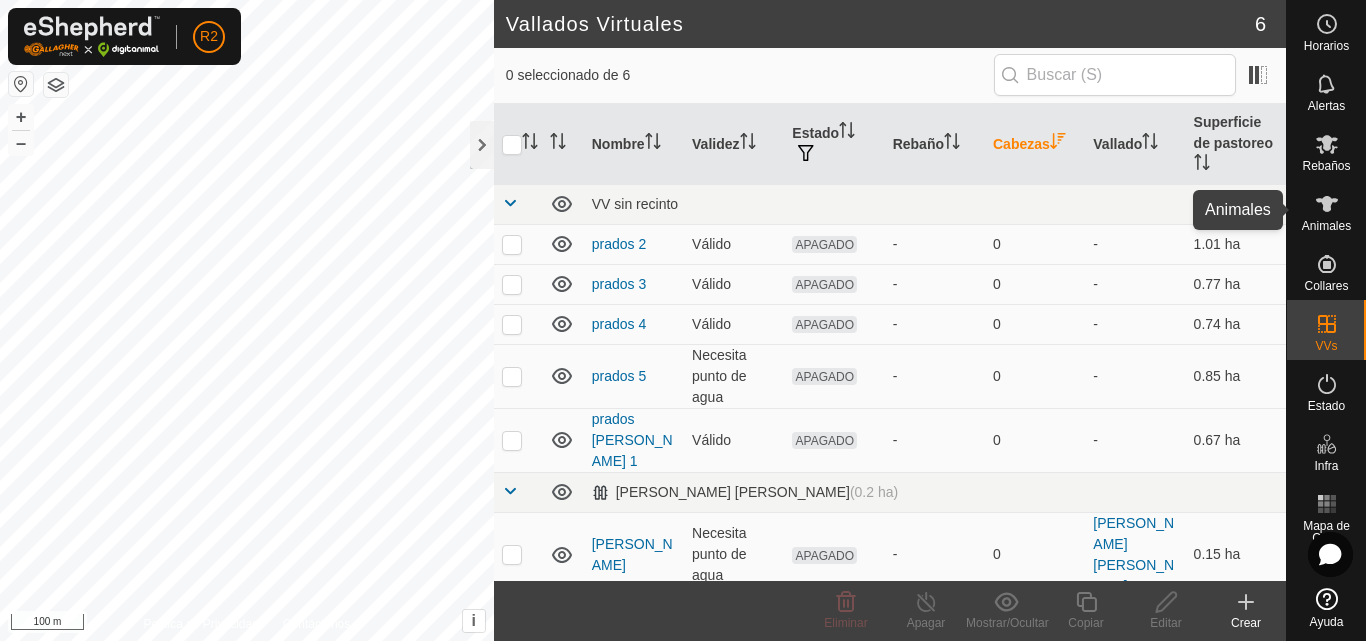 click 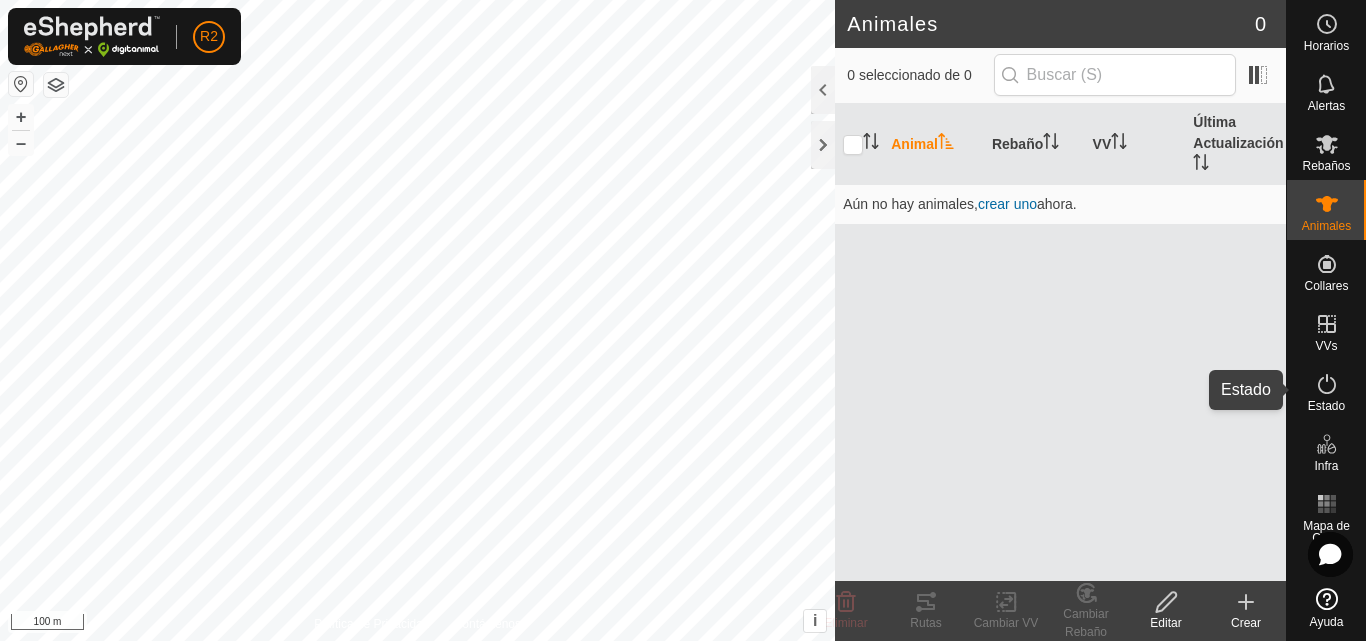 click 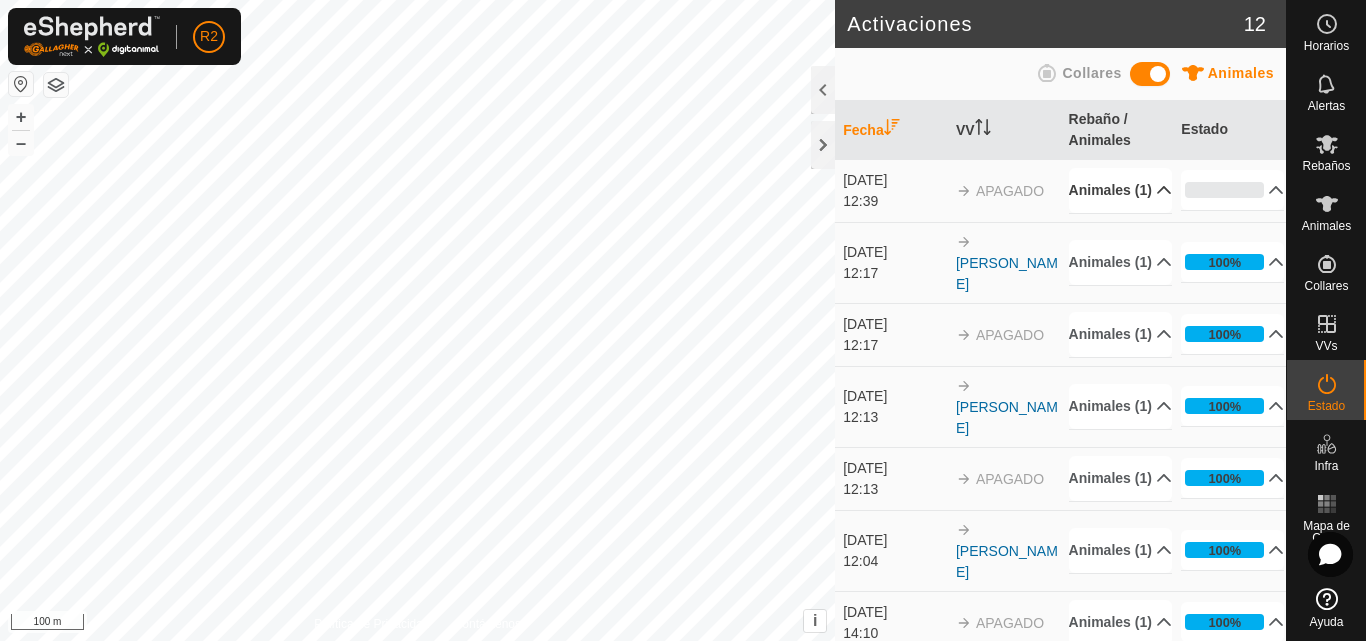 click on "Animales (1)" at bounding box center (1120, 190) 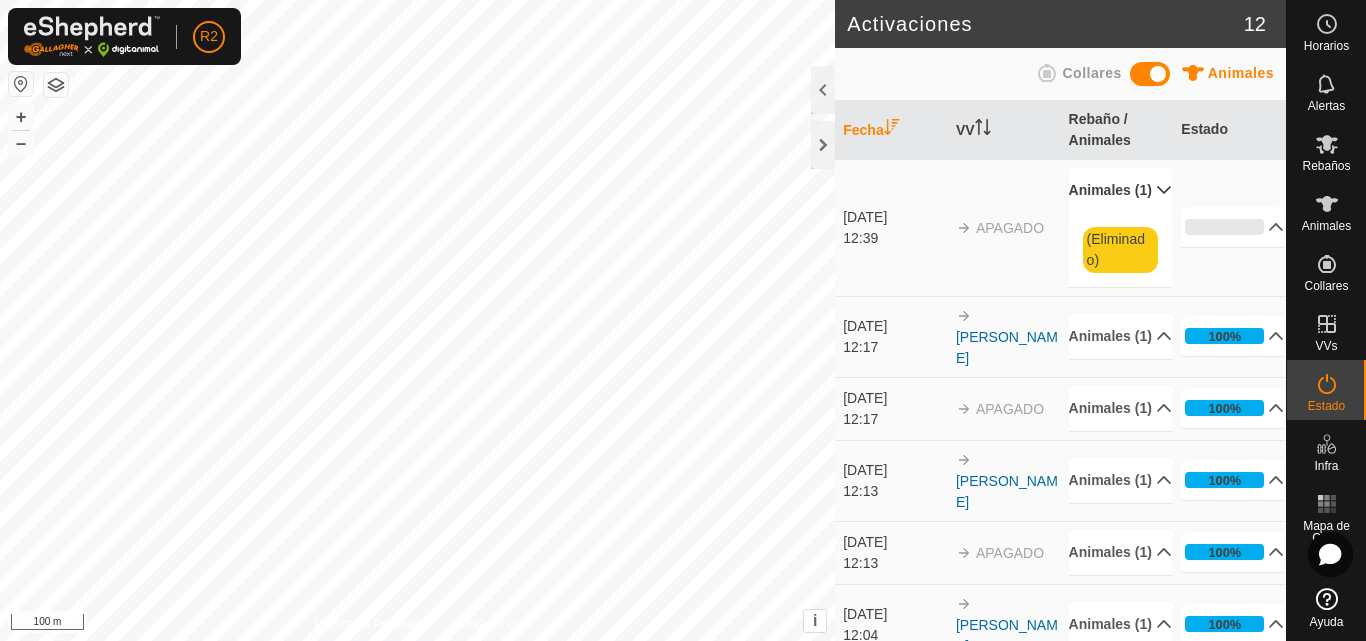 click on "(Eliminado)" at bounding box center (1120, 250) 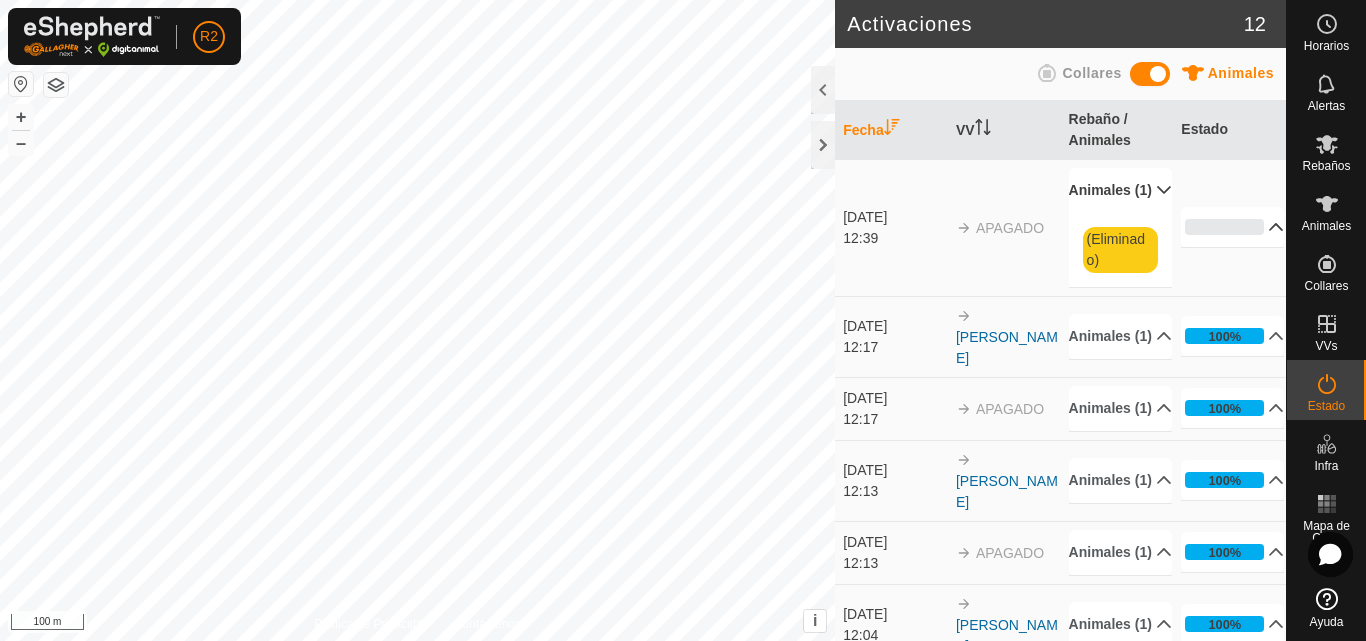click on "0%" at bounding box center (1232, 227) 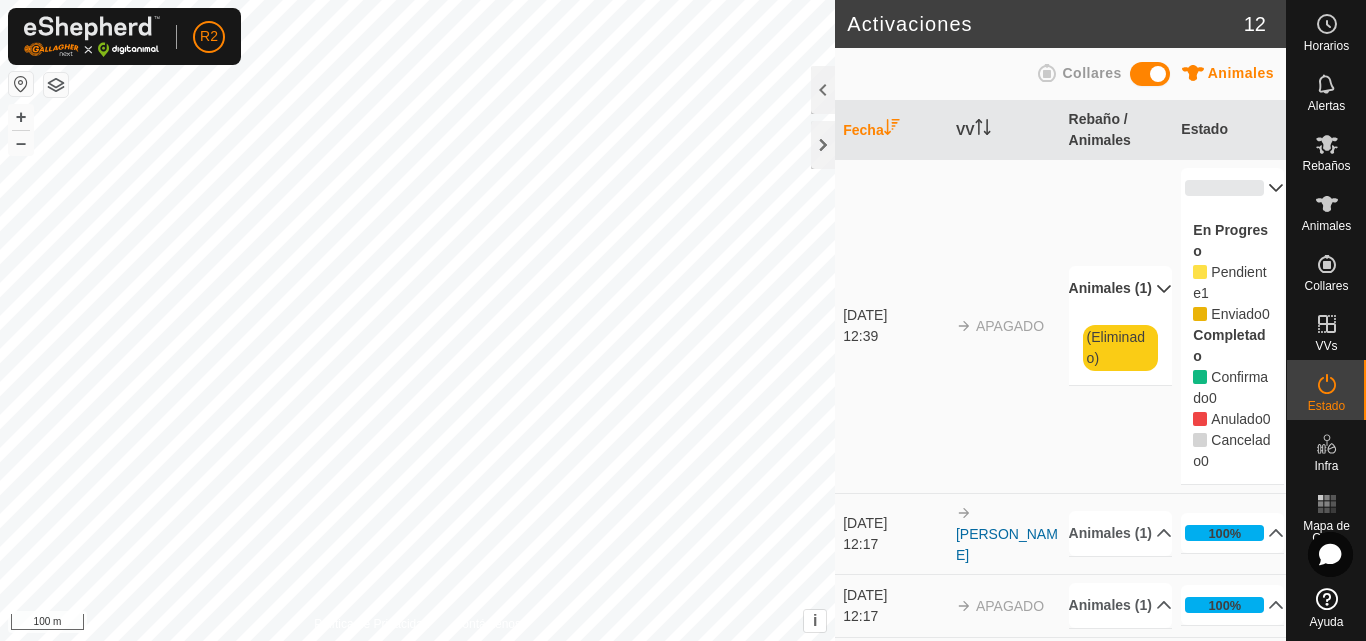 click on "0%" at bounding box center [1232, 188] 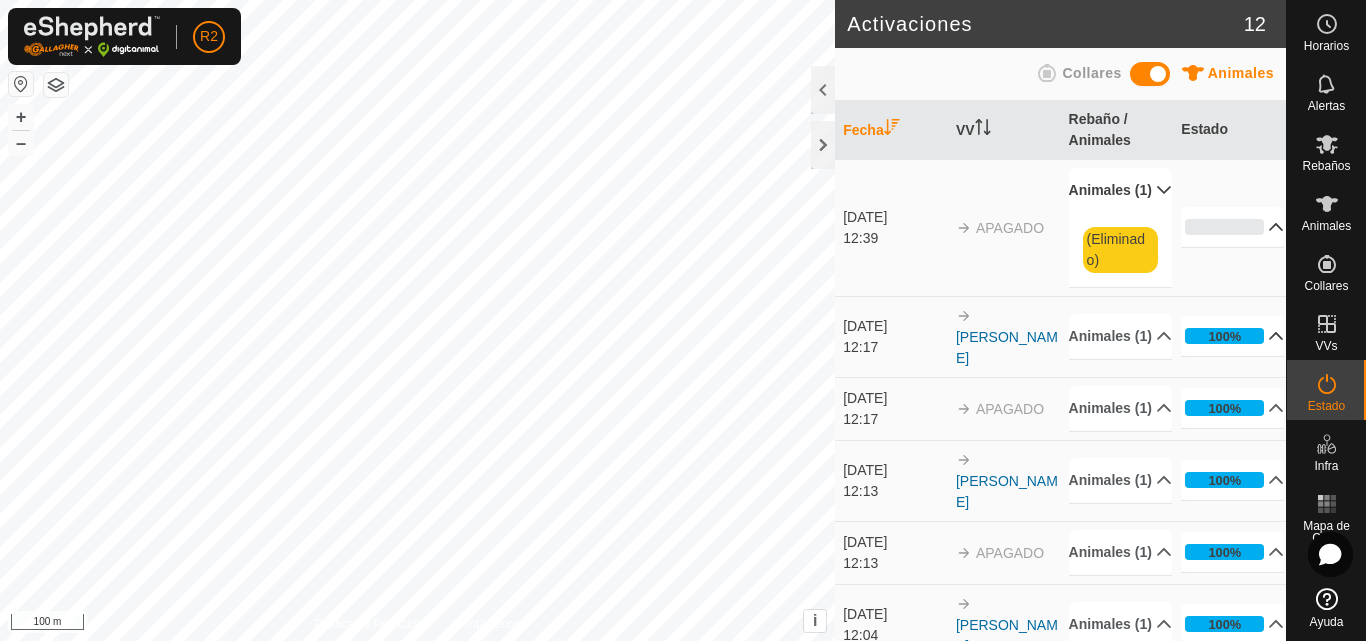 click on "100%" at bounding box center [1232, 336] 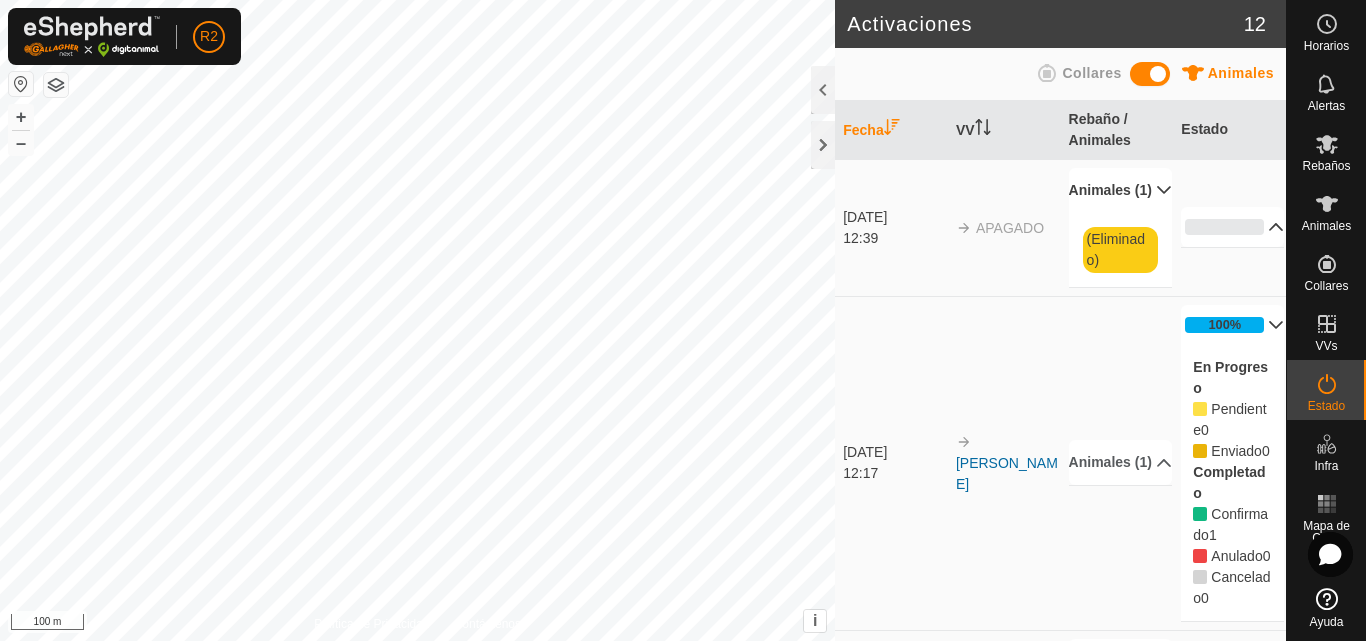 click on "100%" at bounding box center [1232, 325] 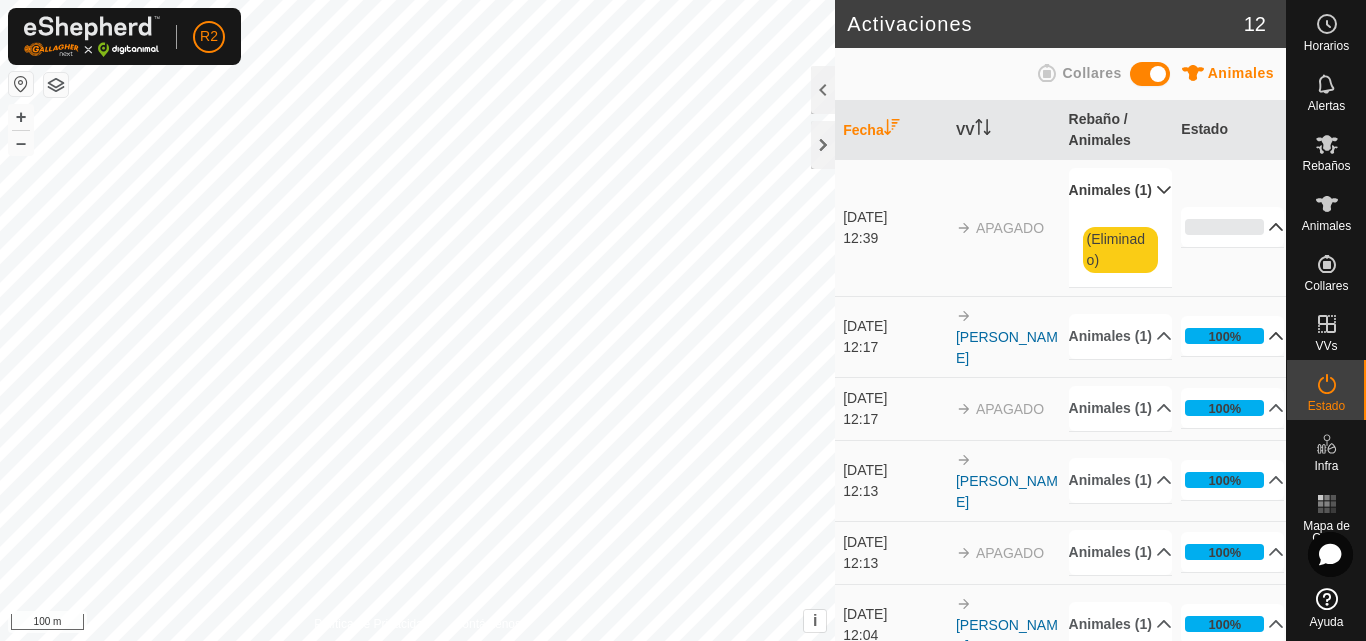 click on "[DATE]" at bounding box center (894, 217) 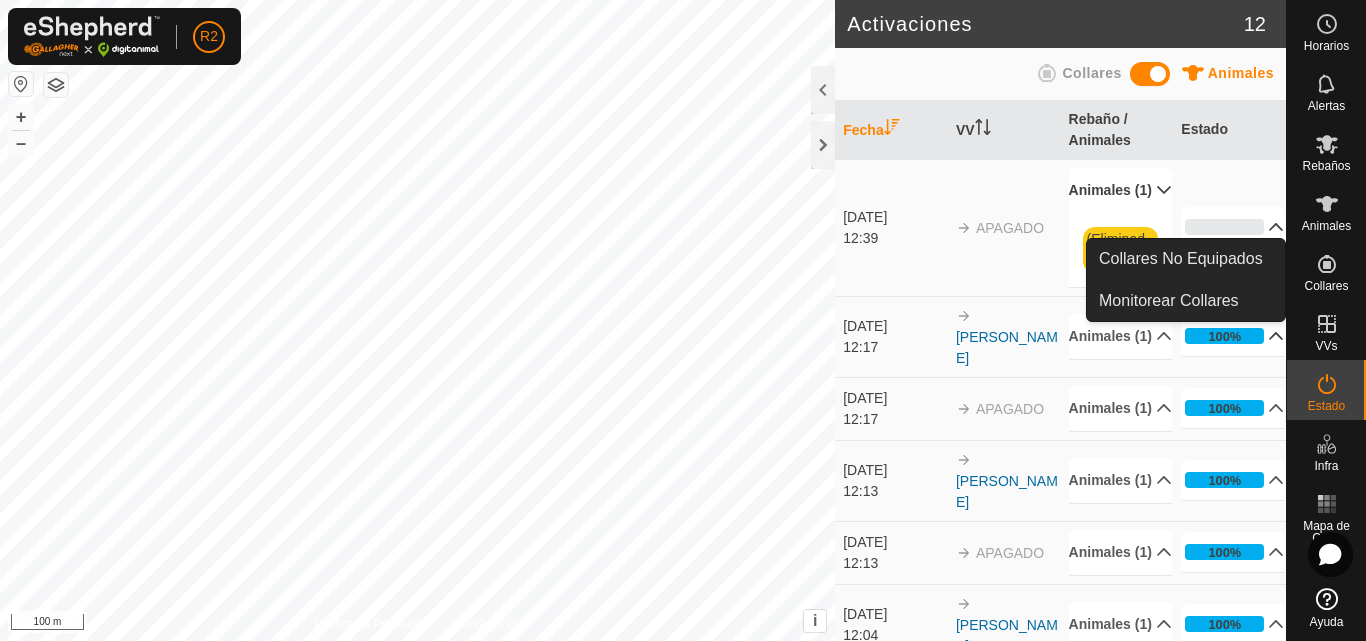 click 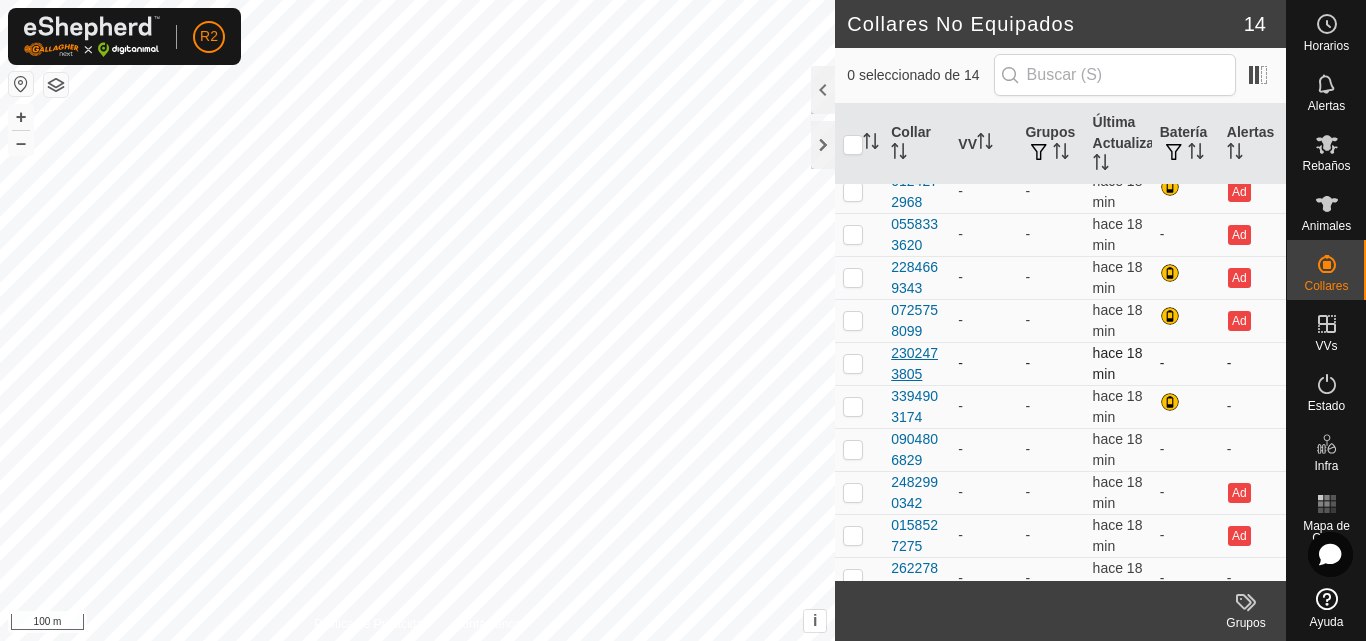 scroll, scrollTop: 249, scrollLeft: 0, axis: vertical 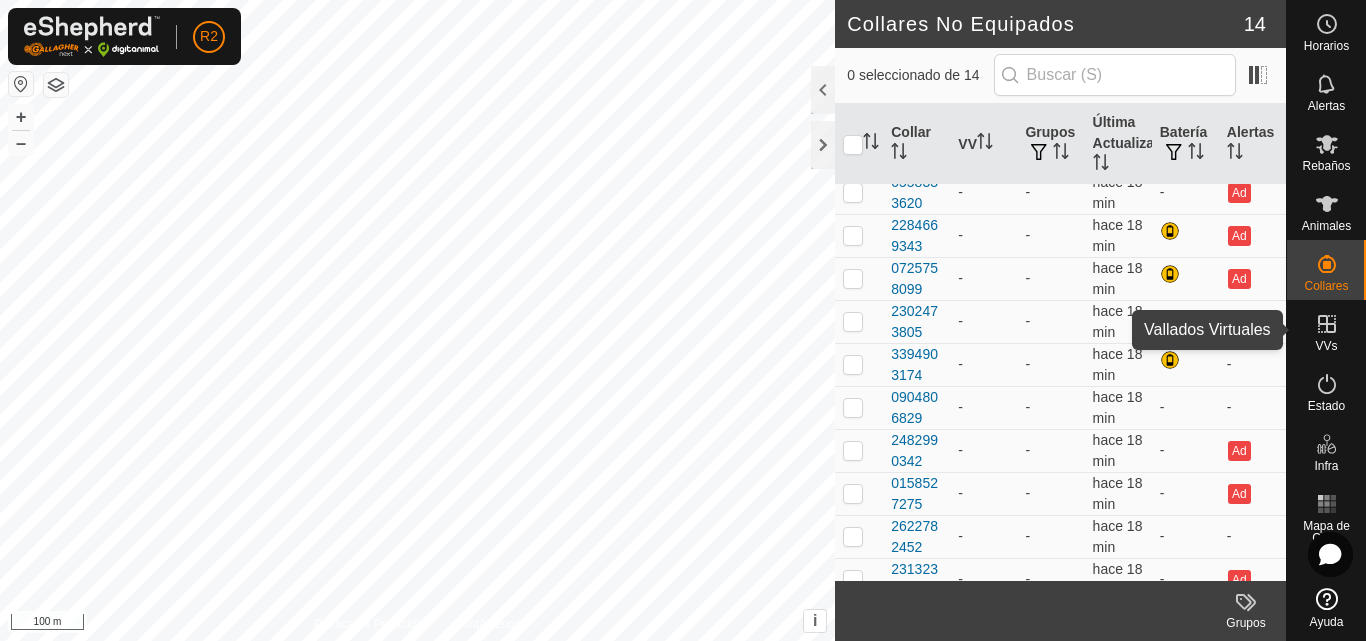 click at bounding box center (1327, 324) 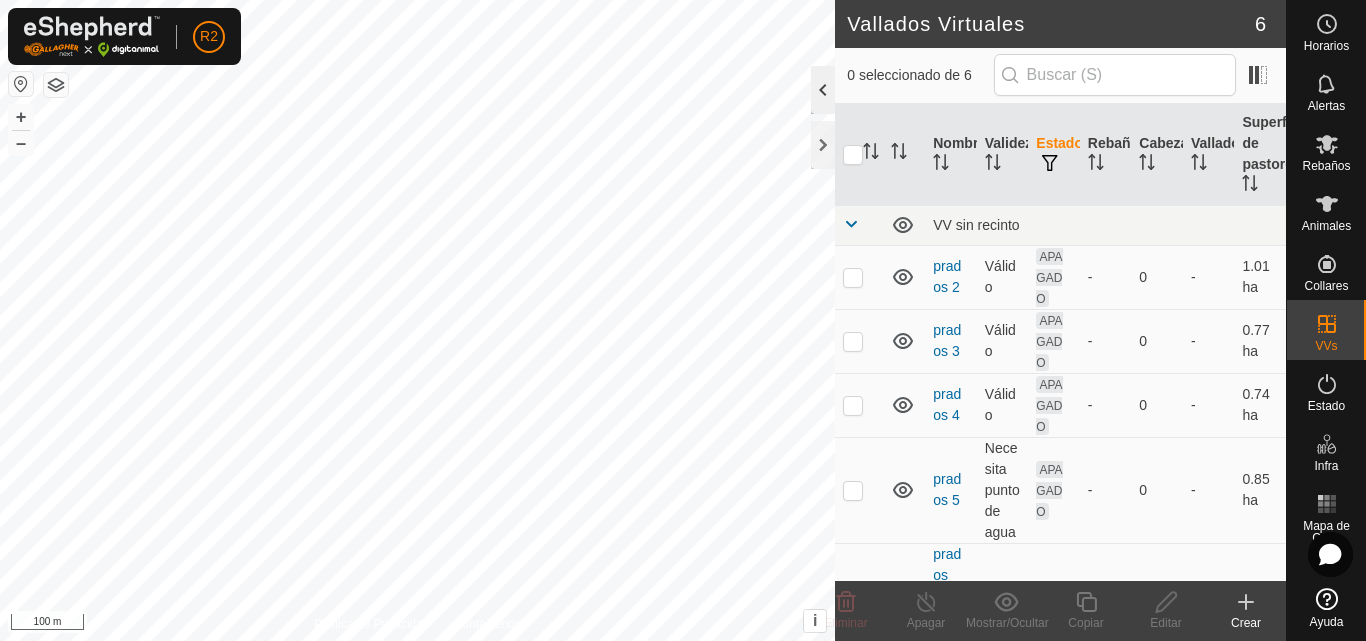 click 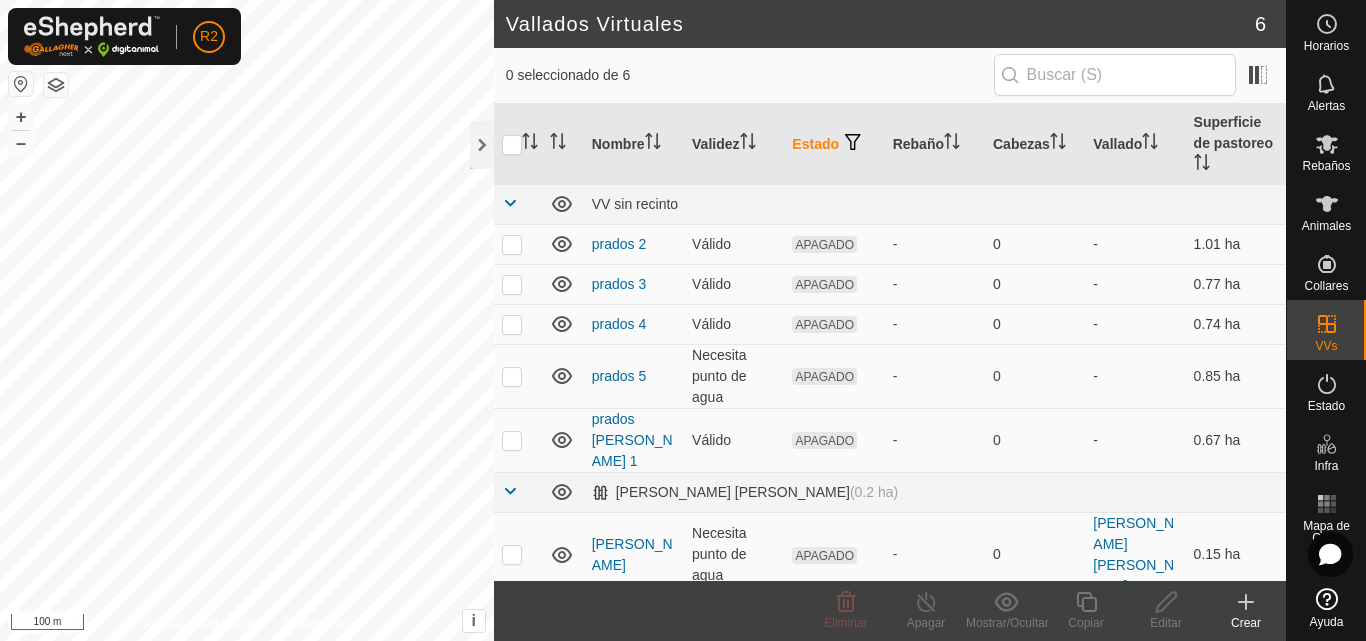 click at bounding box center [510, 491] 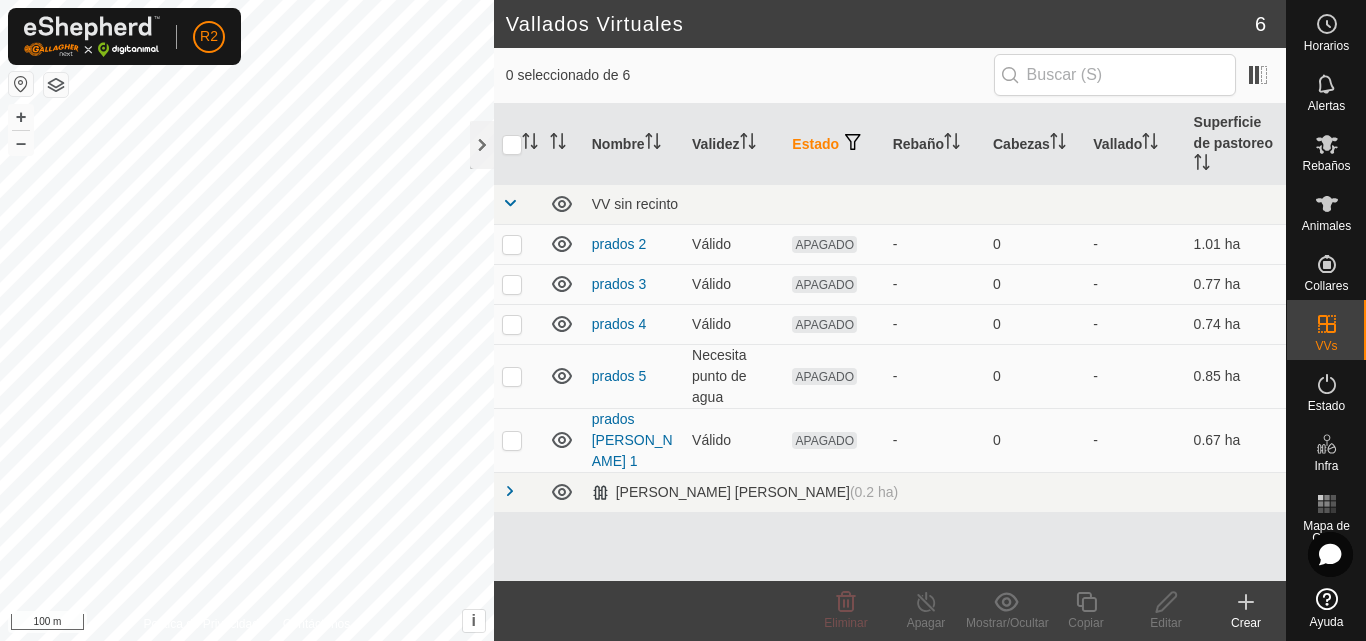 click at bounding box center (510, 491) 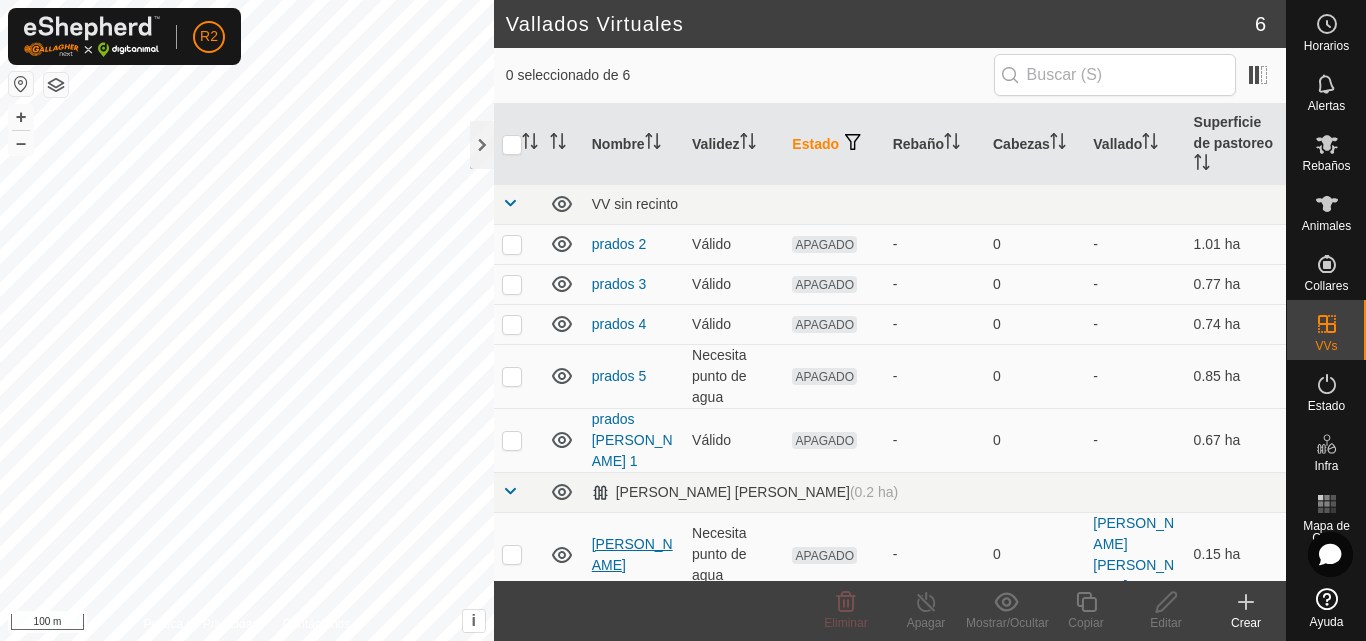 click on "[PERSON_NAME]" at bounding box center (632, 554) 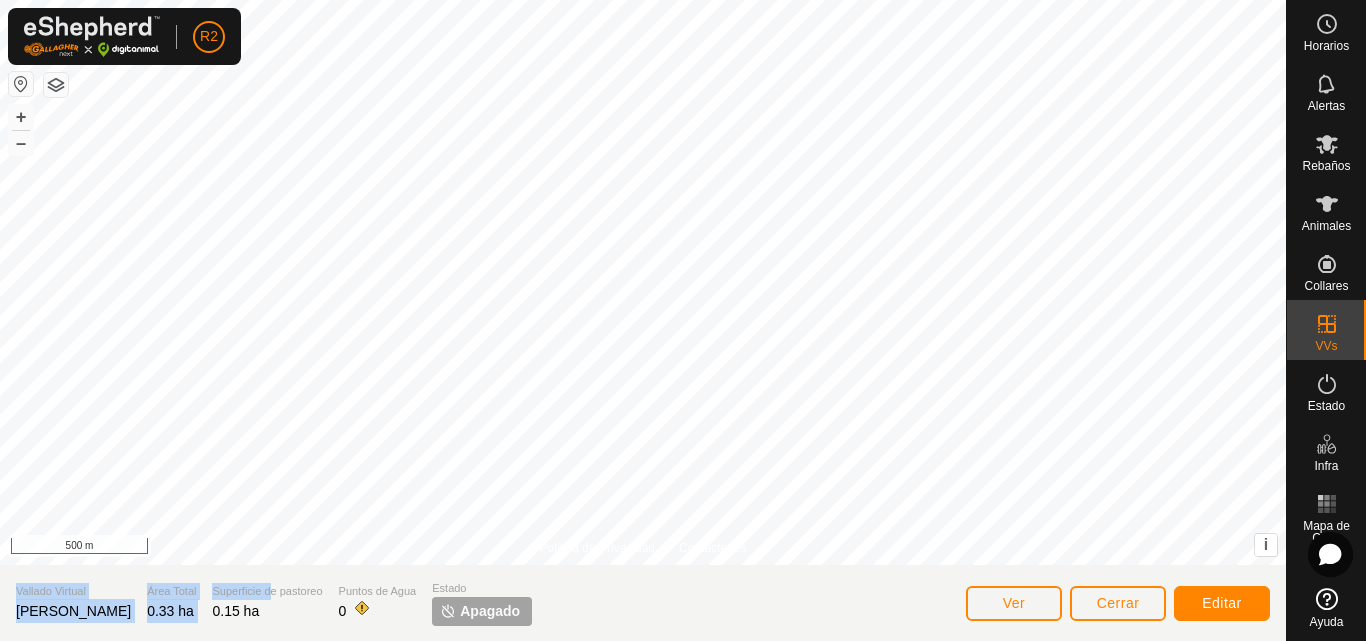 click on "Política de Privacidad Contáctenos + – ⇧ i This application includes HERE Maps. © 2024 HERE. All rights reserved. 500 m Vallado Virtual [PERSON_NAME] Área Total 0.33 ha Superficie de pastoreo 0.15 ha Puntos de Agua 0 Estado Apagado Ver Cerrar Editar" 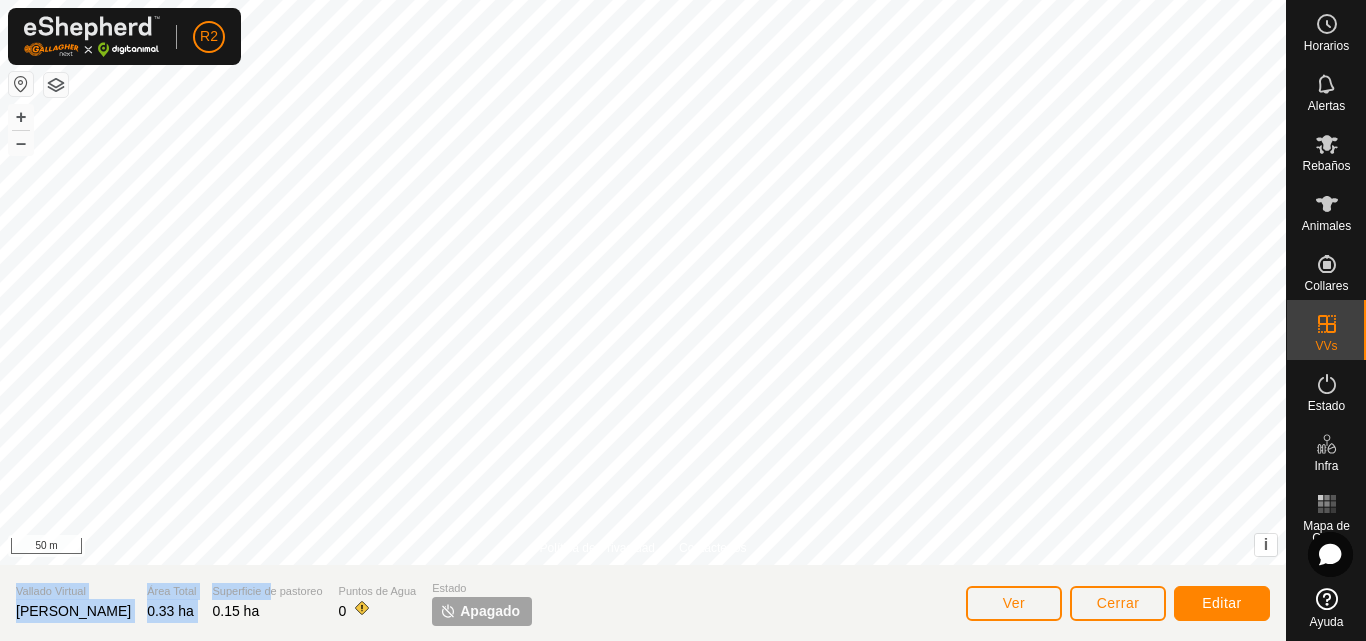 click on "Vallado Virtual [PERSON_NAME]" 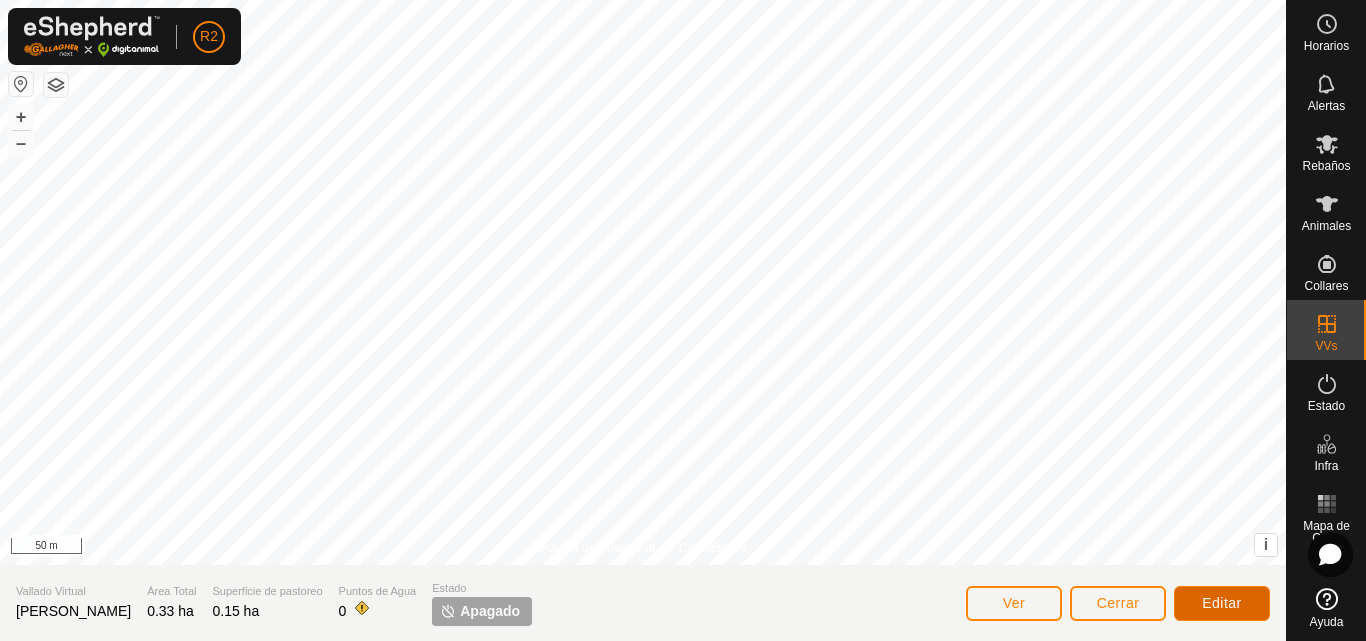 click on "Editar" 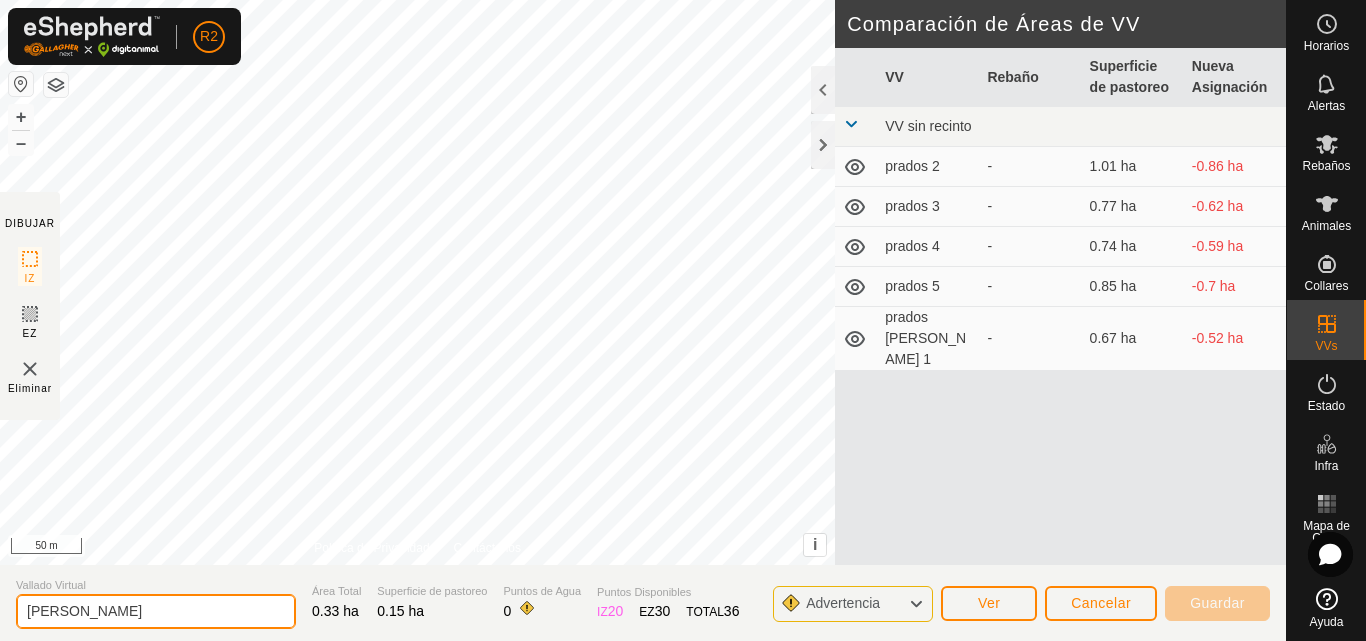click on "[PERSON_NAME]" 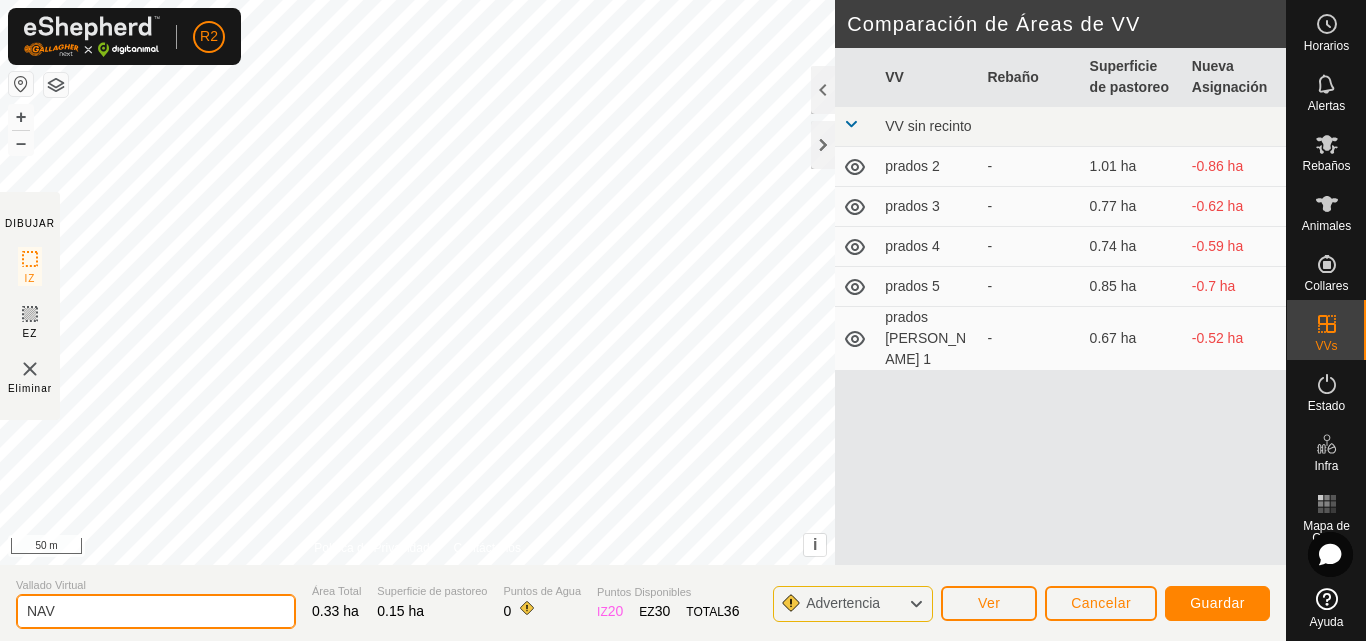 click on "NAV" 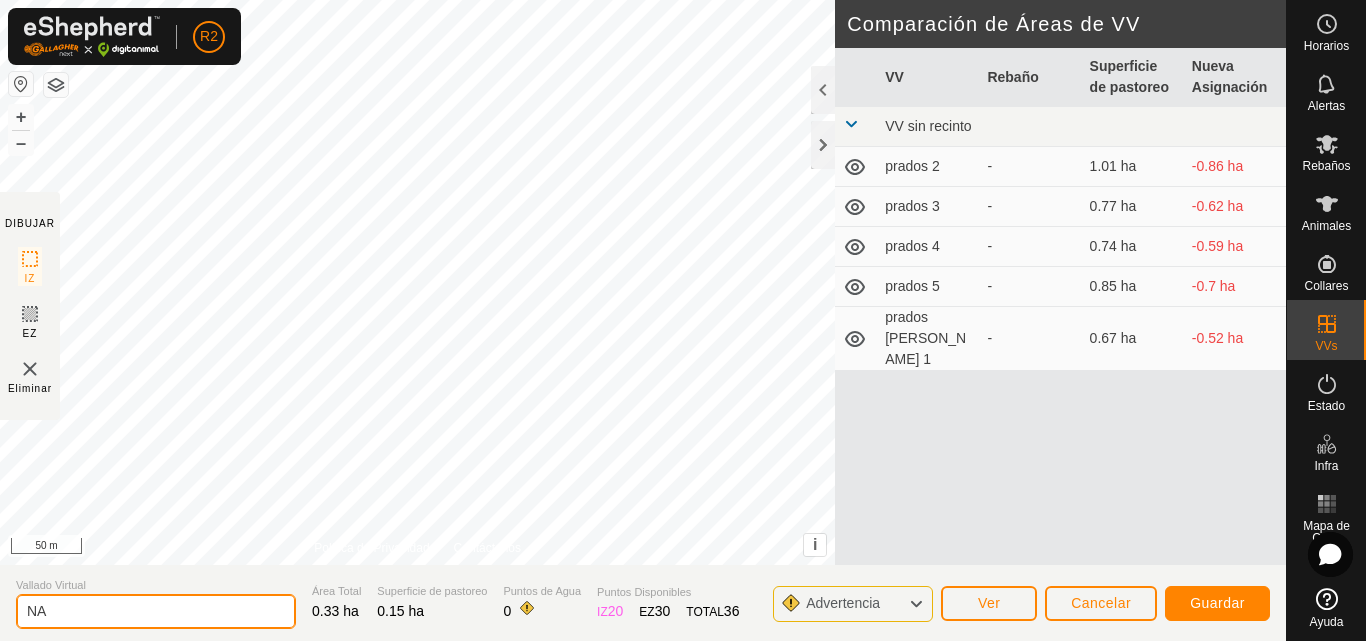 type on "N" 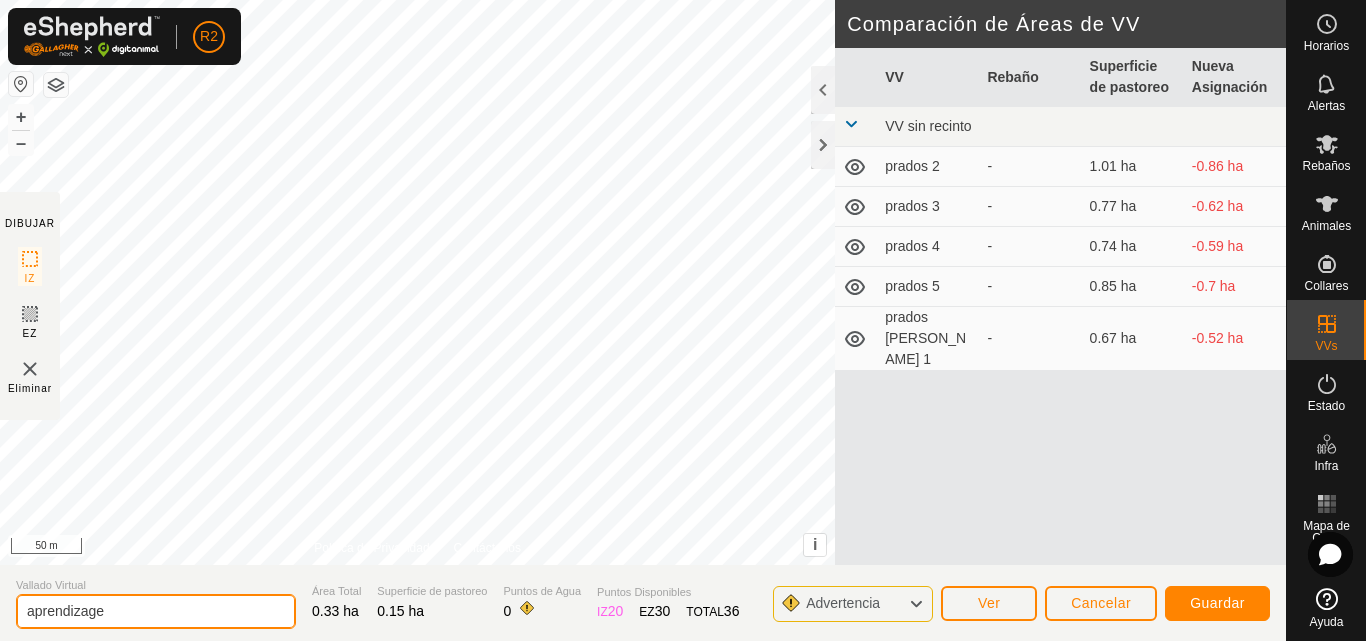 type on "aprendizage" 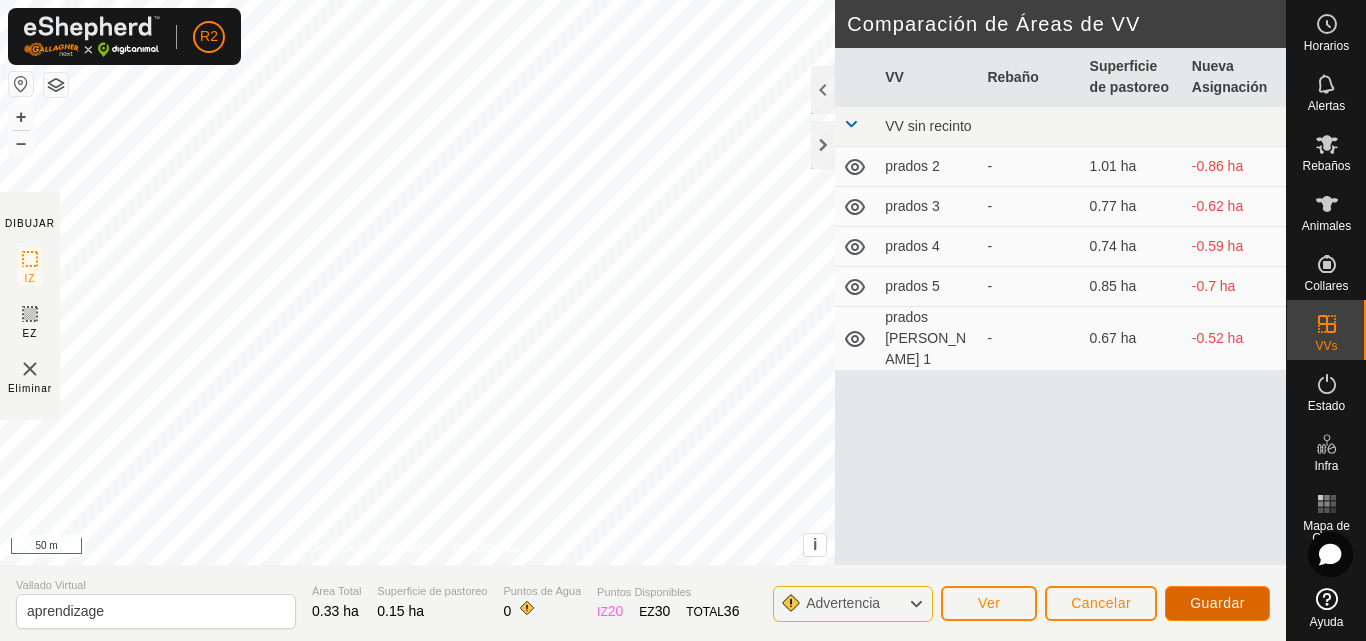 click on "Guardar" 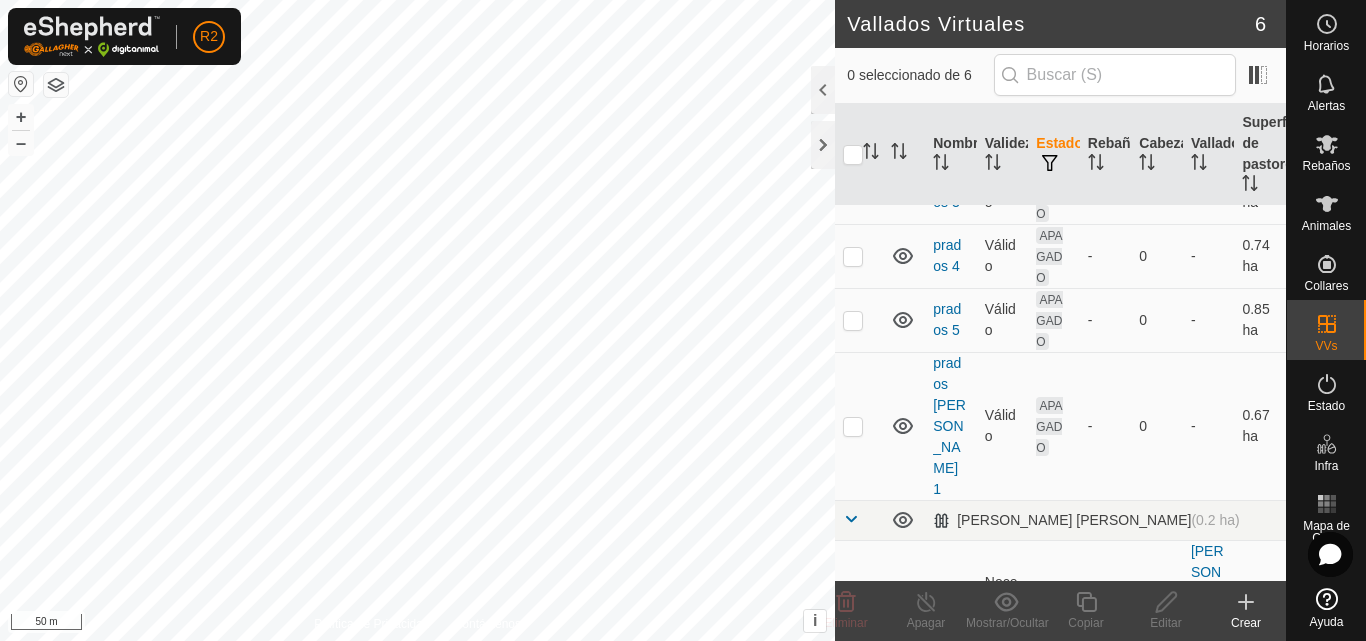 scroll, scrollTop: 152, scrollLeft: 0, axis: vertical 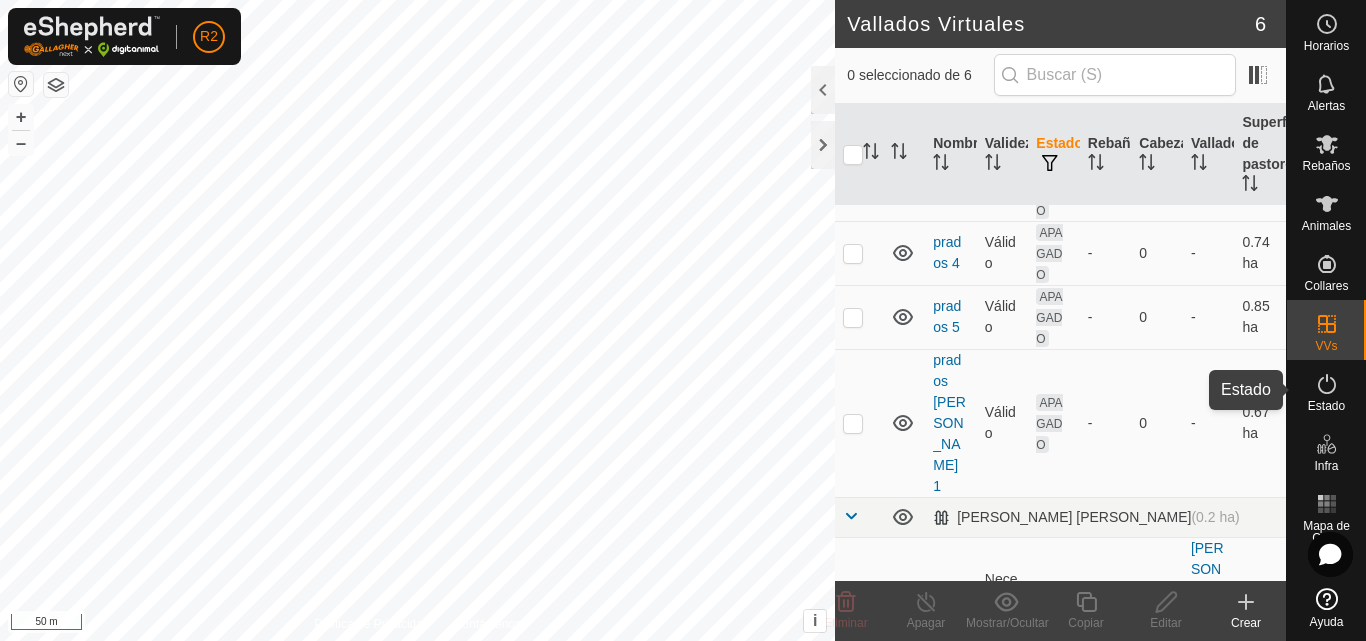 click at bounding box center (1327, 384) 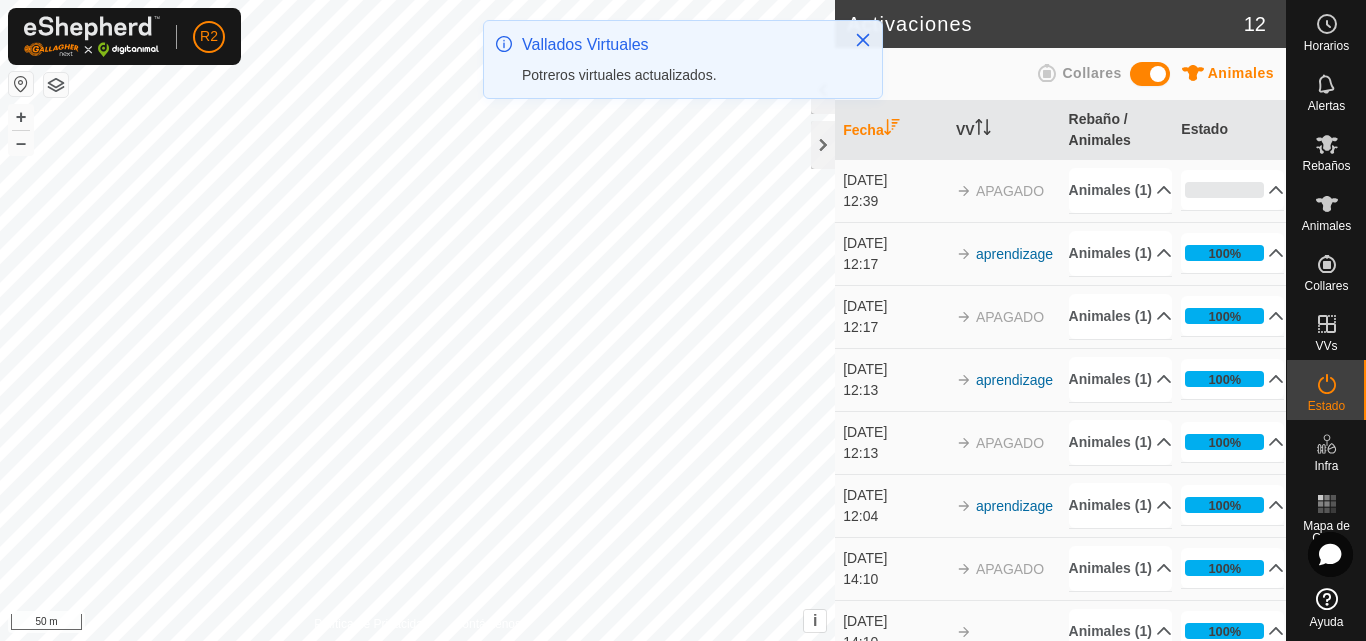 click on "Potreros virtuales actualizados." 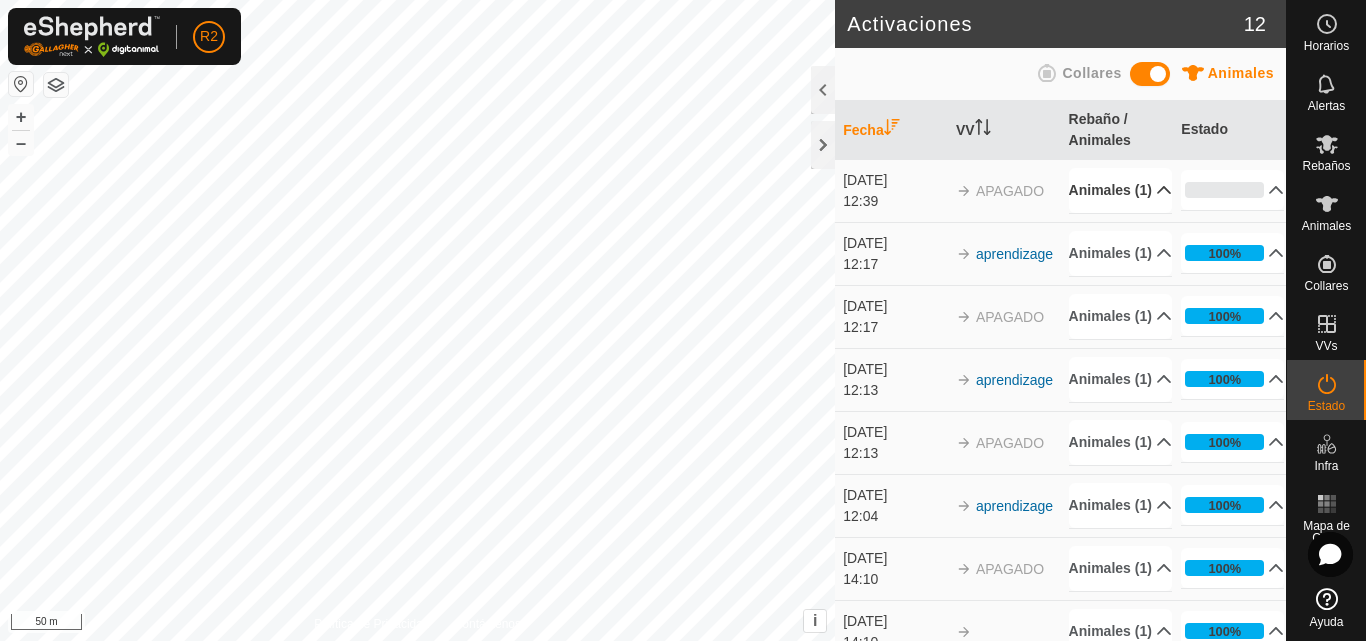 click on "Animales (1)" at bounding box center (1120, 190) 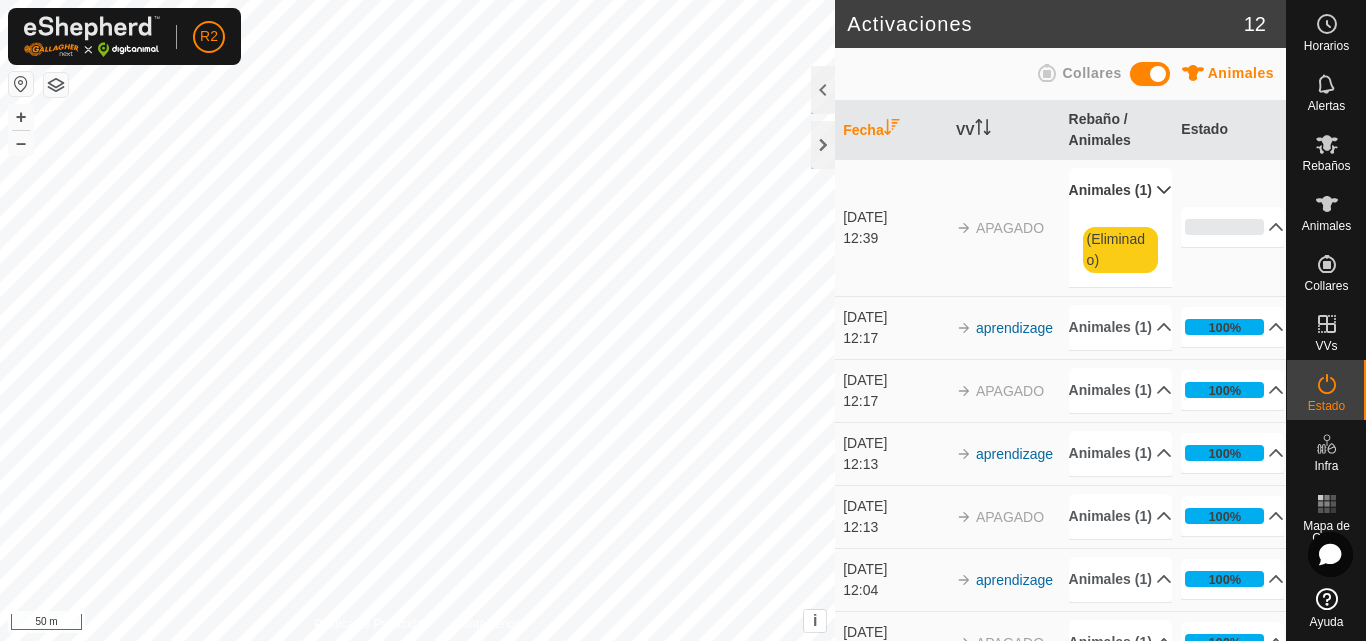 click on "(Eliminado)" at bounding box center (1120, 250) 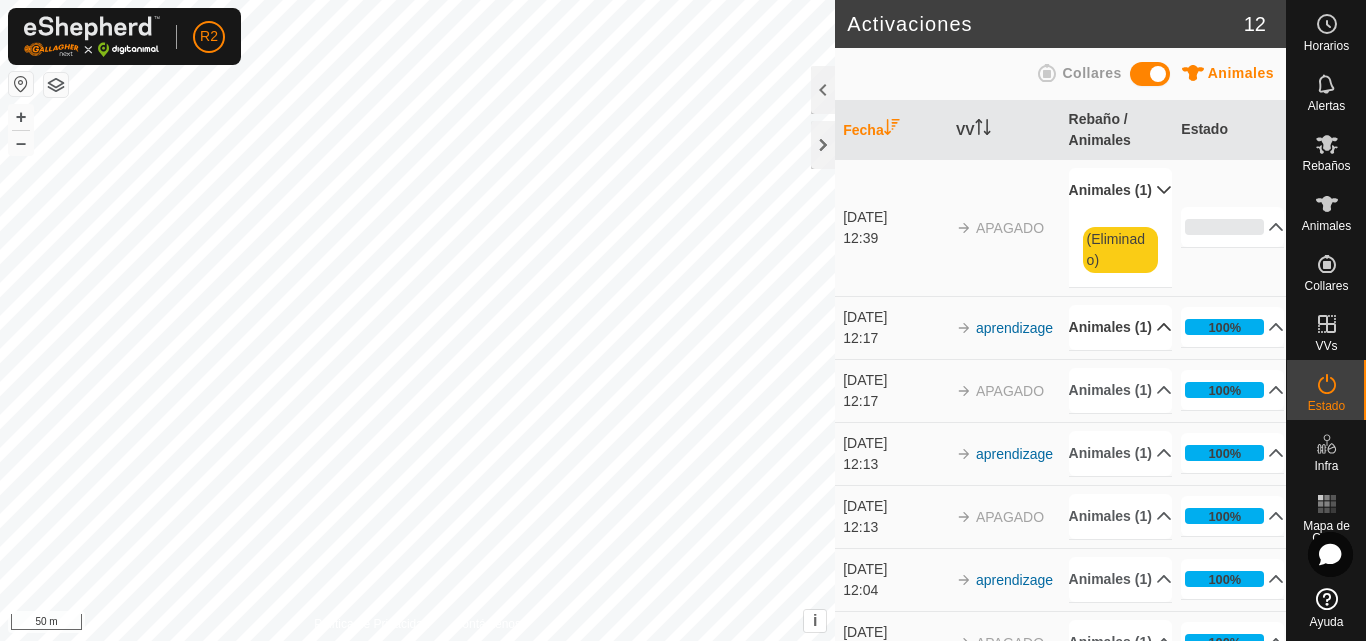 click on "Animales (1)" at bounding box center (1120, 327) 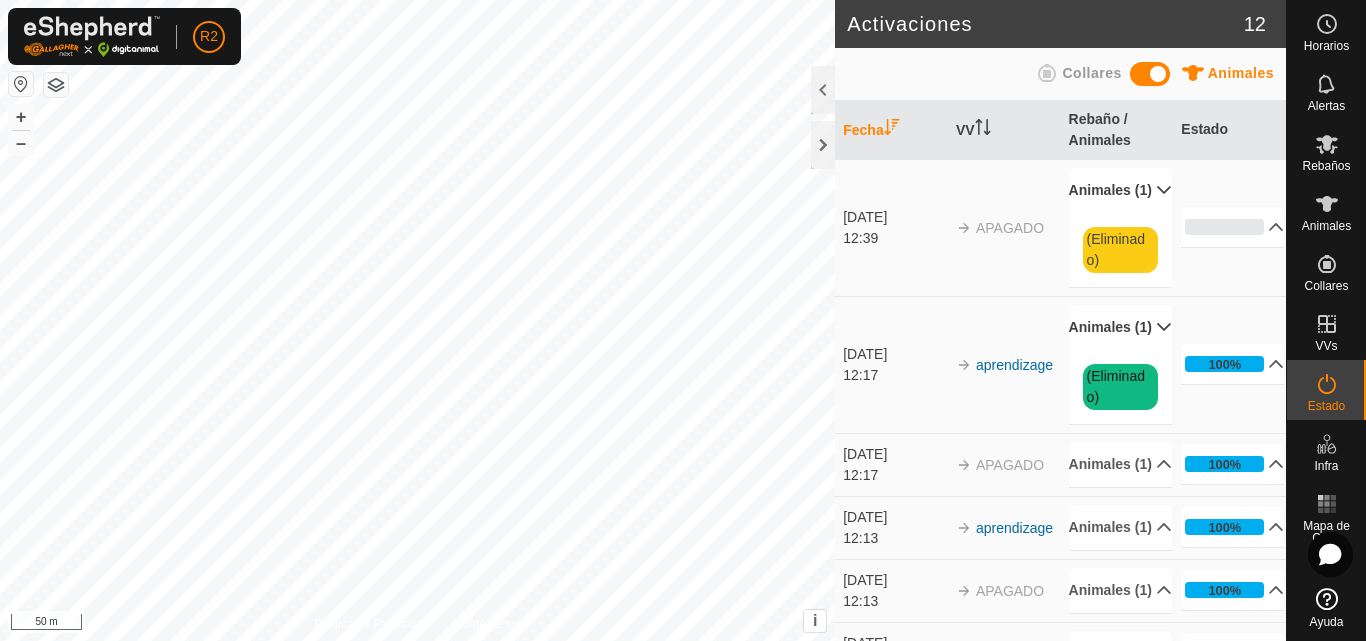 click on "Animales (1)" at bounding box center [1120, 327] 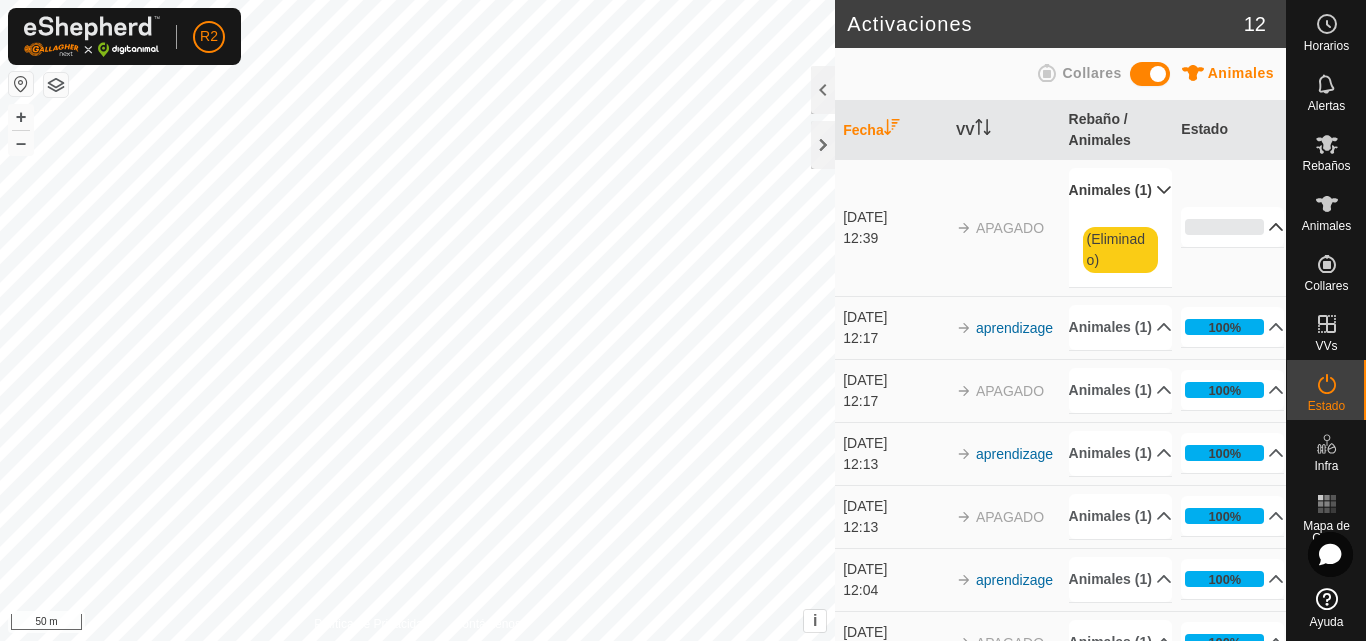 click on "0%" at bounding box center [1232, 227] 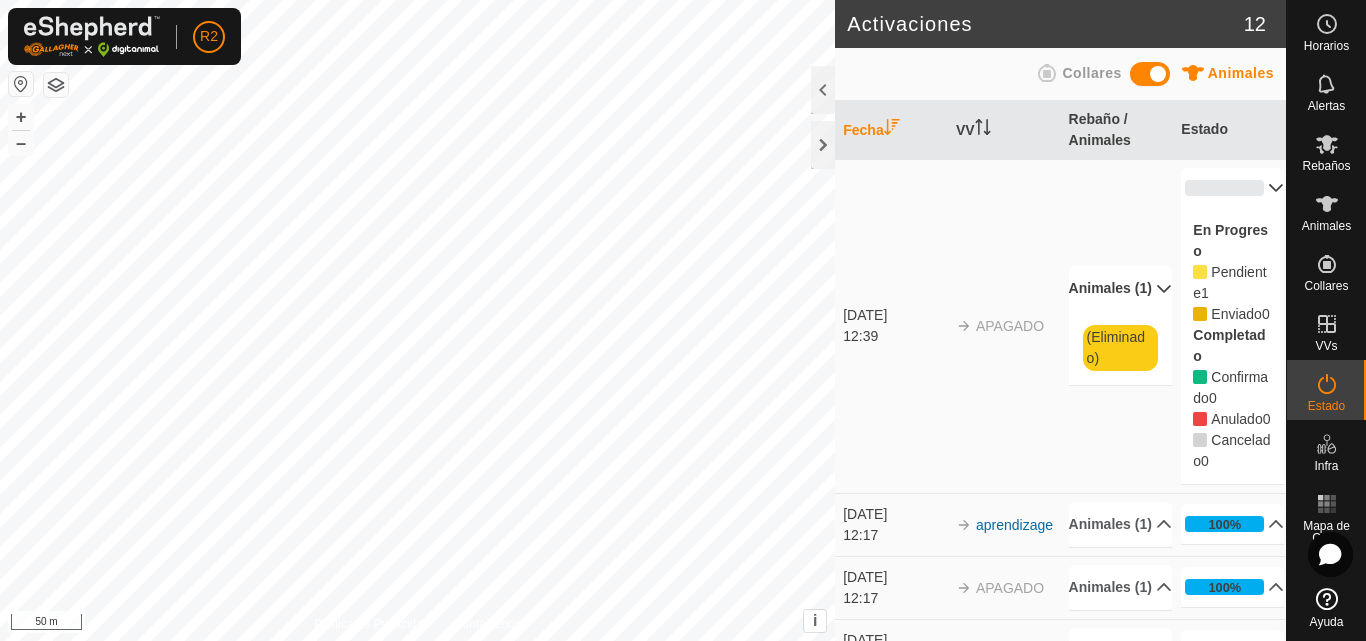 click on "0%" at bounding box center [1232, 188] 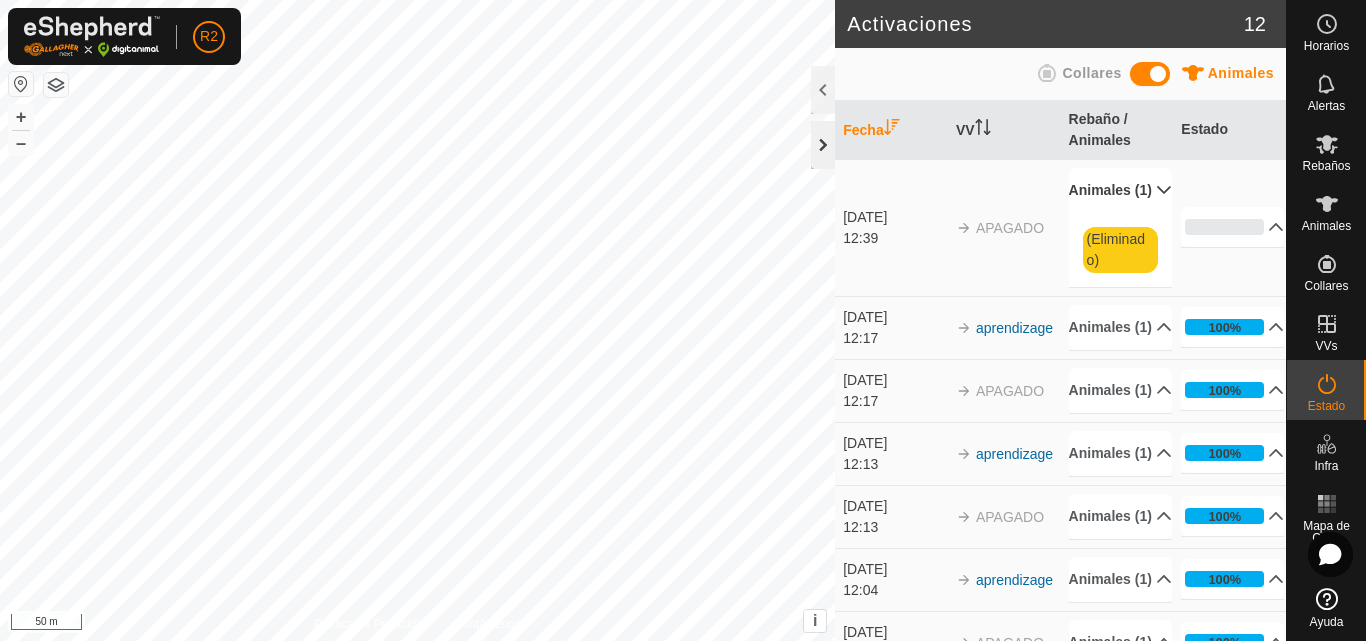click 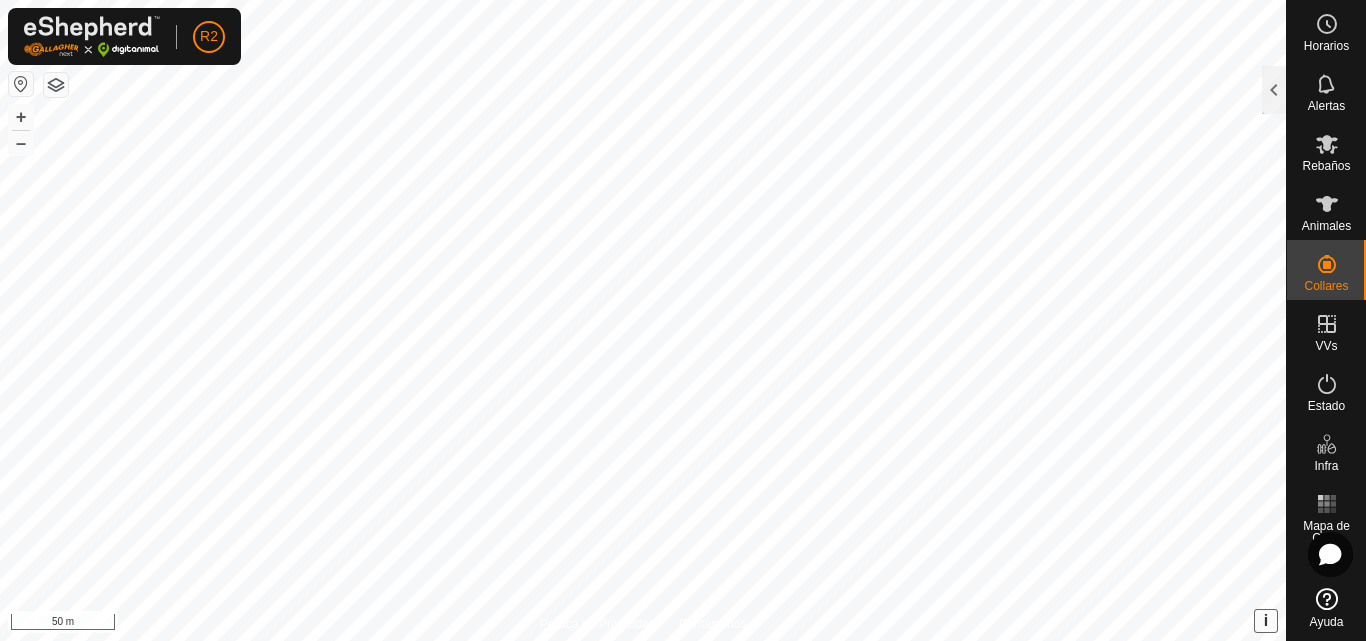 click on "i" at bounding box center [1266, 621] 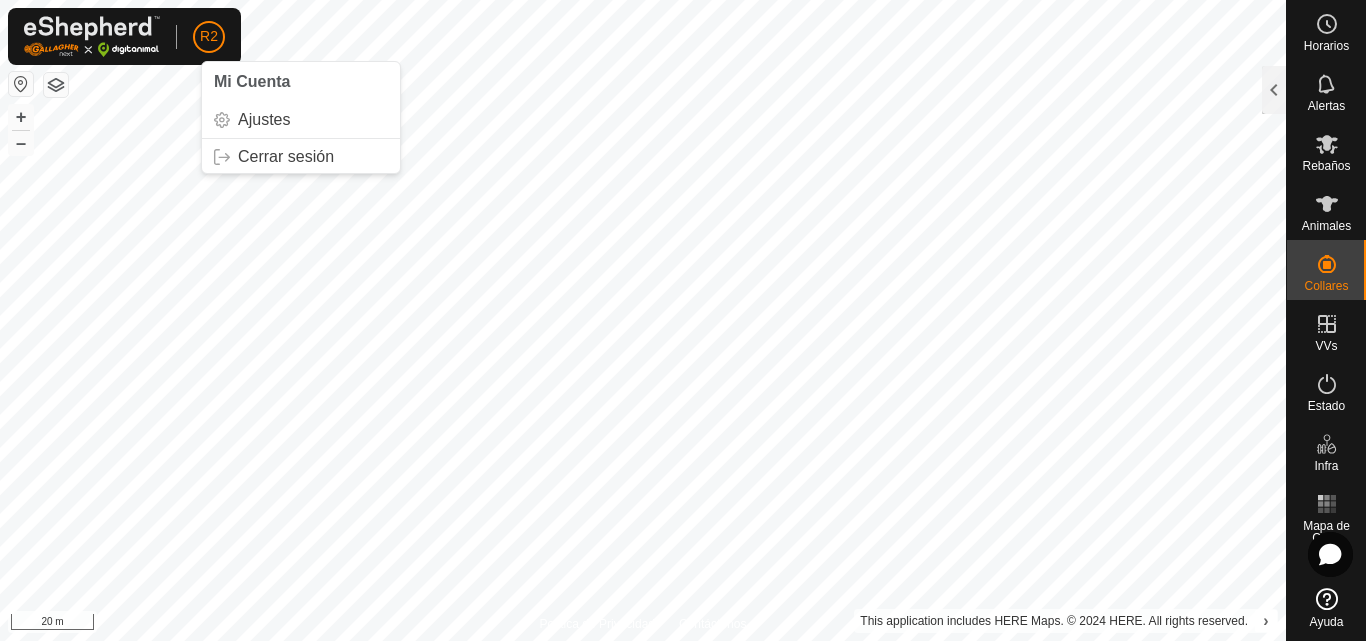click at bounding box center (21, 84) 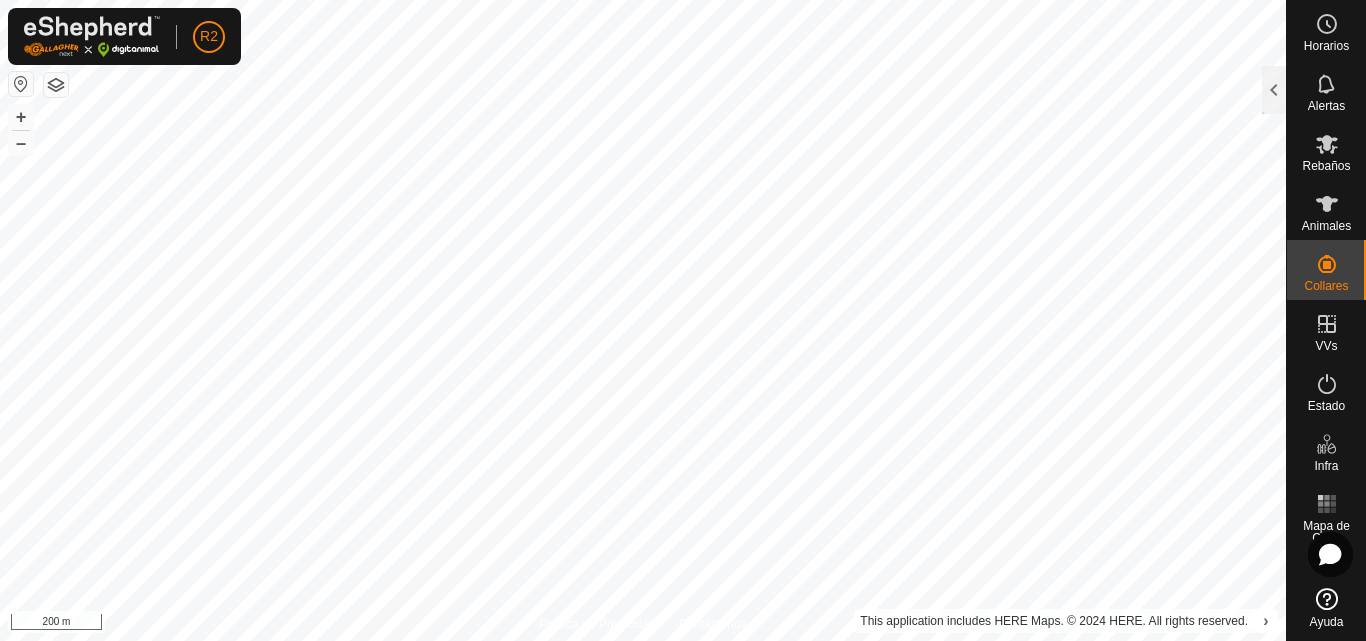 click 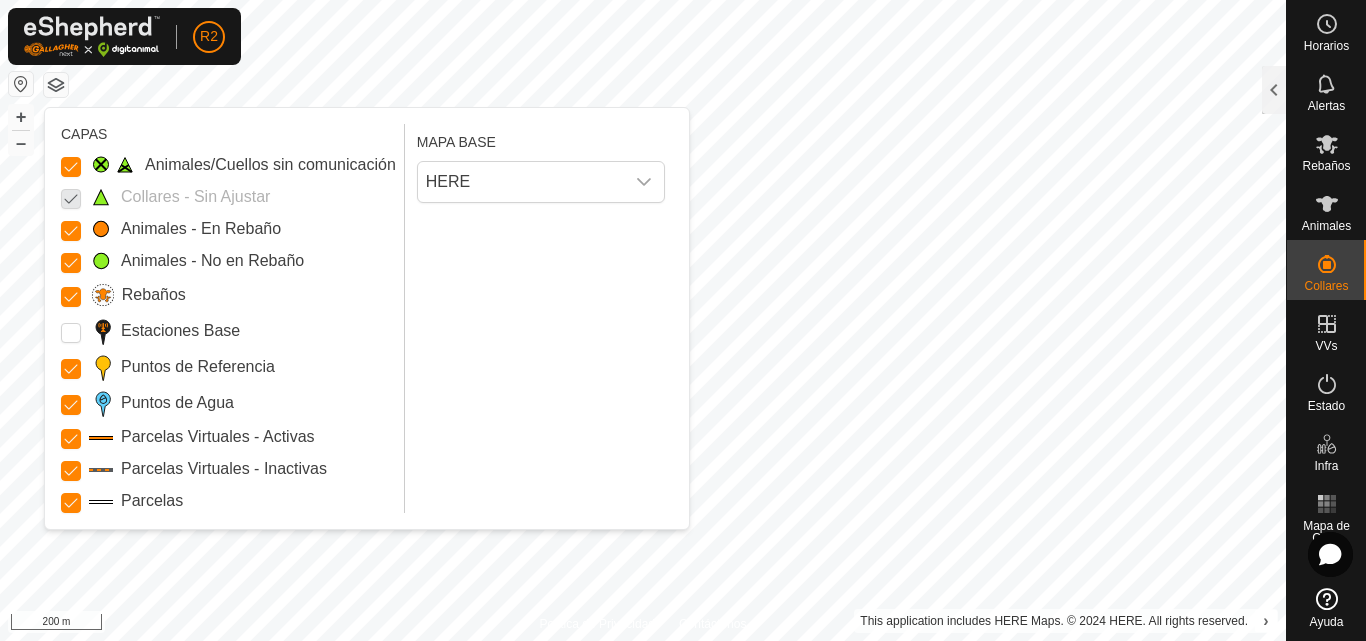 click at bounding box center [71, 197] 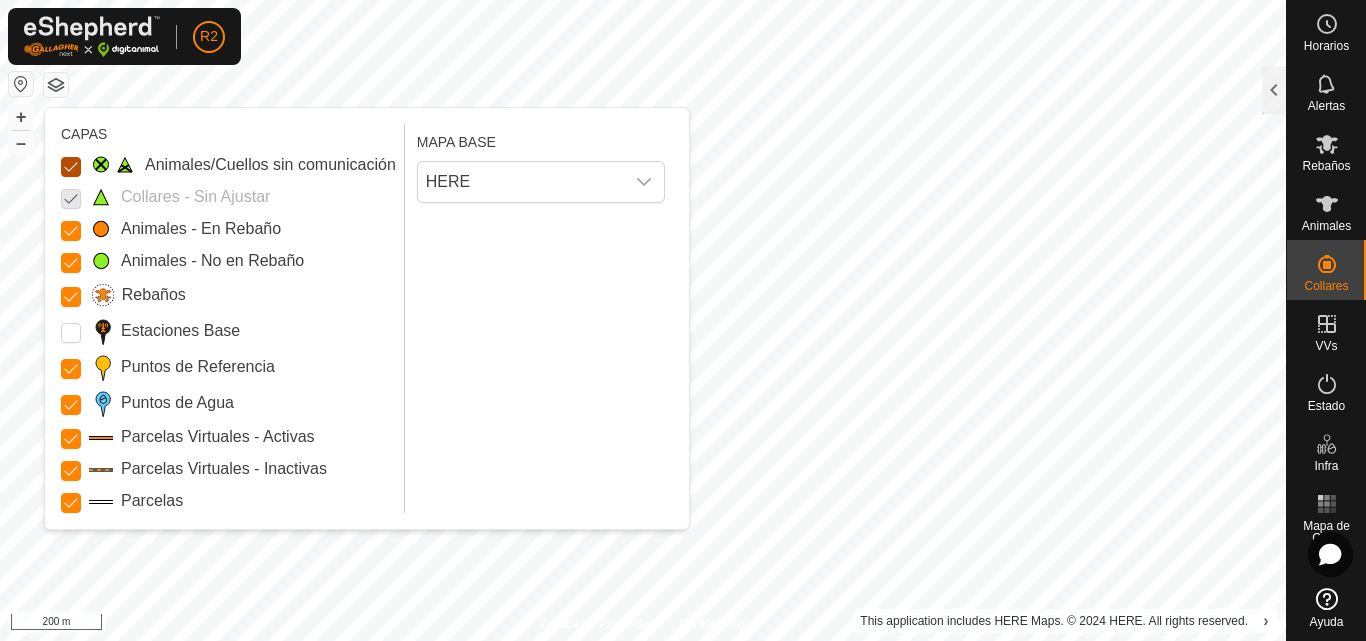 click on "Animales/Cuellos sin comunicación" at bounding box center (71, 167) 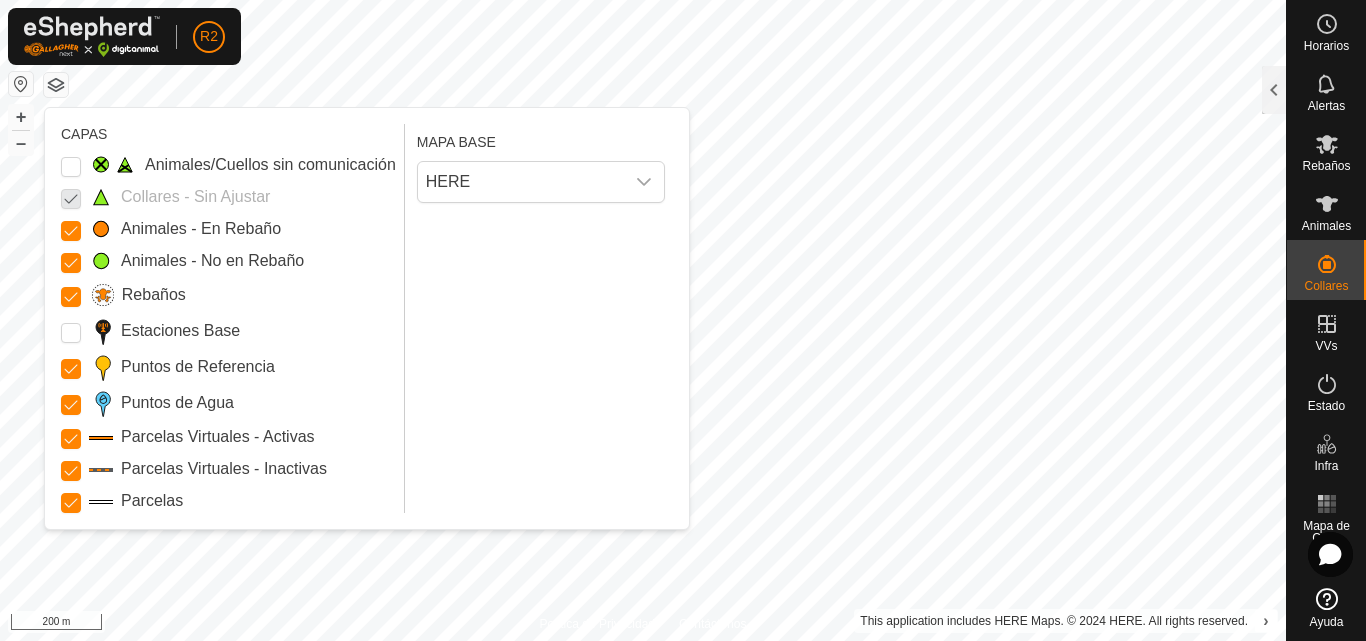 click at bounding box center (71, 197) 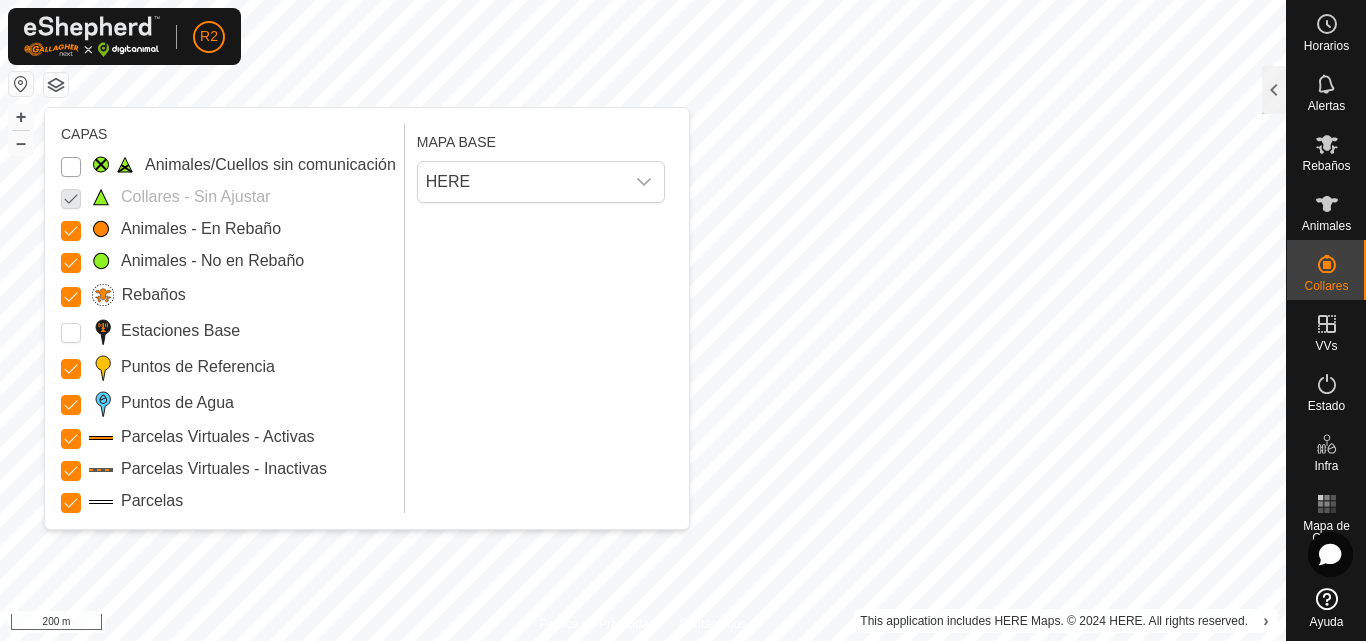 click on "Animales/Cuellos sin comunicación" at bounding box center [71, 167] 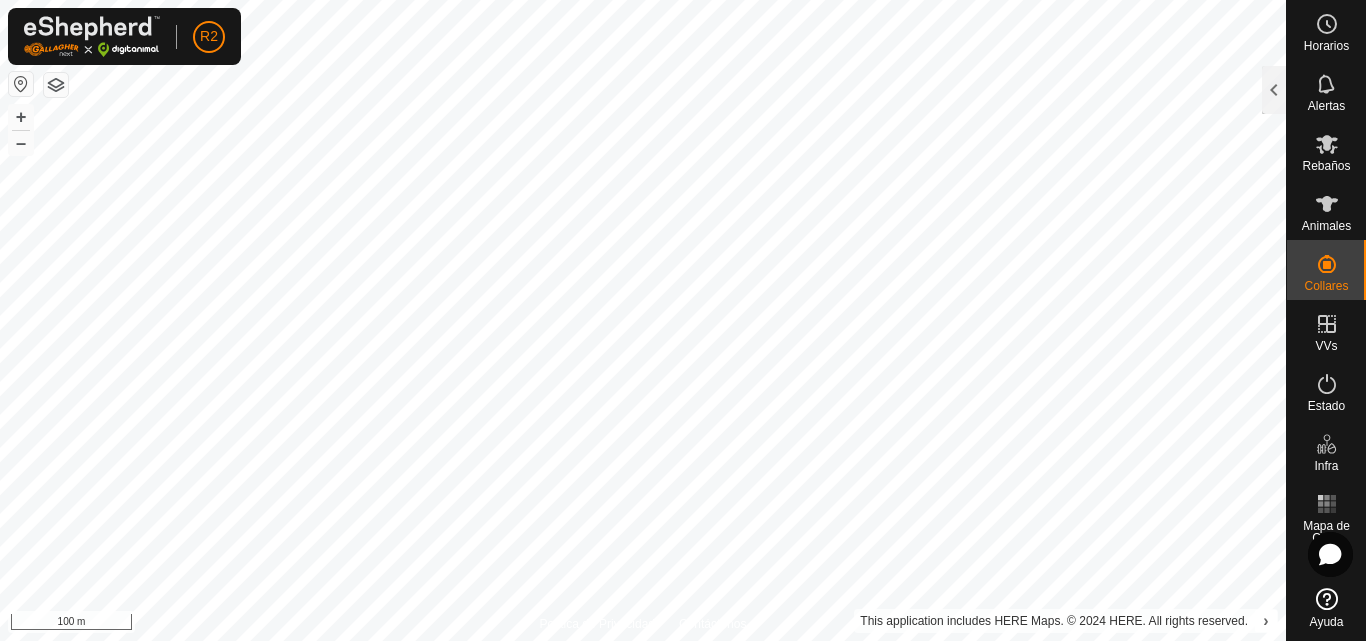 click 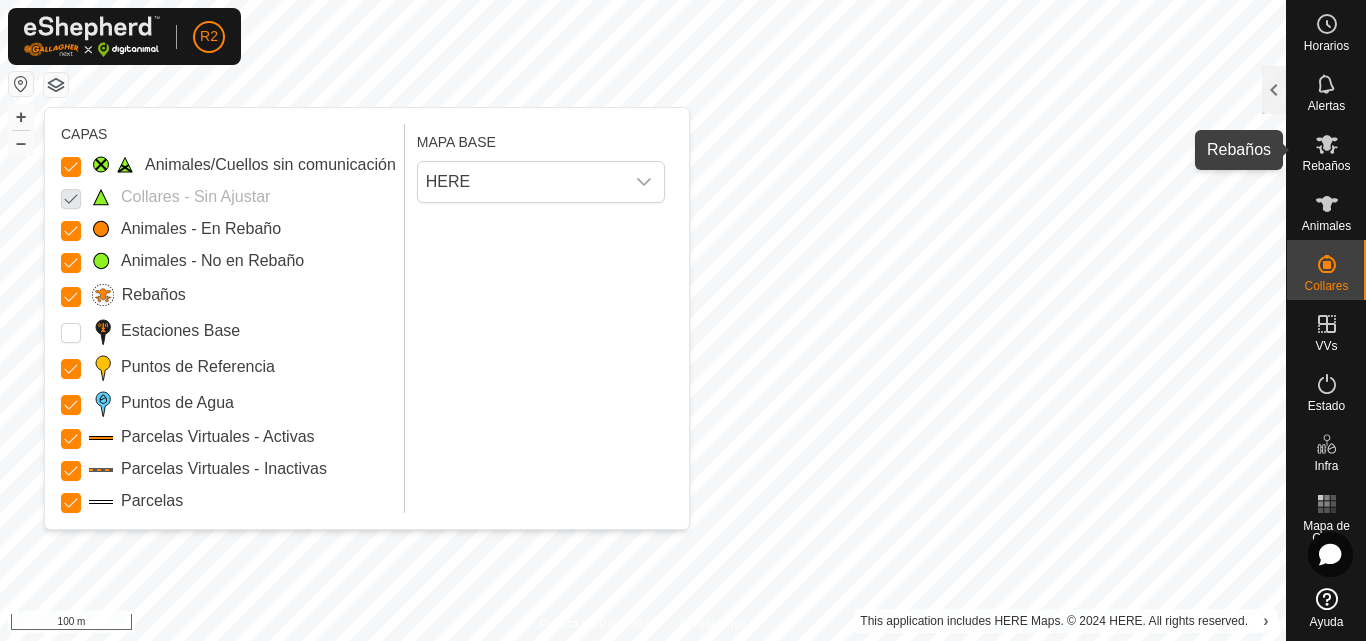 click on "Rebaños" at bounding box center [1326, 166] 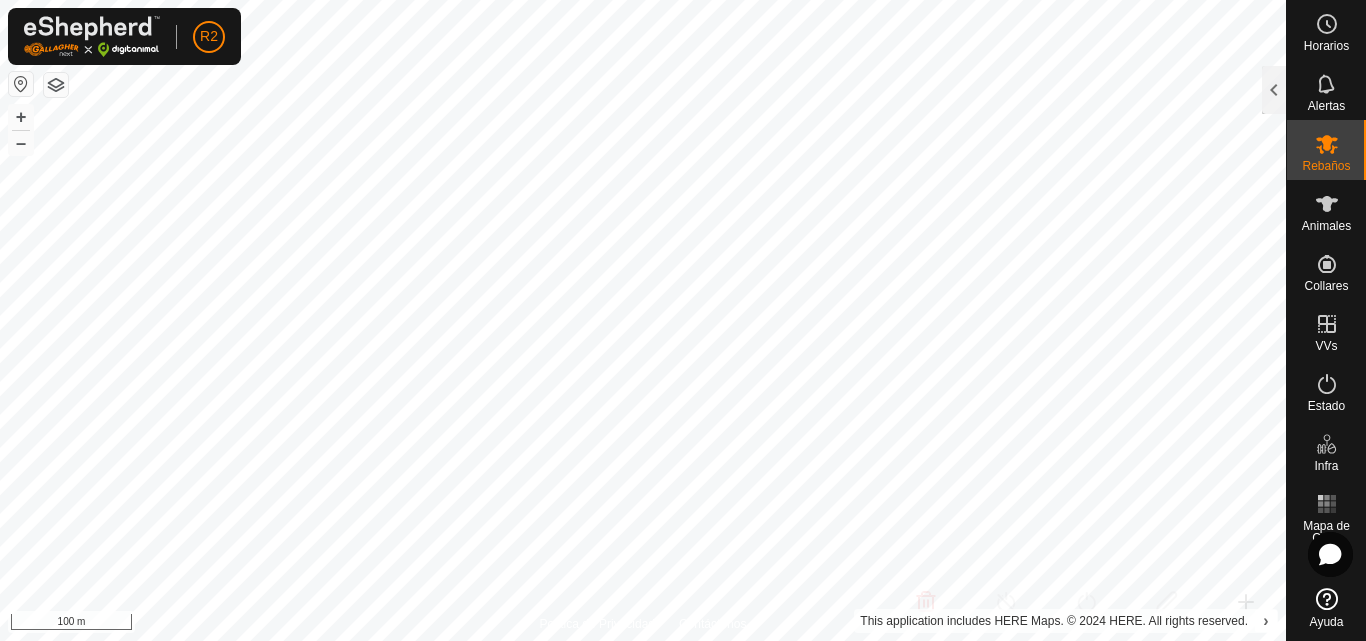 click on "Rebaños" at bounding box center (1326, 166) 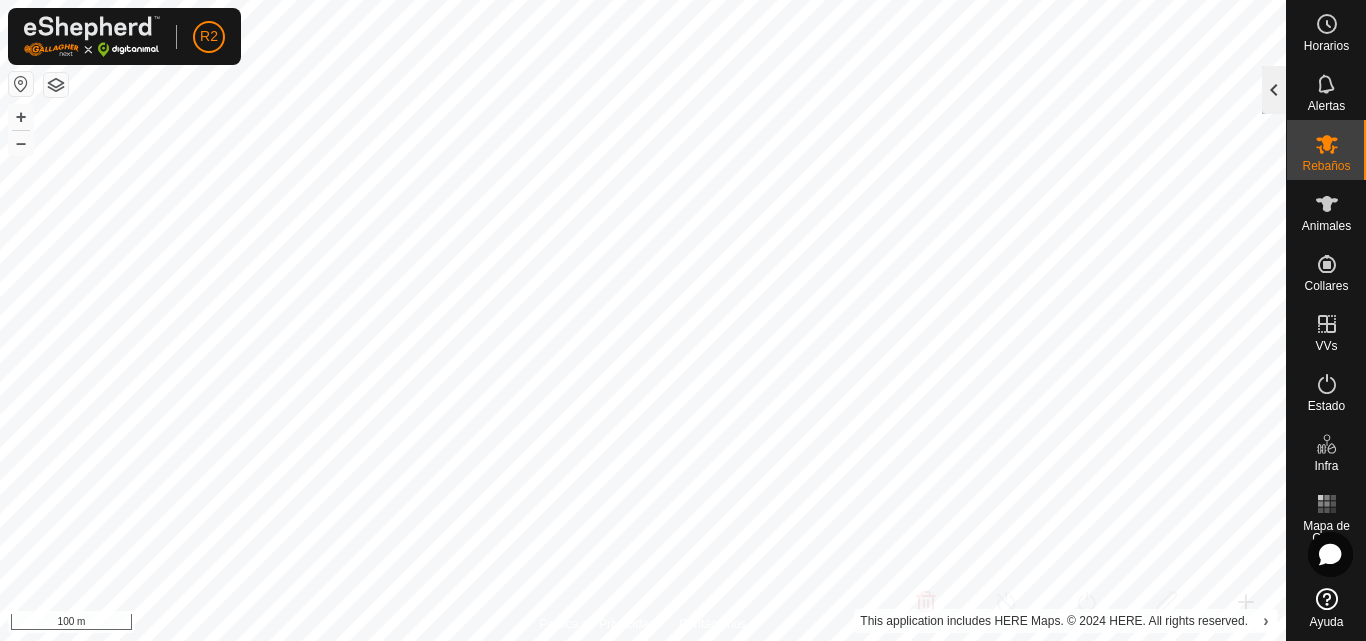 click 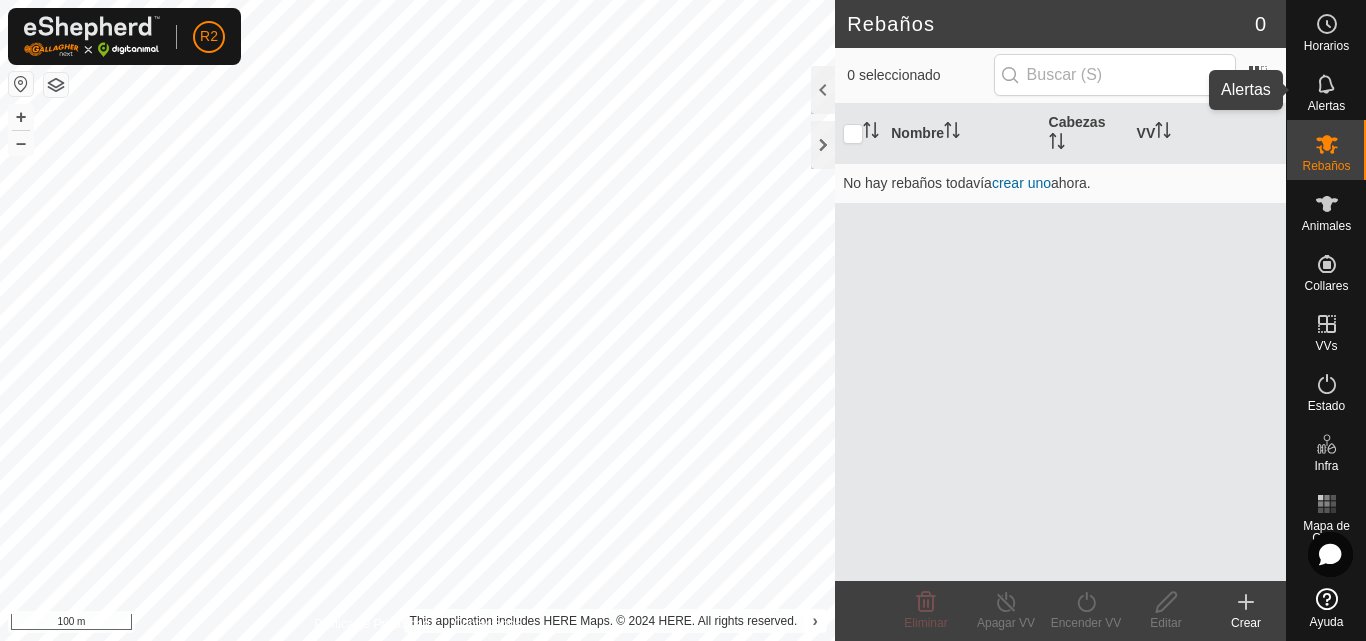 click 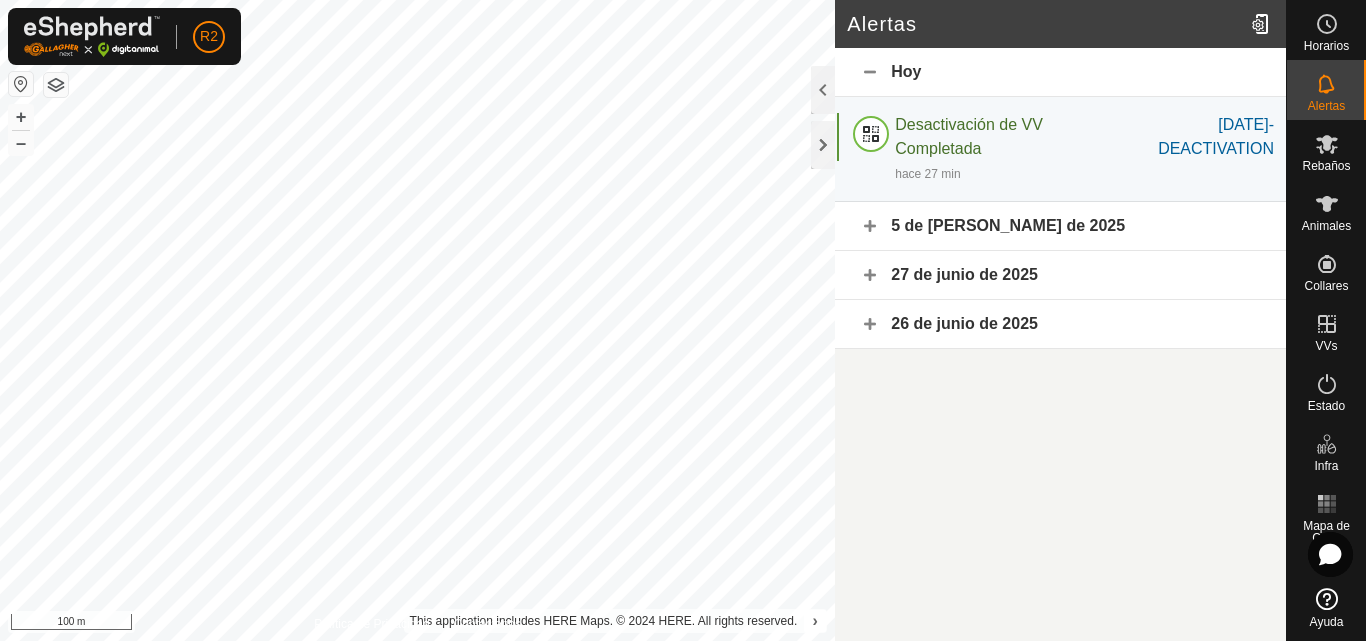 click on "5 de [PERSON_NAME] de 2025" 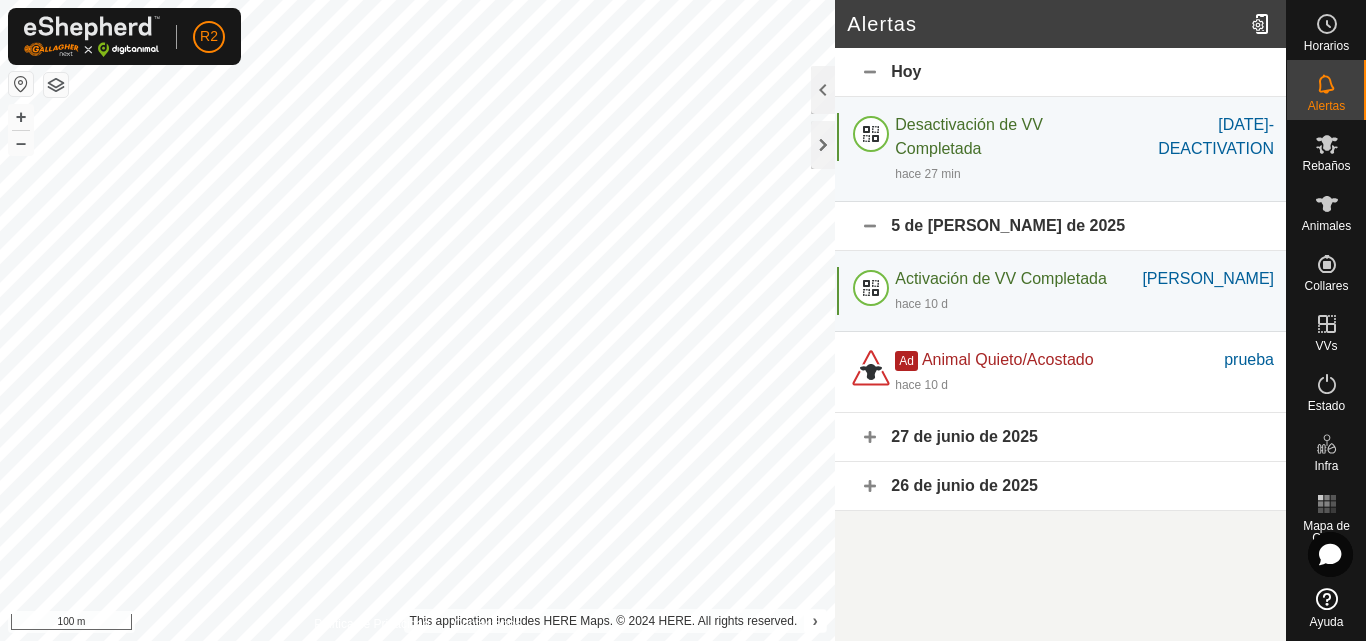 click on "5 de [PERSON_NAME] de 2025" 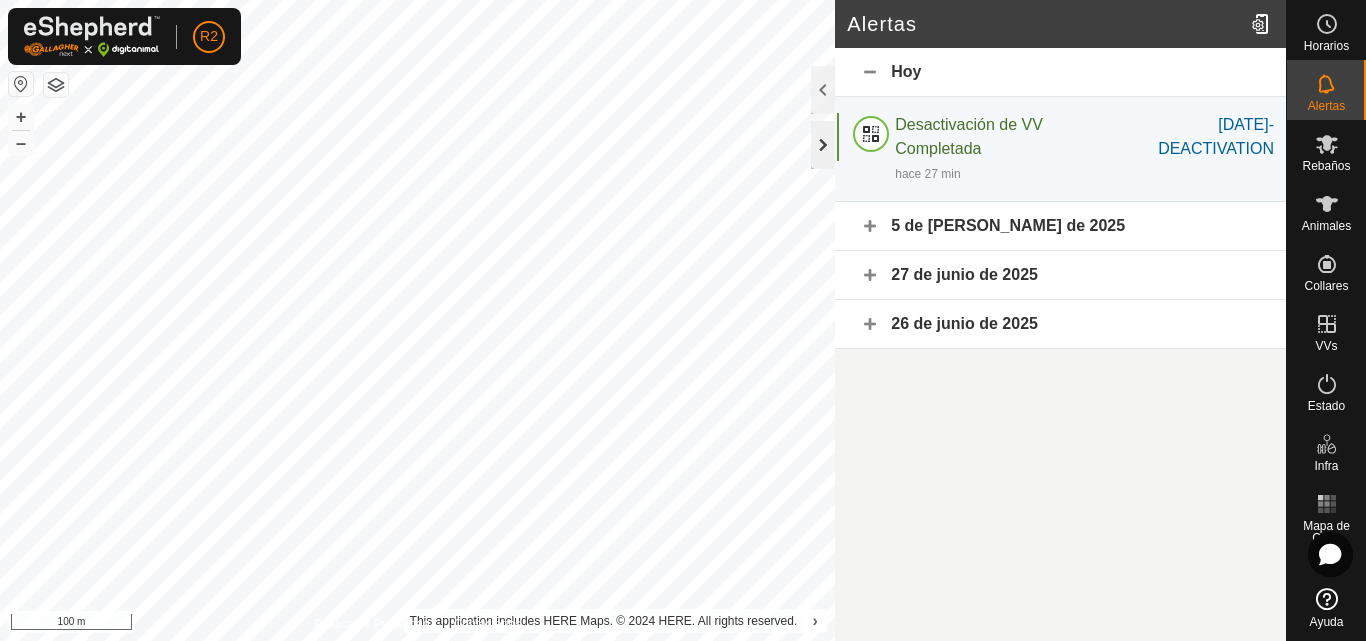 click 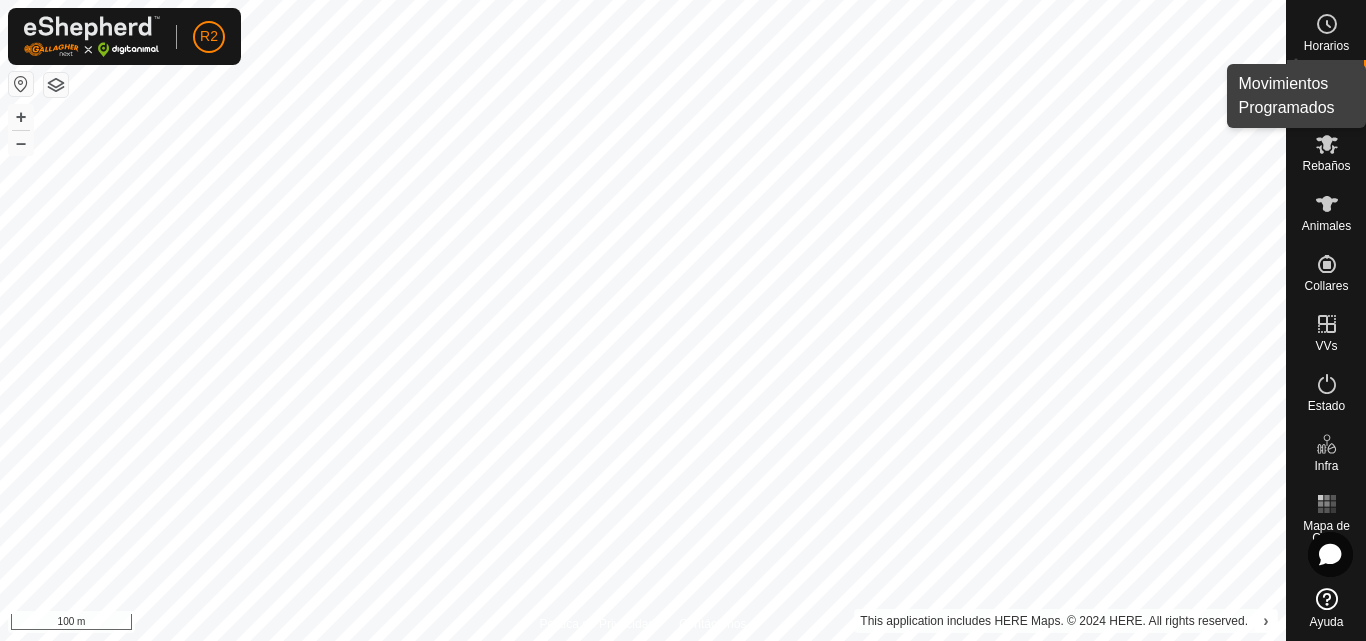 click 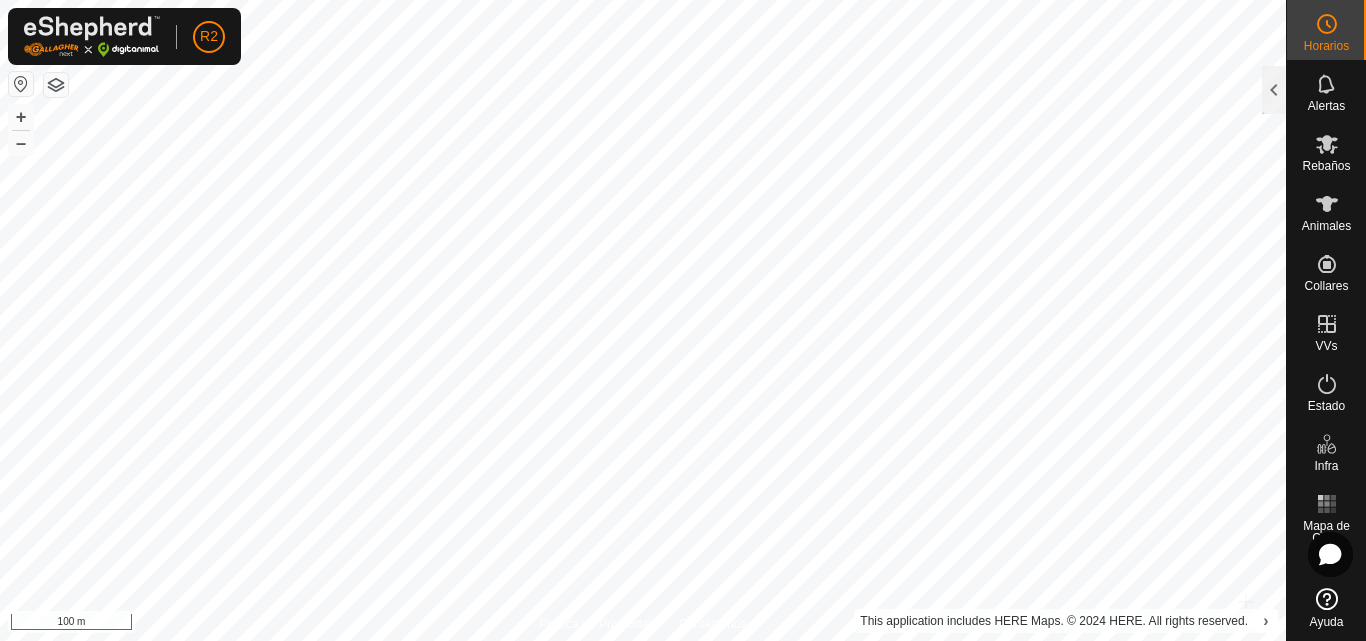 click 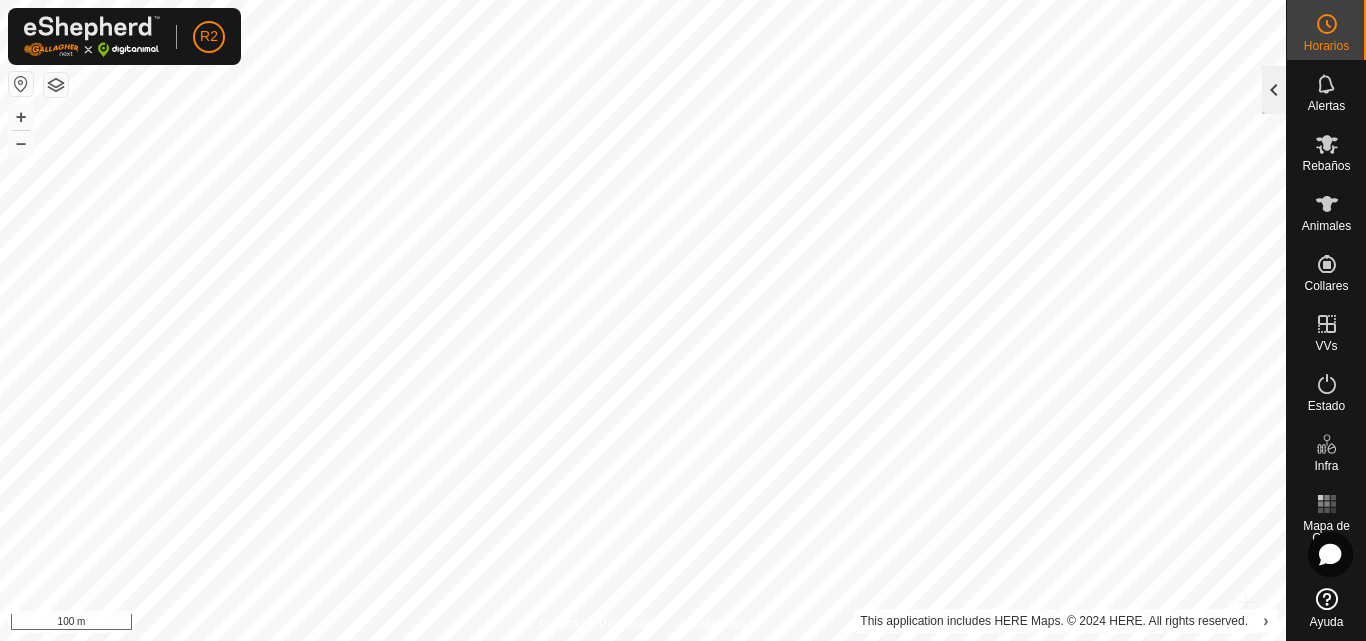 click 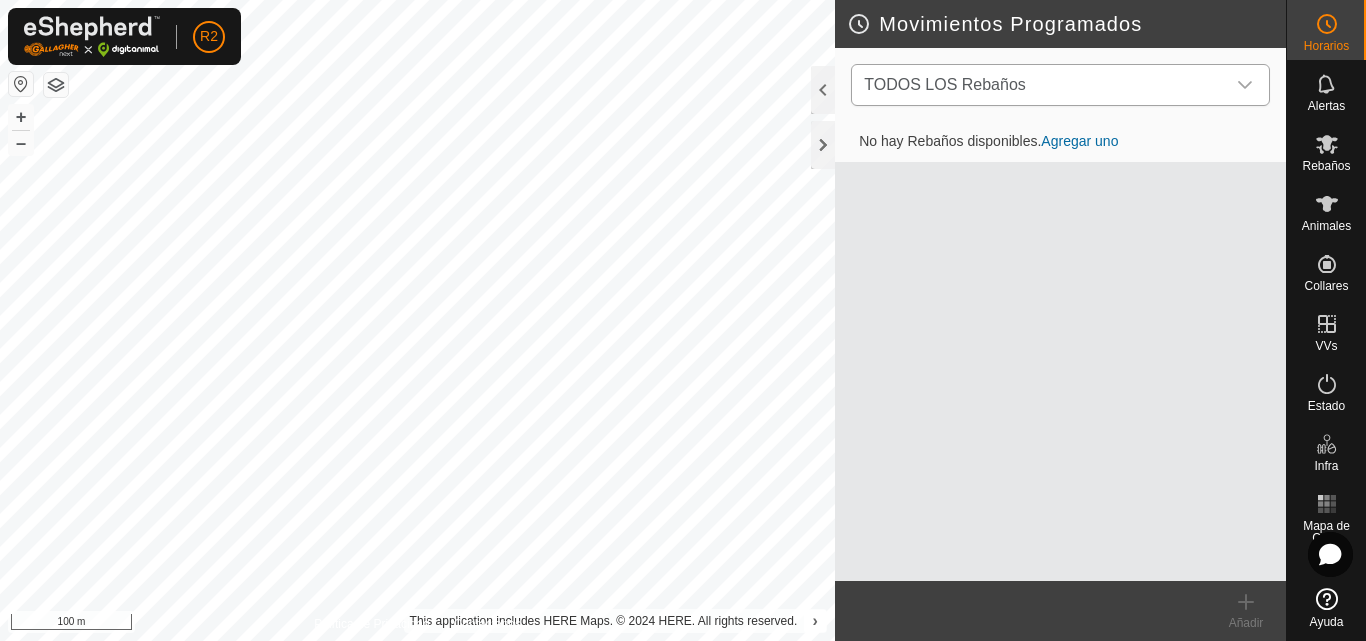 click on "TODOS LOS Rebaños" at bounding box center [1040, 85] 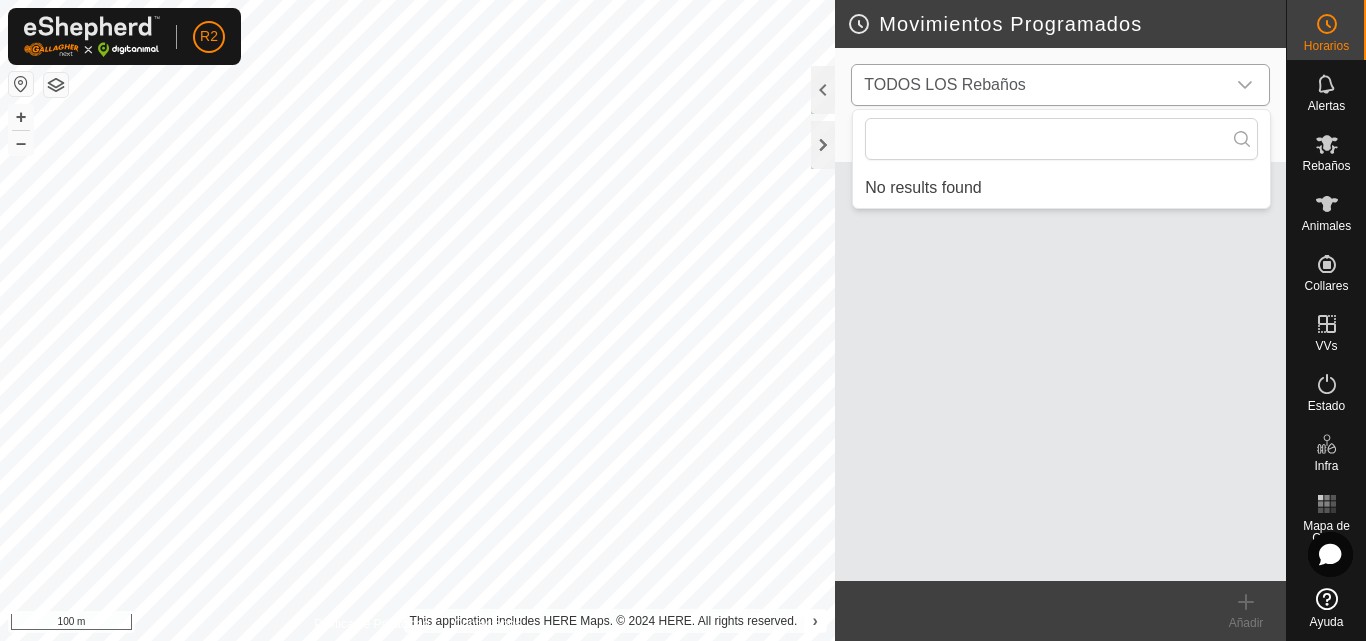 click on "TODOS LOS Rebaños" at bounding box center (1040, 85) 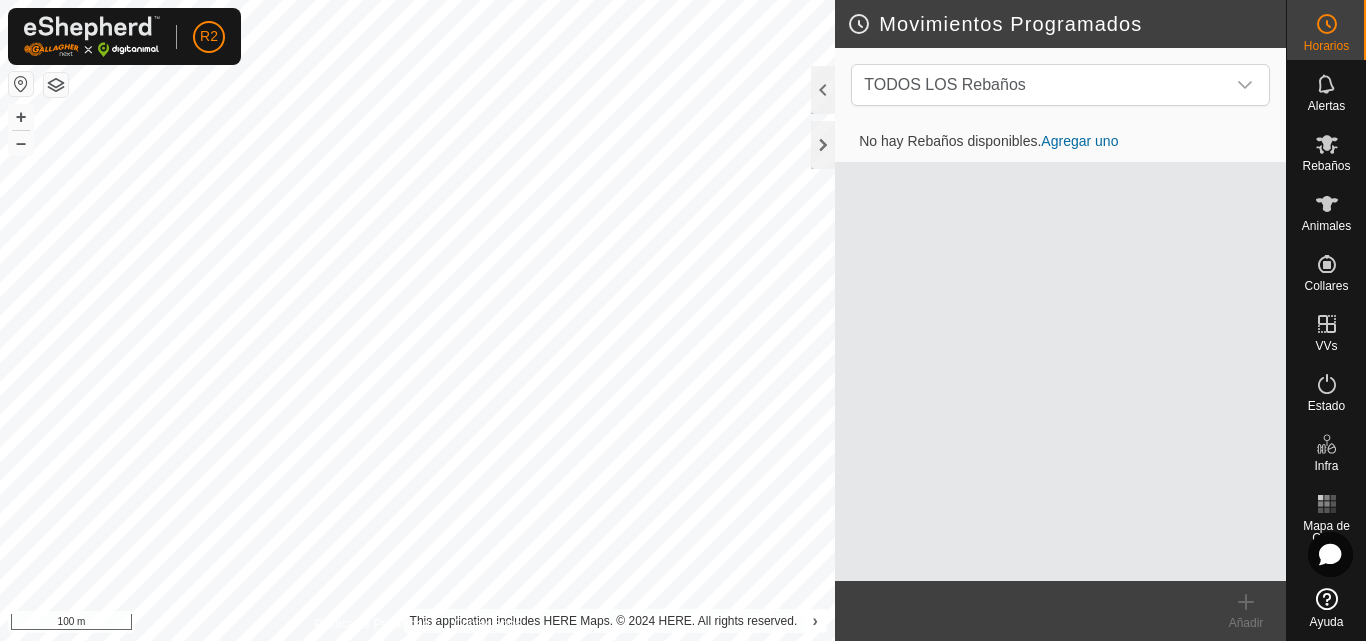 click on "Agregar uno" at bounding box center (1079, 141) 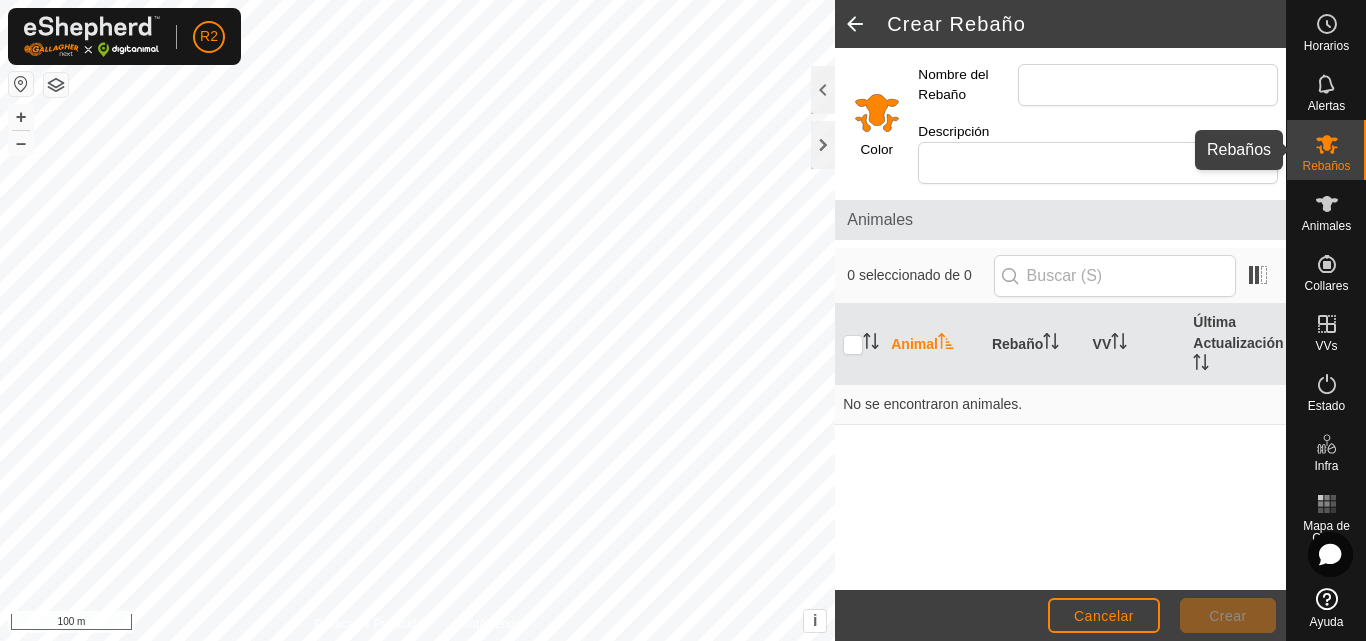 click 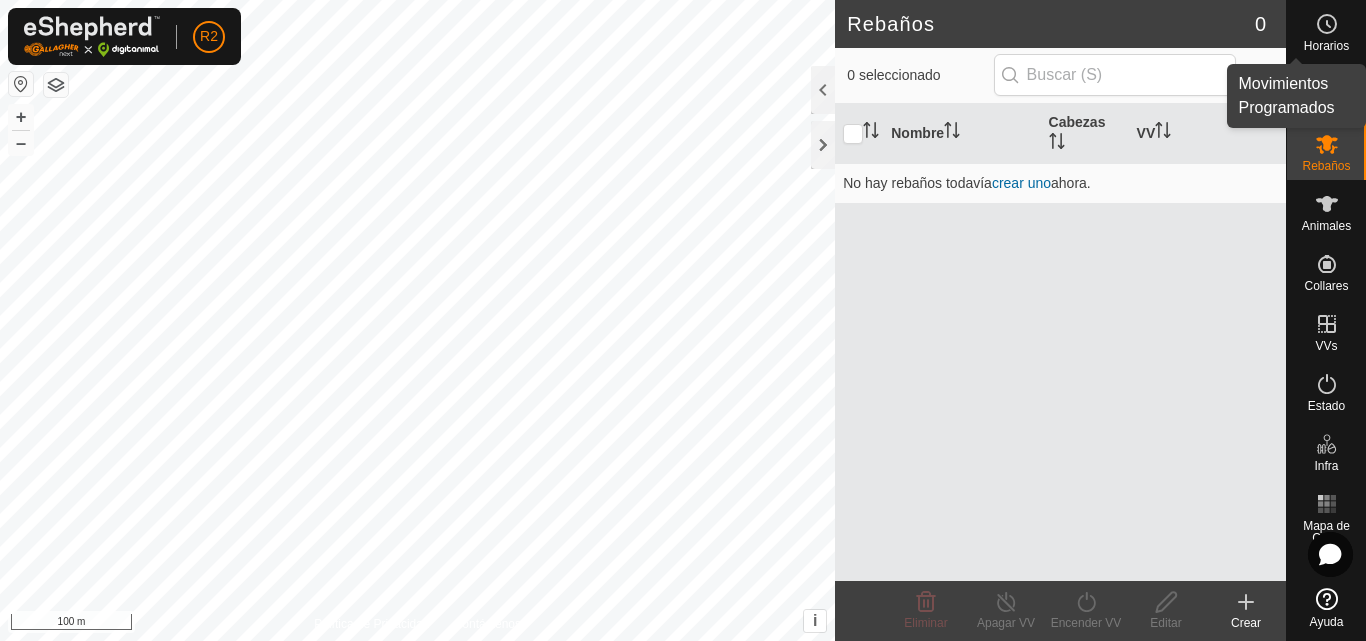 click 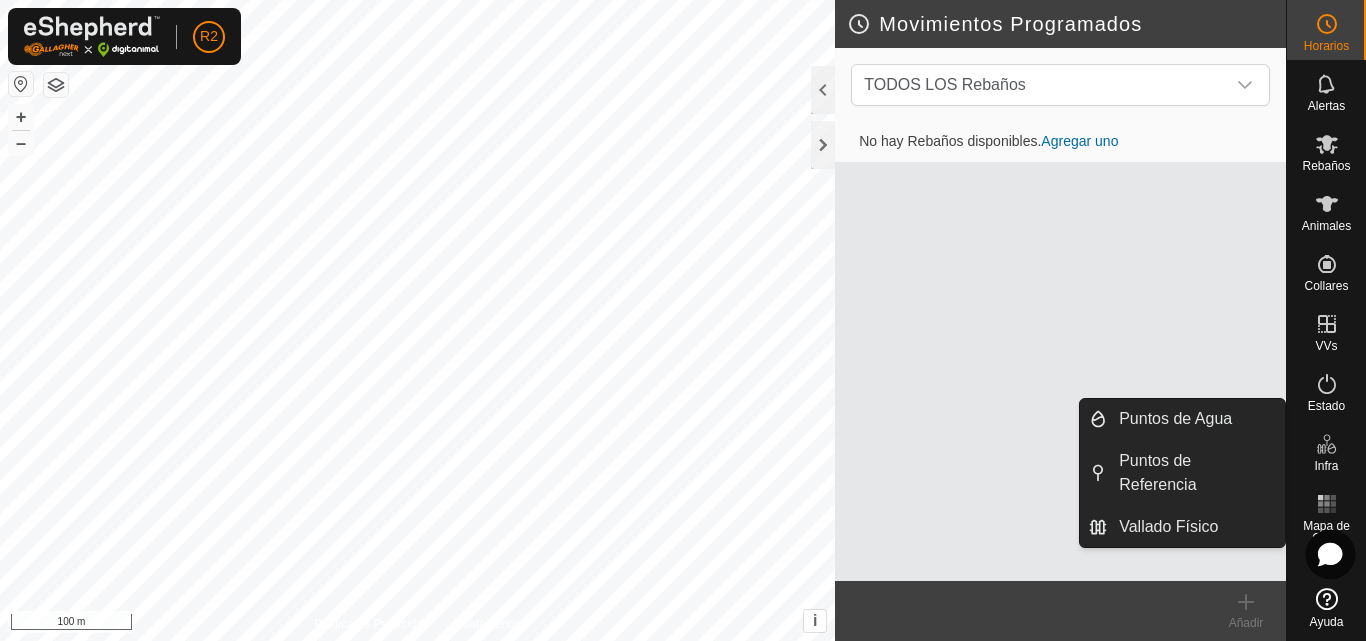 click 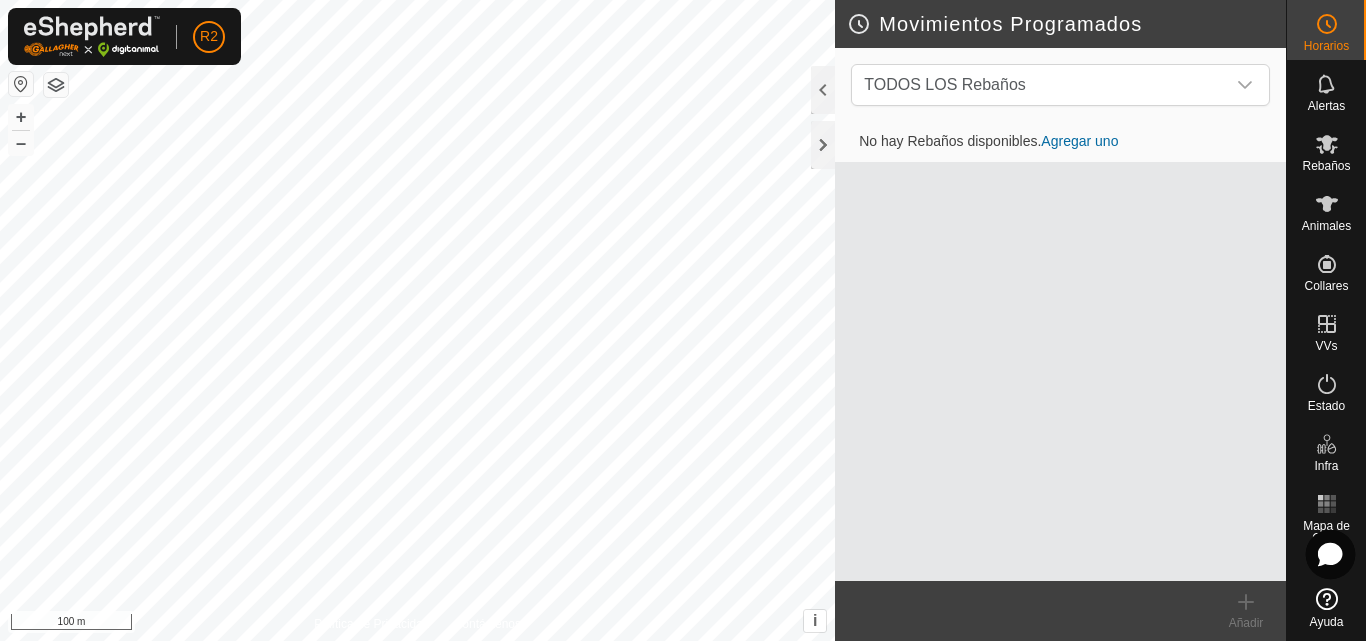 click 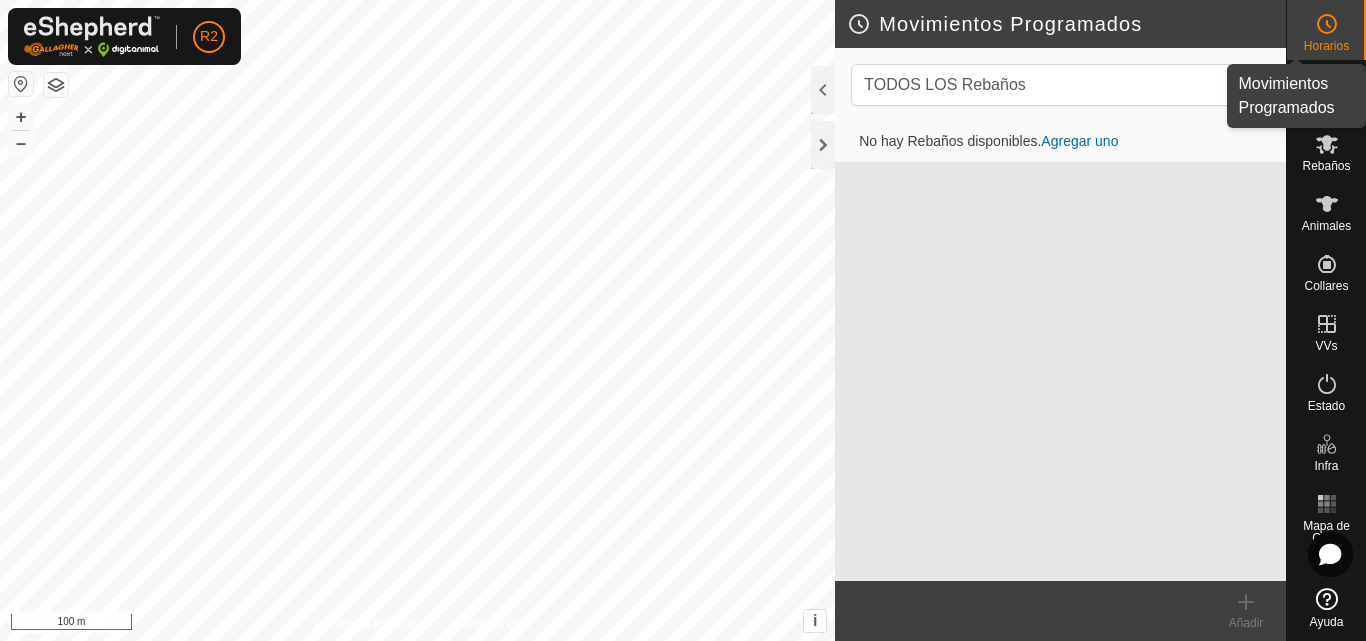 click 